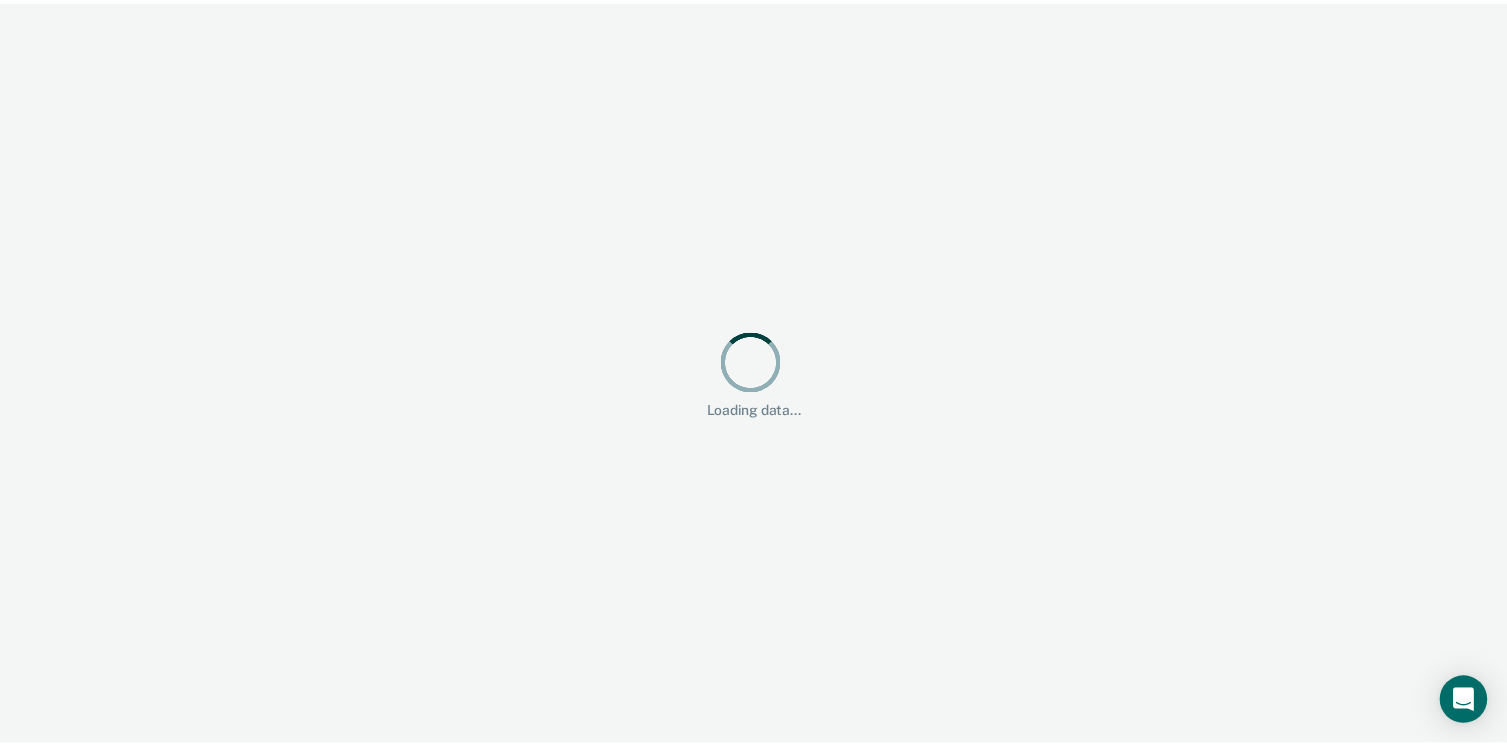 scroll, scrollTop: 0, scrollLeft: 0, axis: both 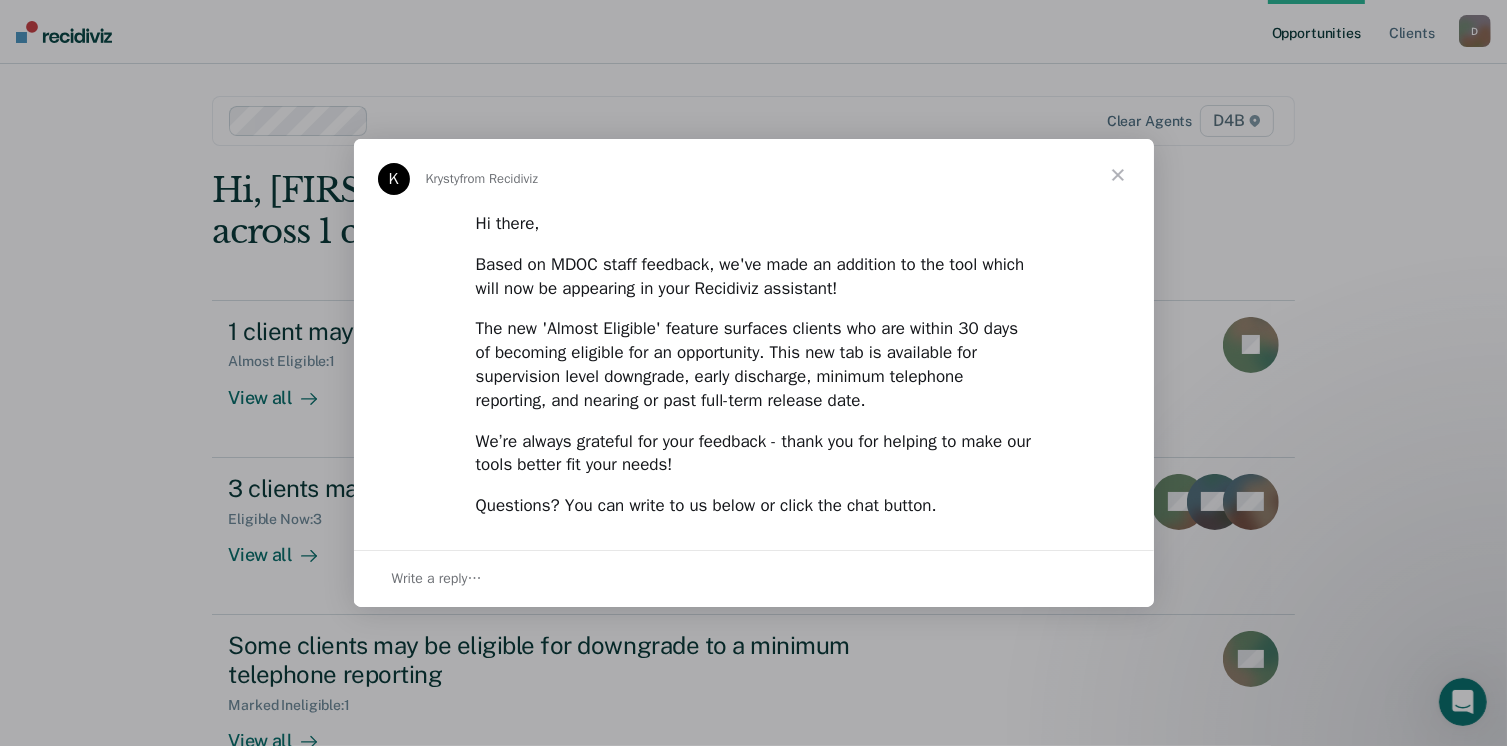 click at bounding box center [1118, 175] 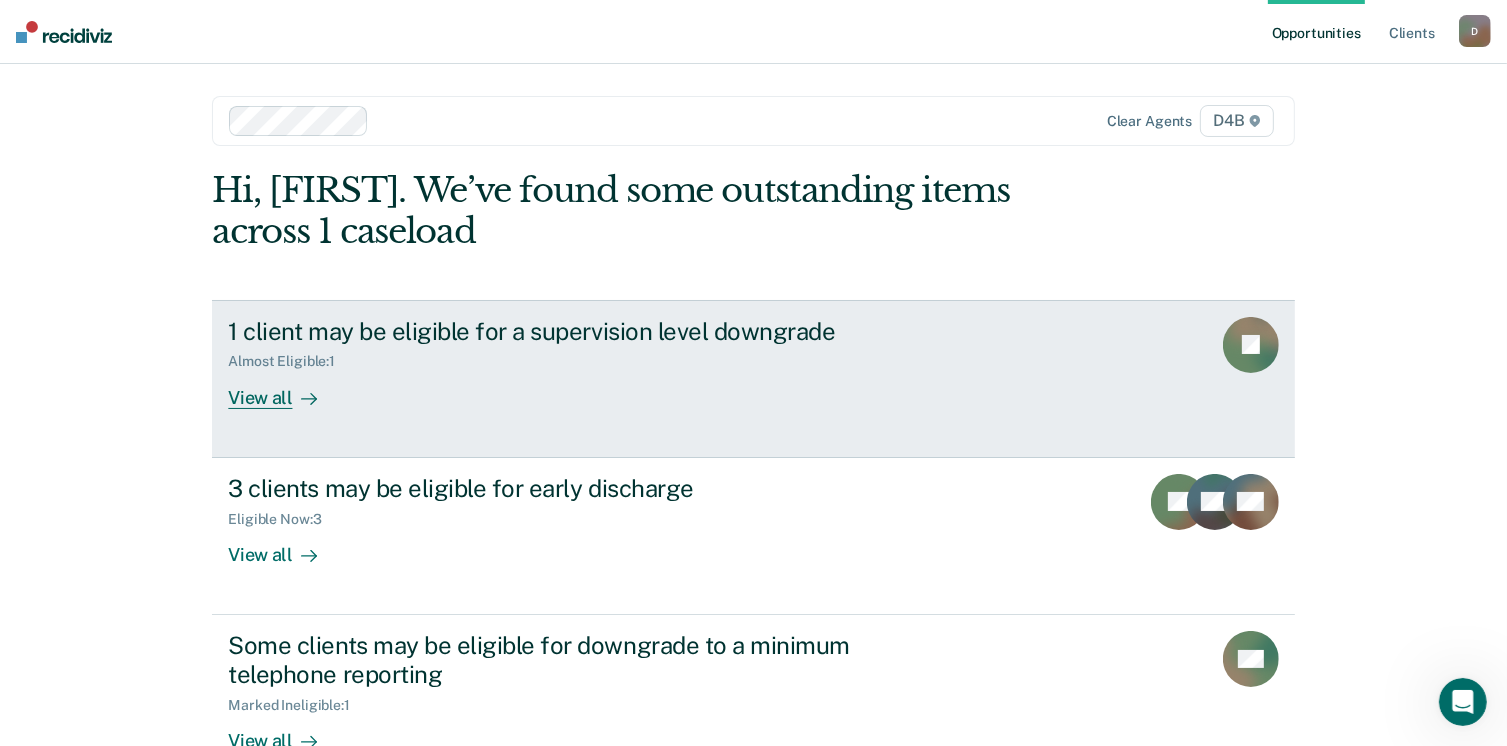 click on "View all" at bounding box center (284, 389) 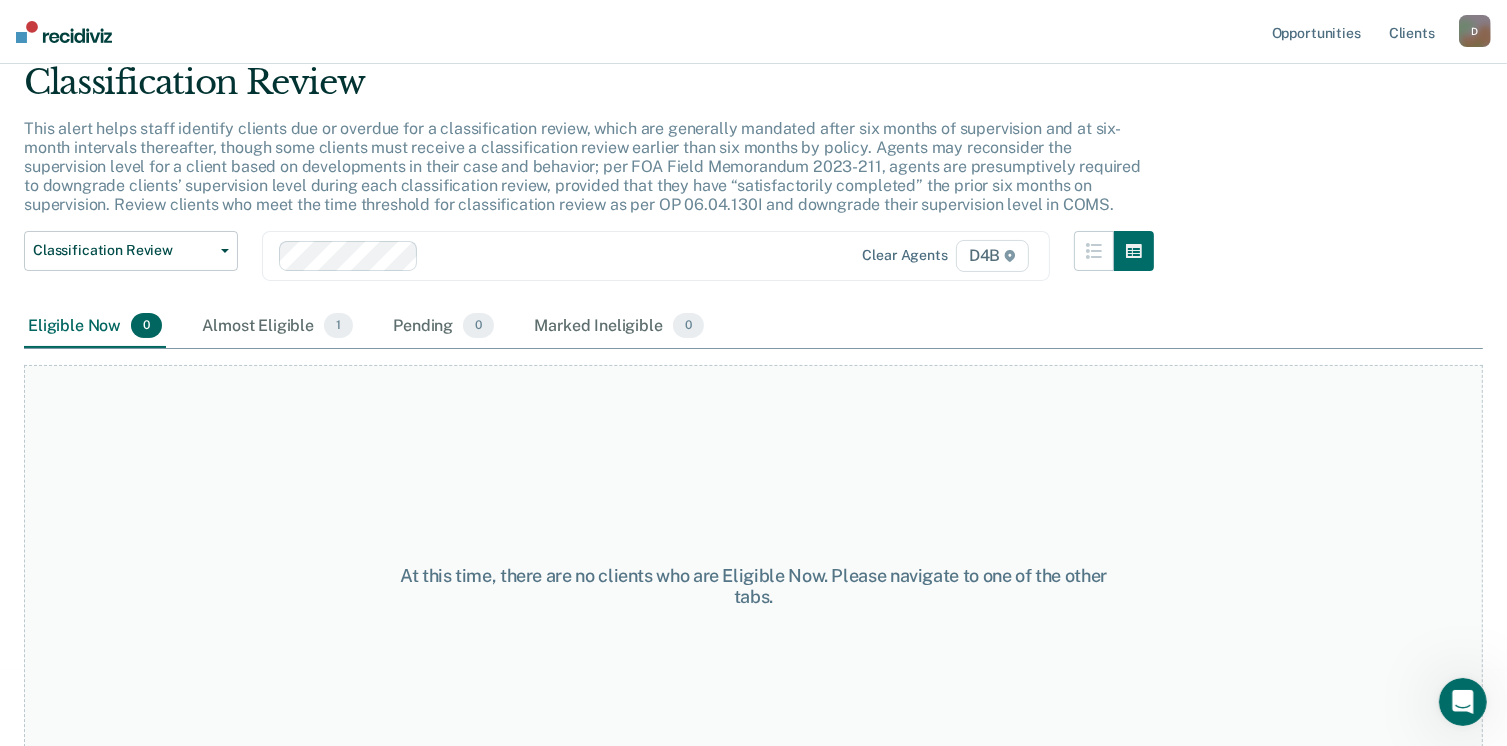 scroll, scrollTop: 76, scrollLeft: 0, axis: vertical 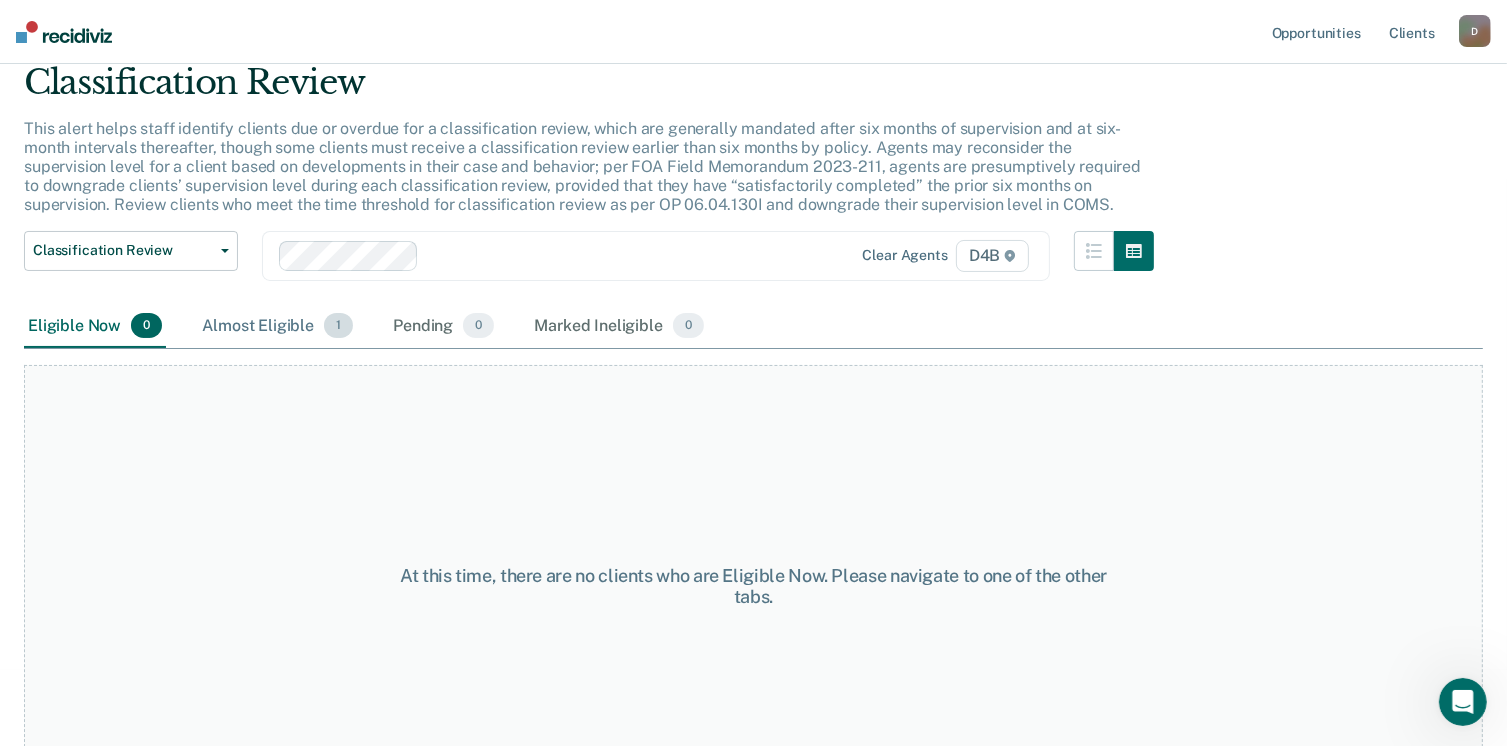 click on "Almost Eligible 1" at bounding box center [277, 327] 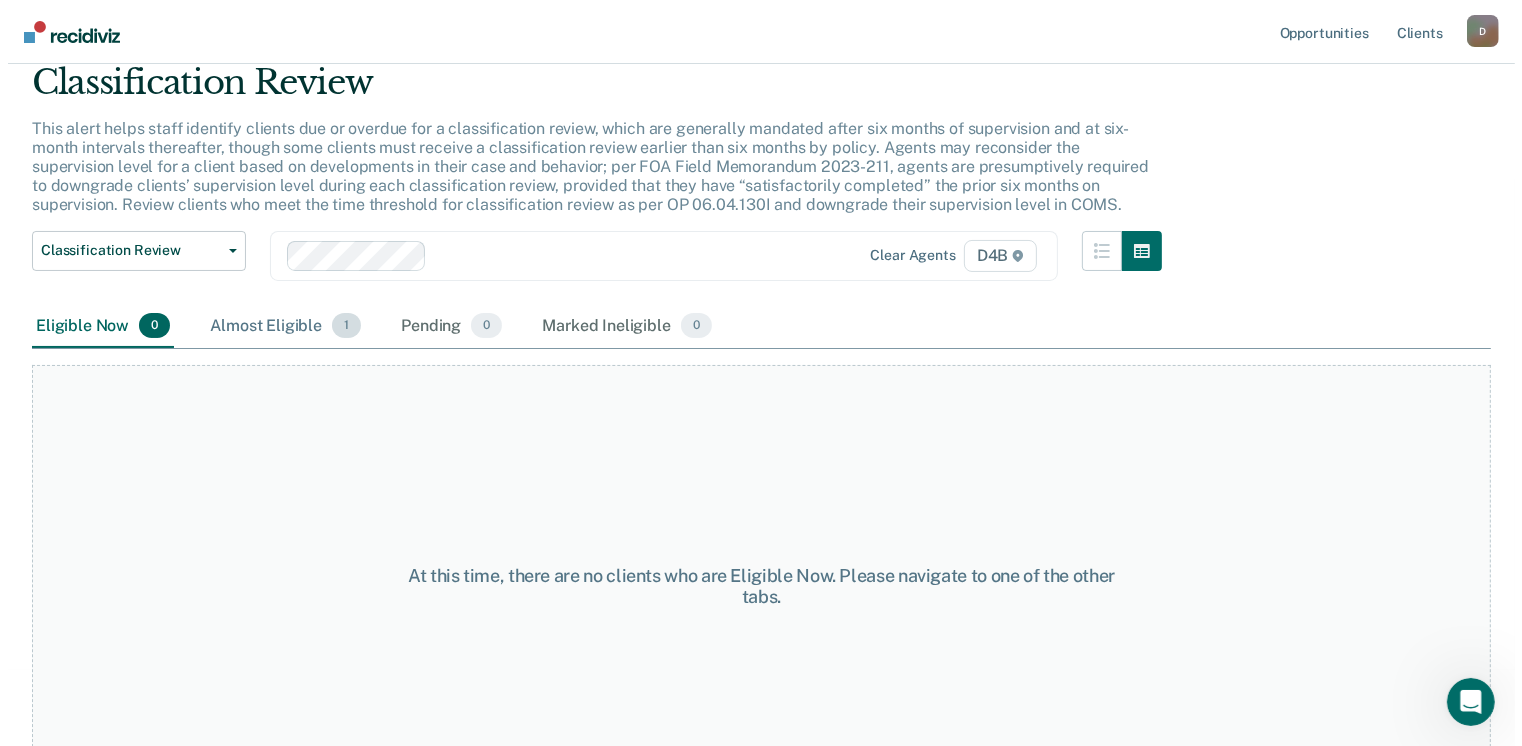 scroll, scrollTop: 0, scrollLeft: 0, axis: both 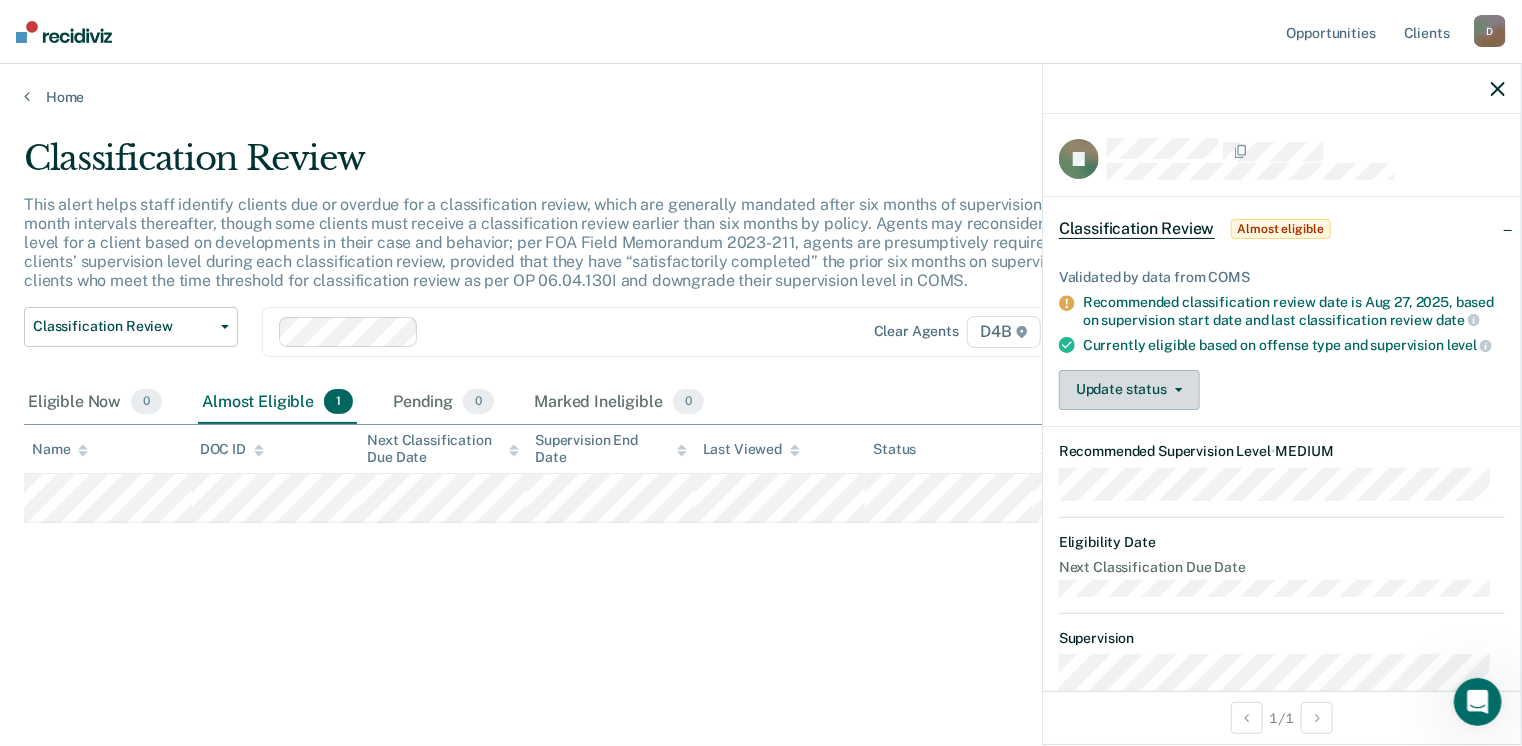 click on "Update status" at bounding box center [1129, 390] 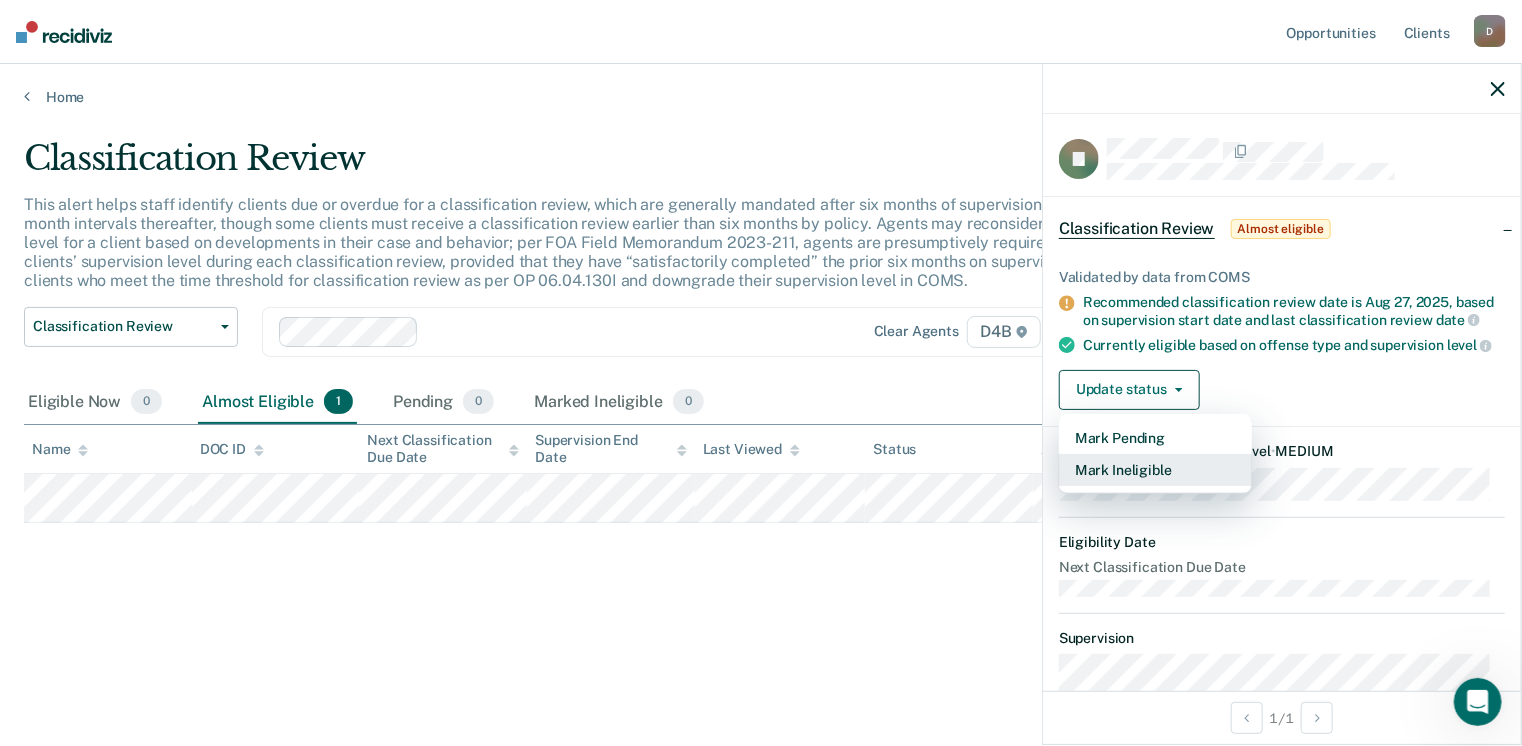 click on "Mark Ineligible" at bounding box center (1155, 470) 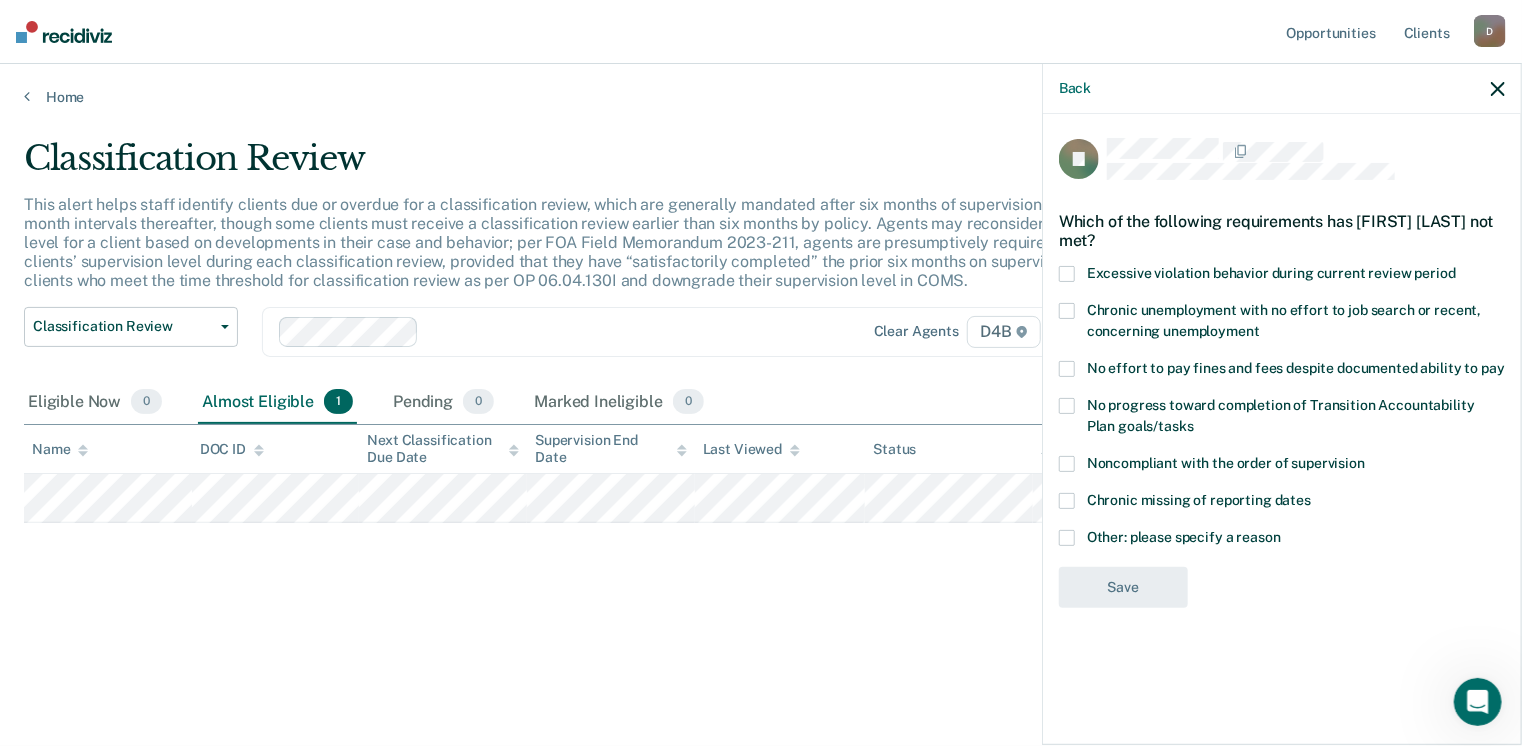 click at bounding box center [1067, 538] 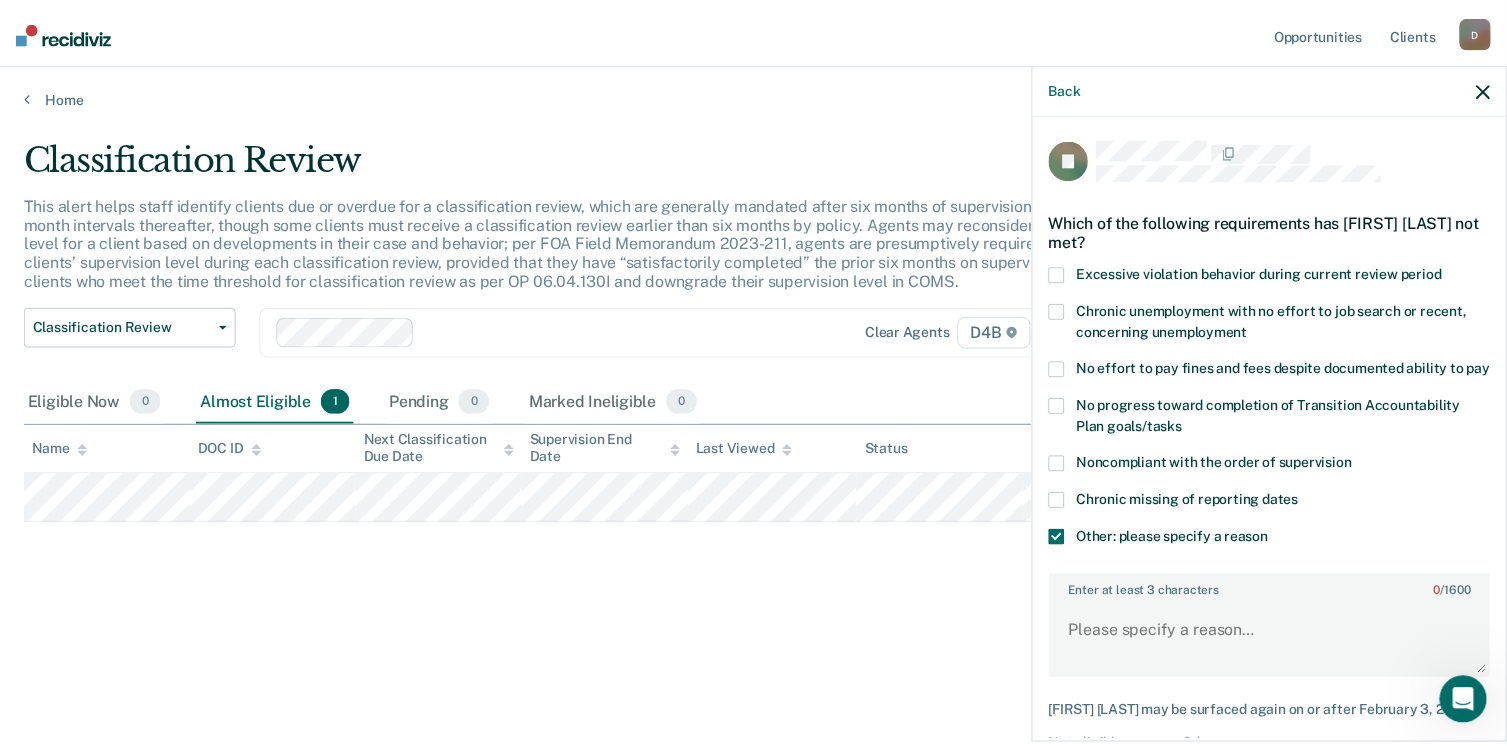 scroll, scrollTop: 123, scrollLeft: 0, axis: vertical 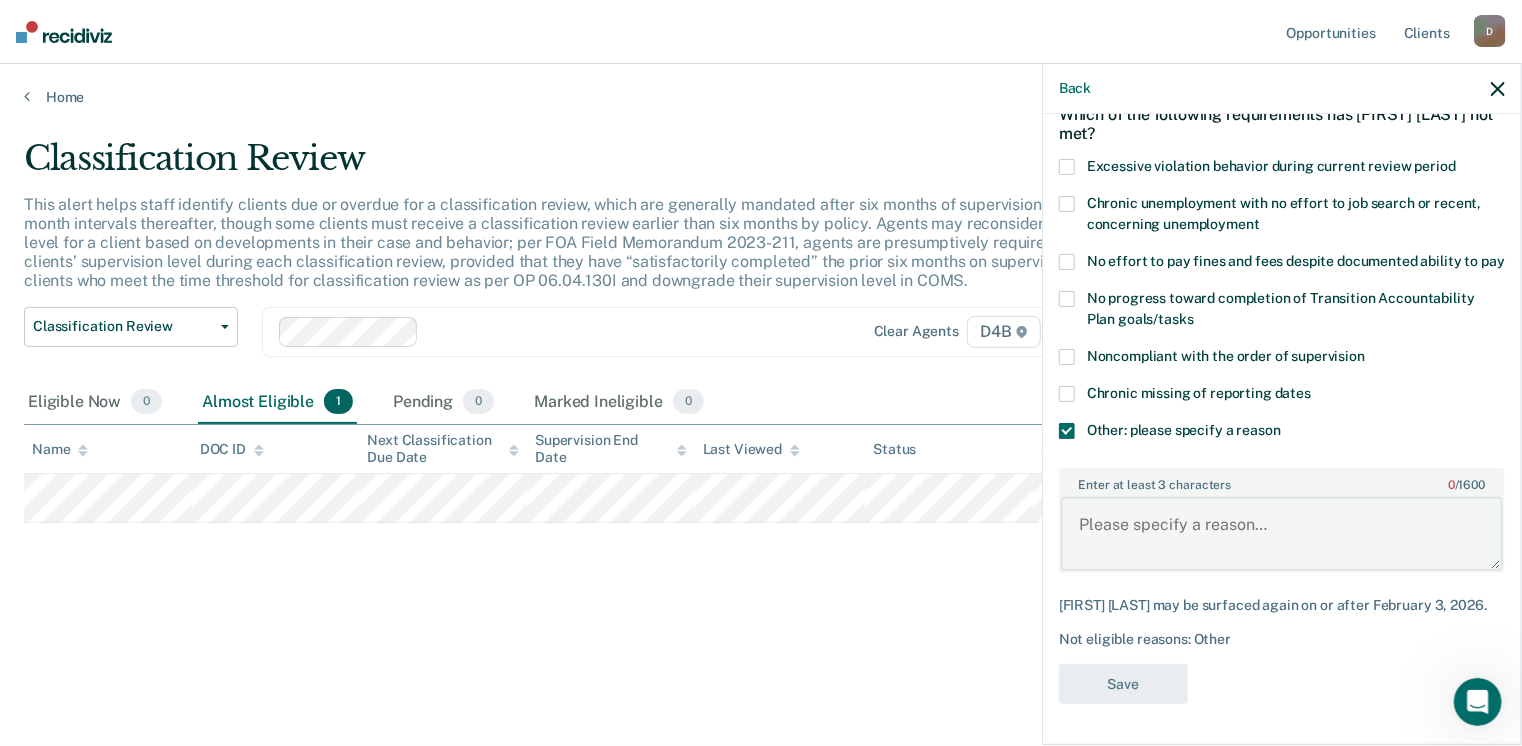 click on "Enter at least 3 characters 0  /  1600" at bounding box center [1282, 534] 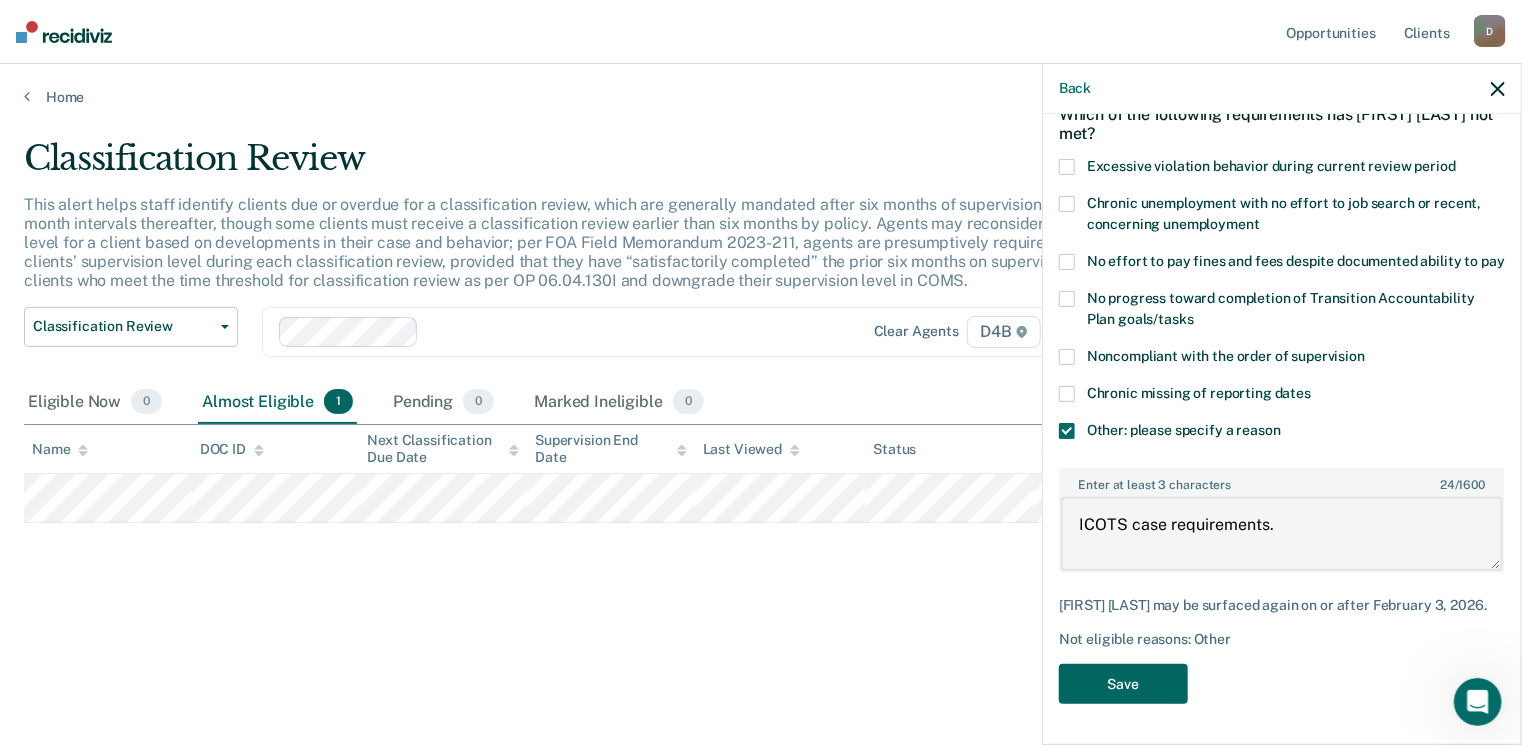 type on "ICOTS case requirements." 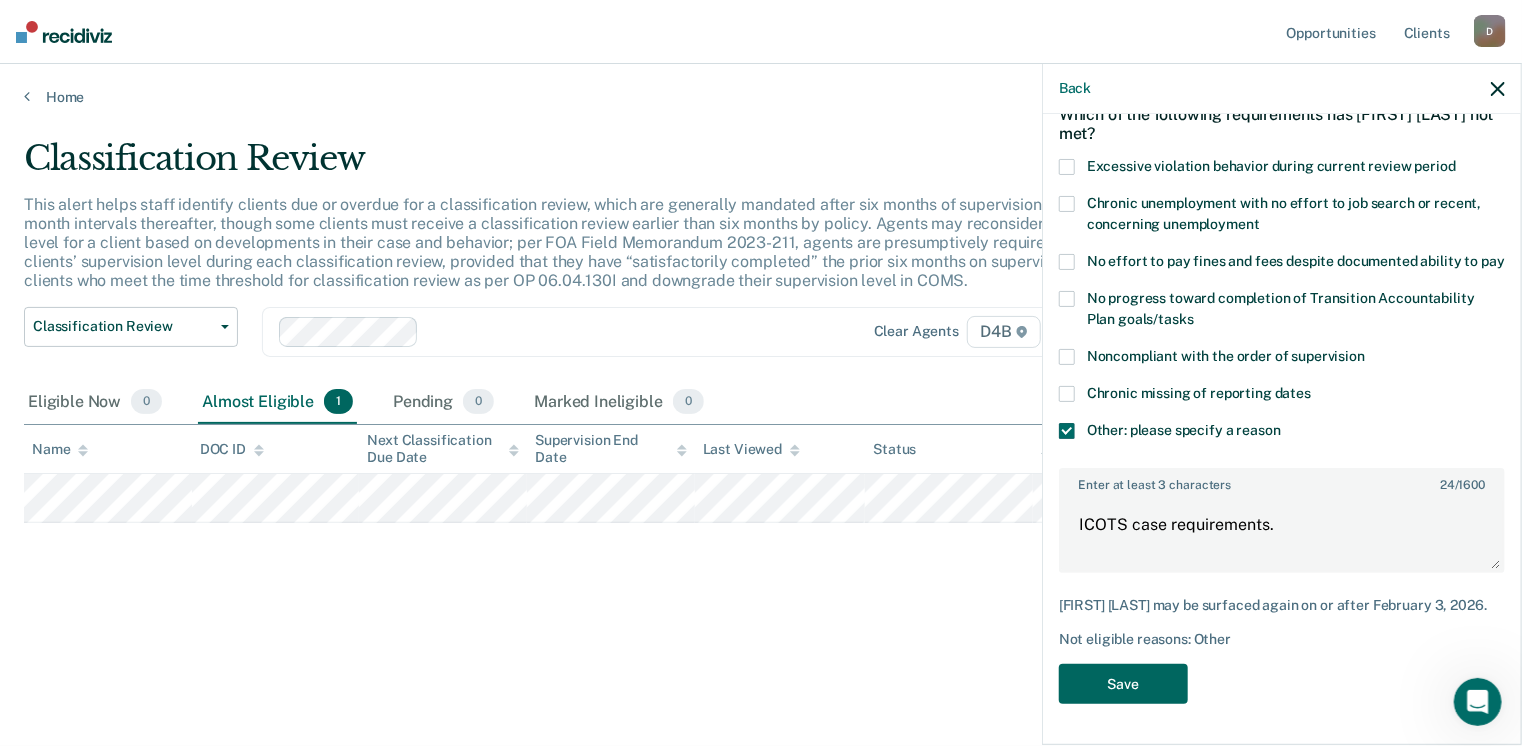 click on "Save" at bounding box center [1123, 684] 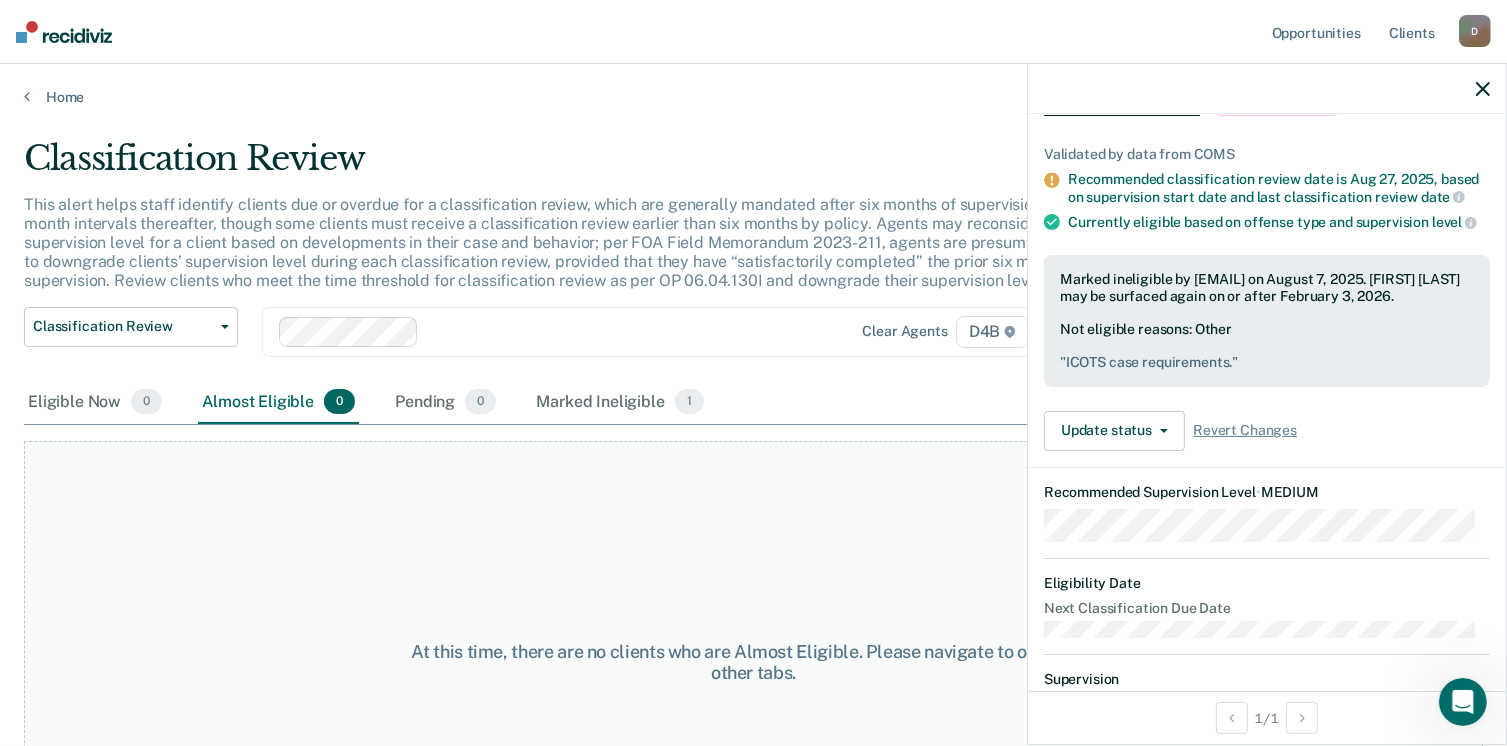 click 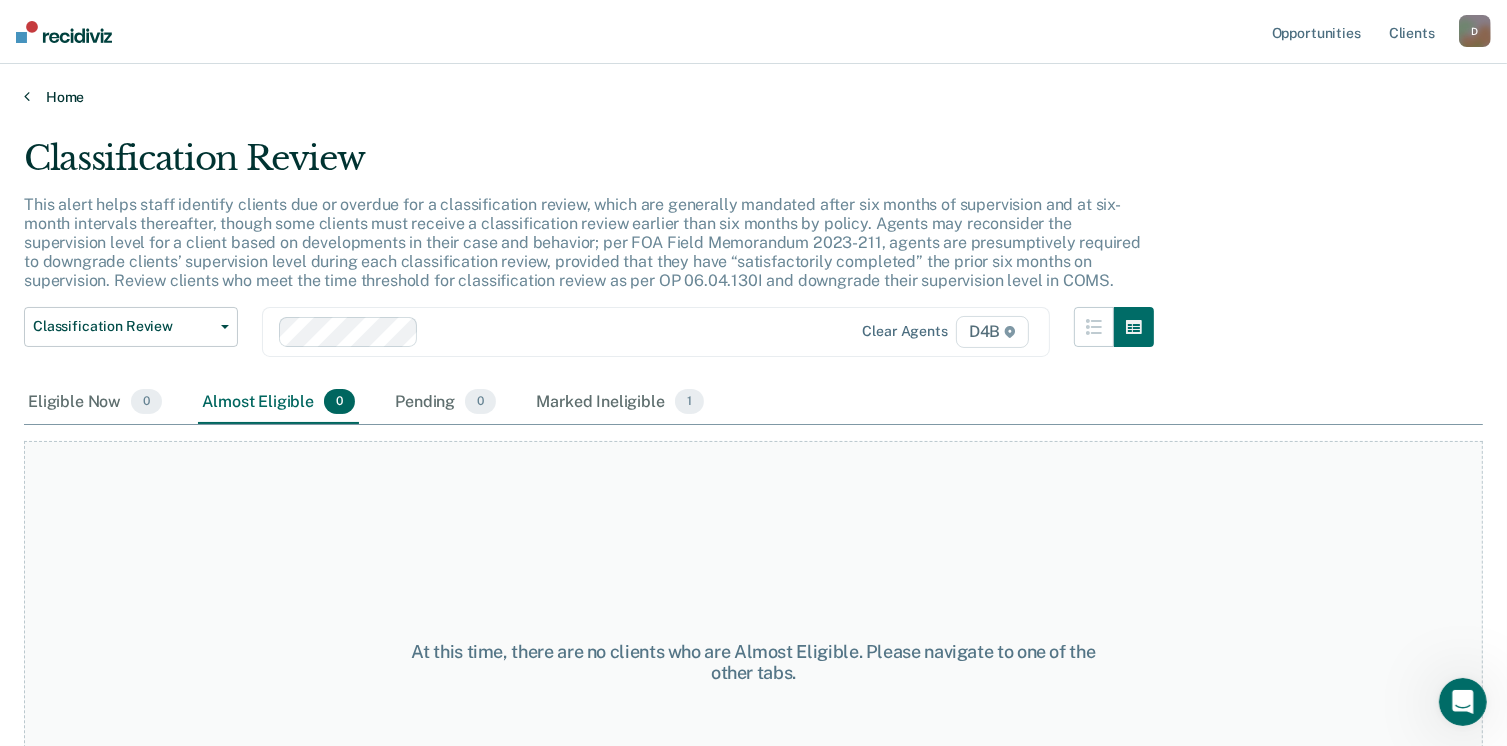 click on "Home" at bounding box center (753, 97) 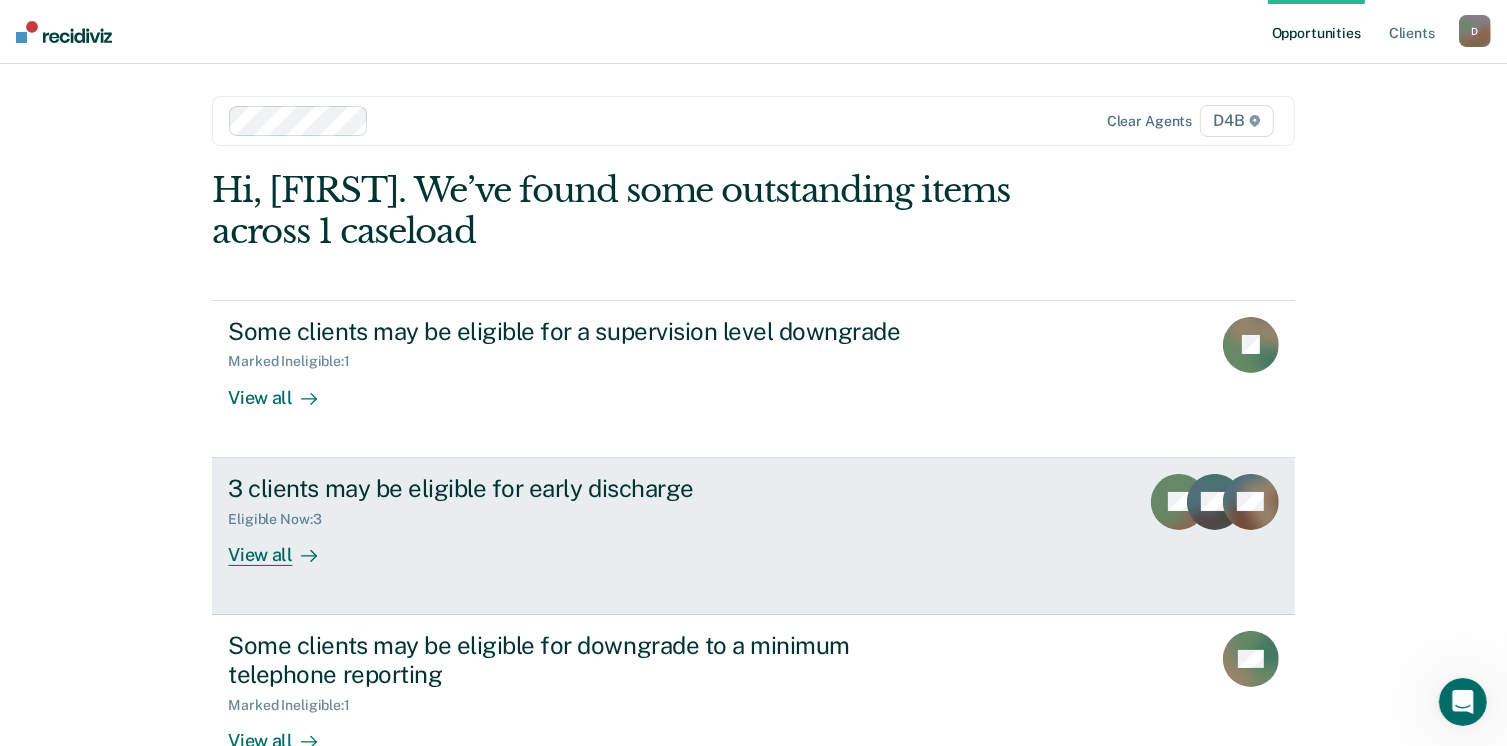 click on "View all" at bounding box center [284, 546] 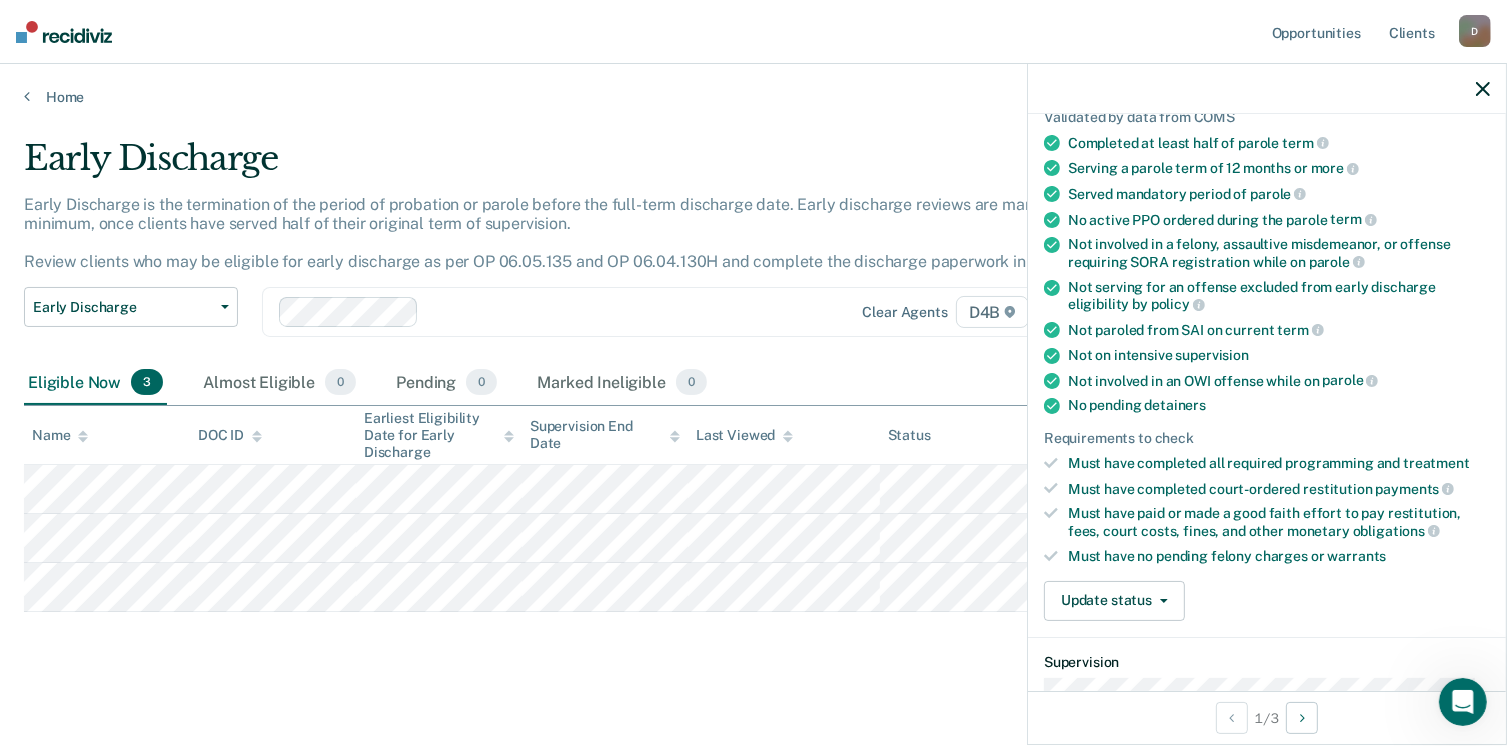 scroll, scrollTop: 188, scrollLeft: 0, axis: vertical 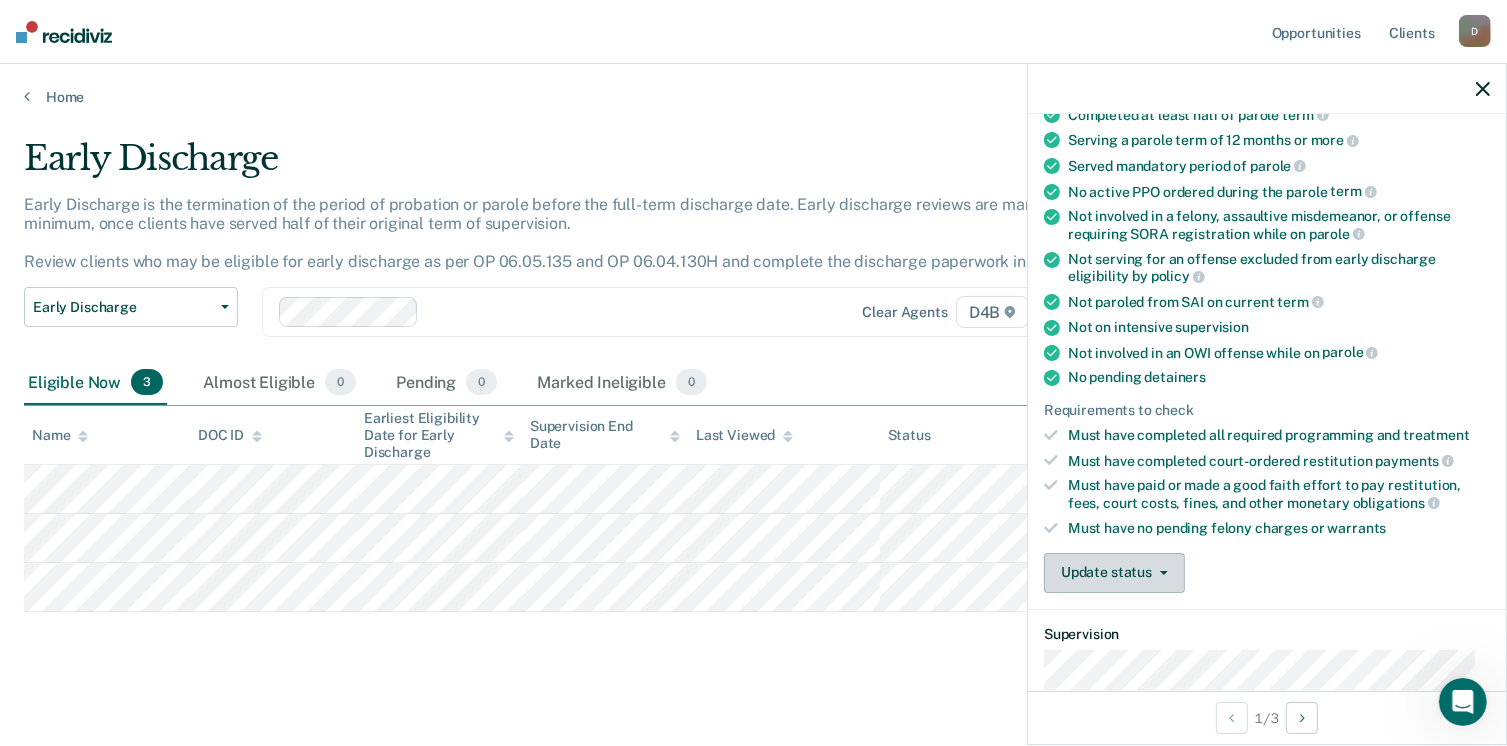 click 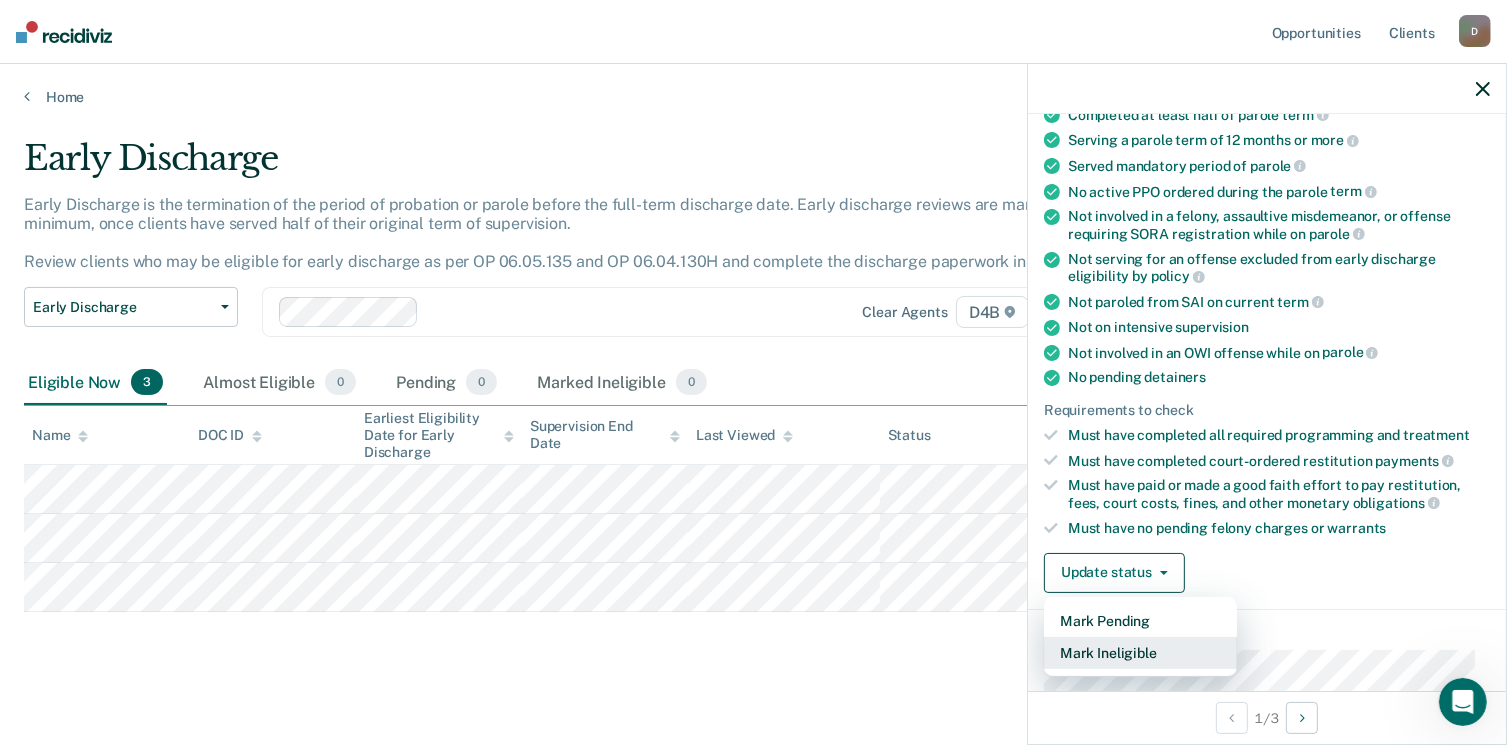 click on "Mark Ineligible" at bounding box center [1140, 653] 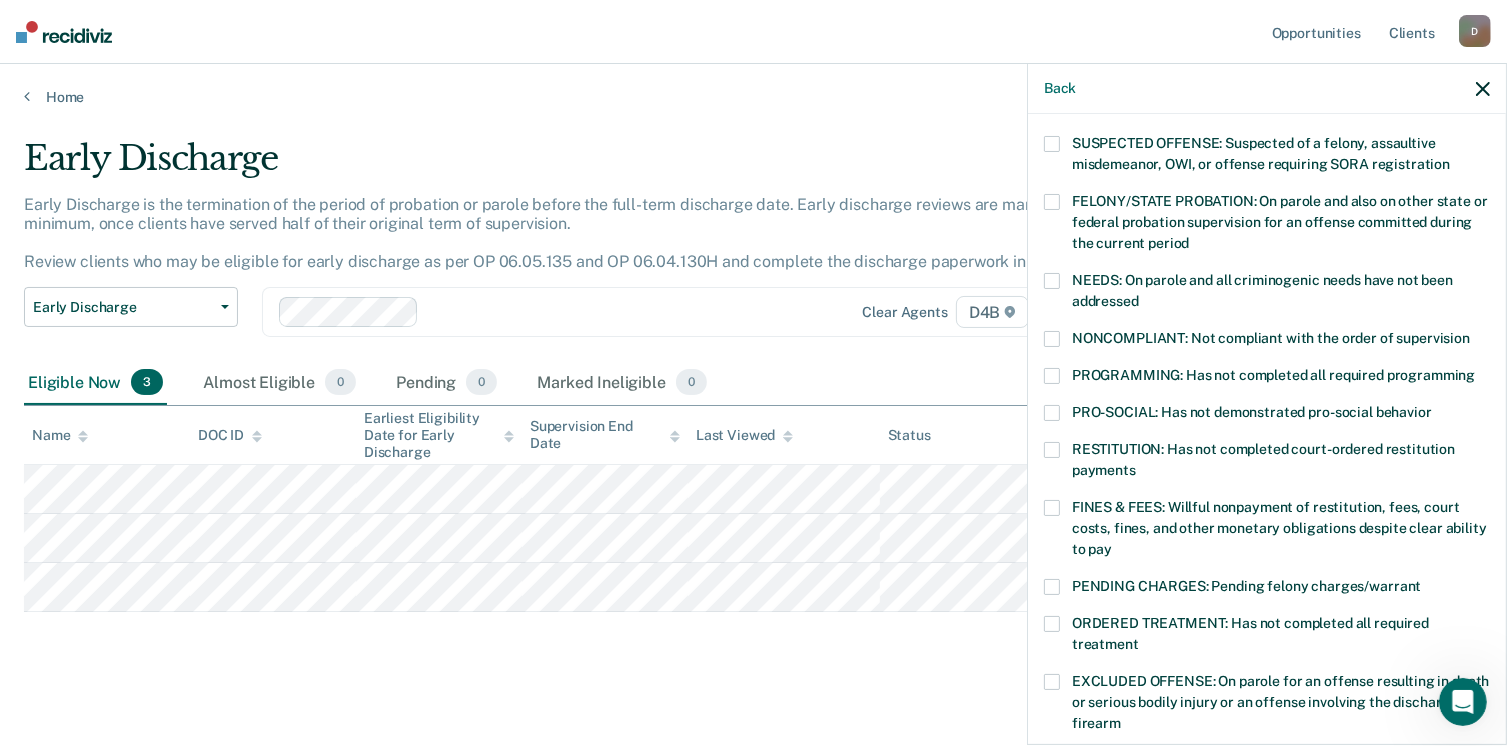 click at bounding box center (1052, 587) 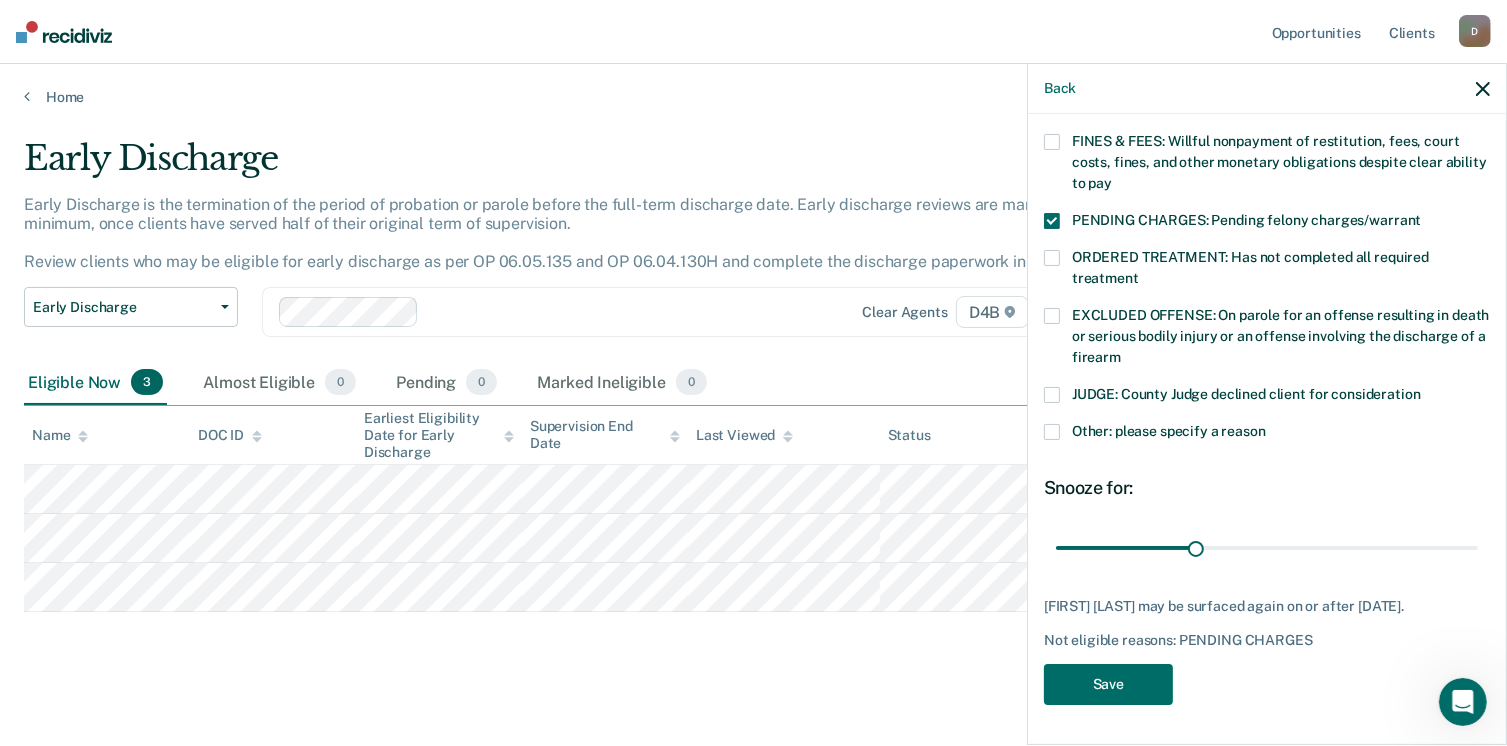 scroll, scrollTop: 567, scrollLeft: 0, axis: vertical 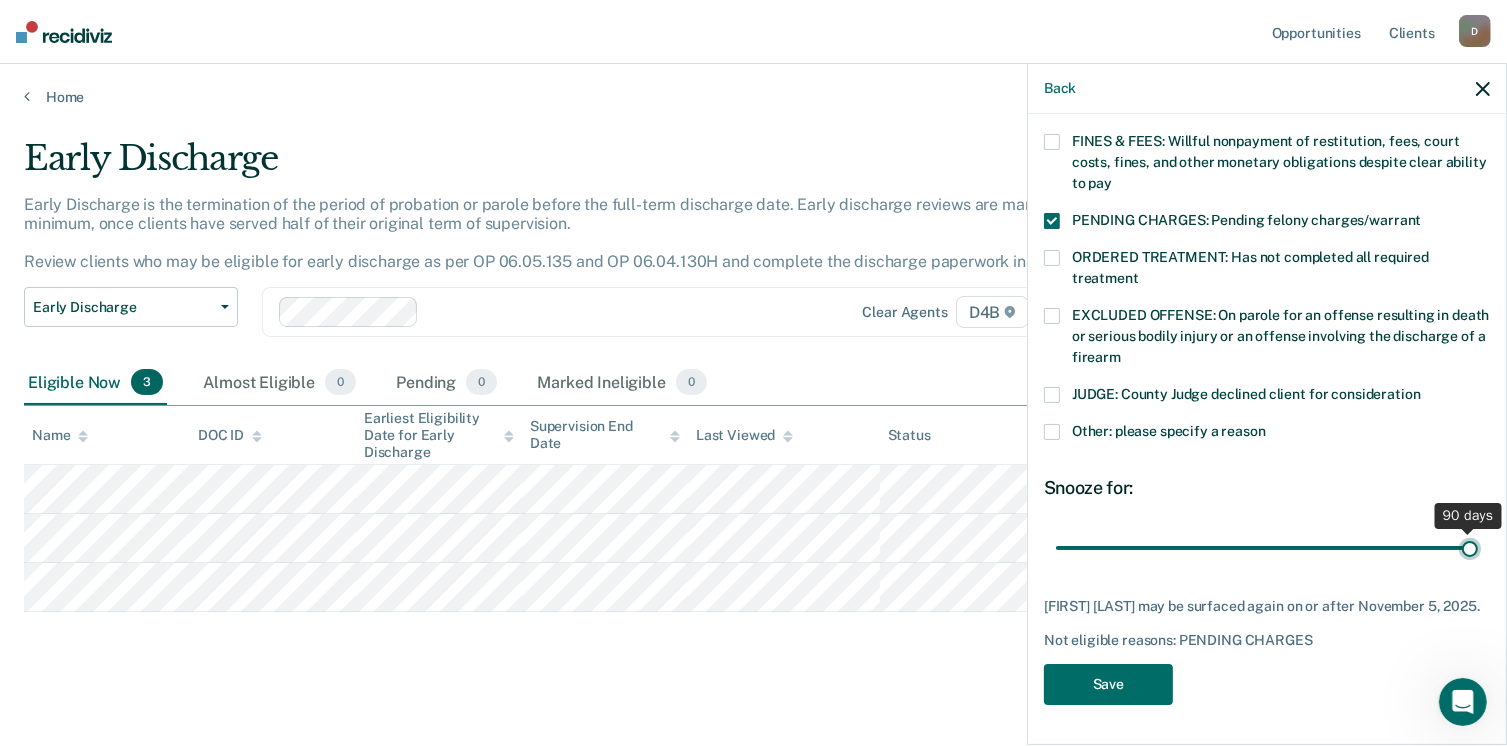 drag, startPoint x: 1190, startPoint y: 533, endPoint x: 1495, endPoint y: 497, distance: 307.11725 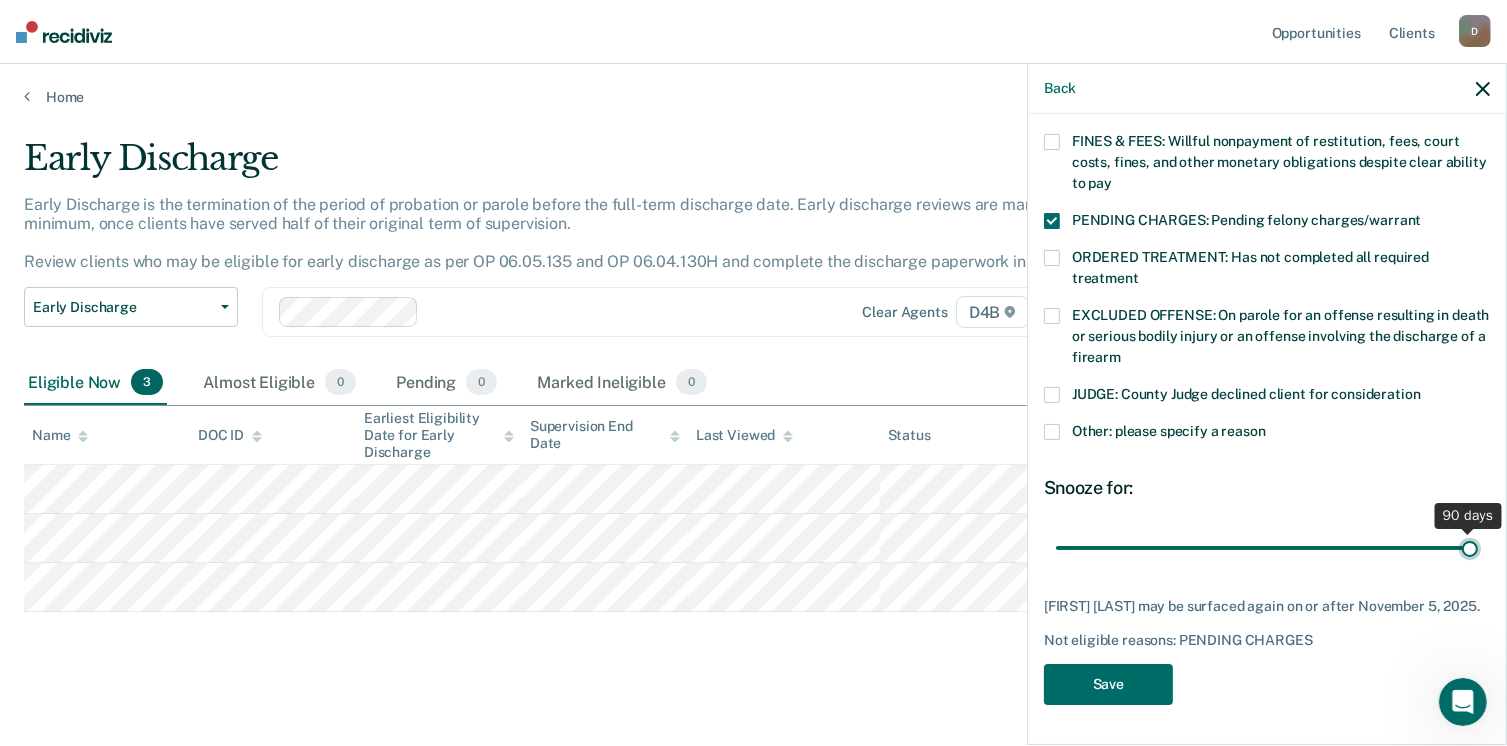 type on "90" 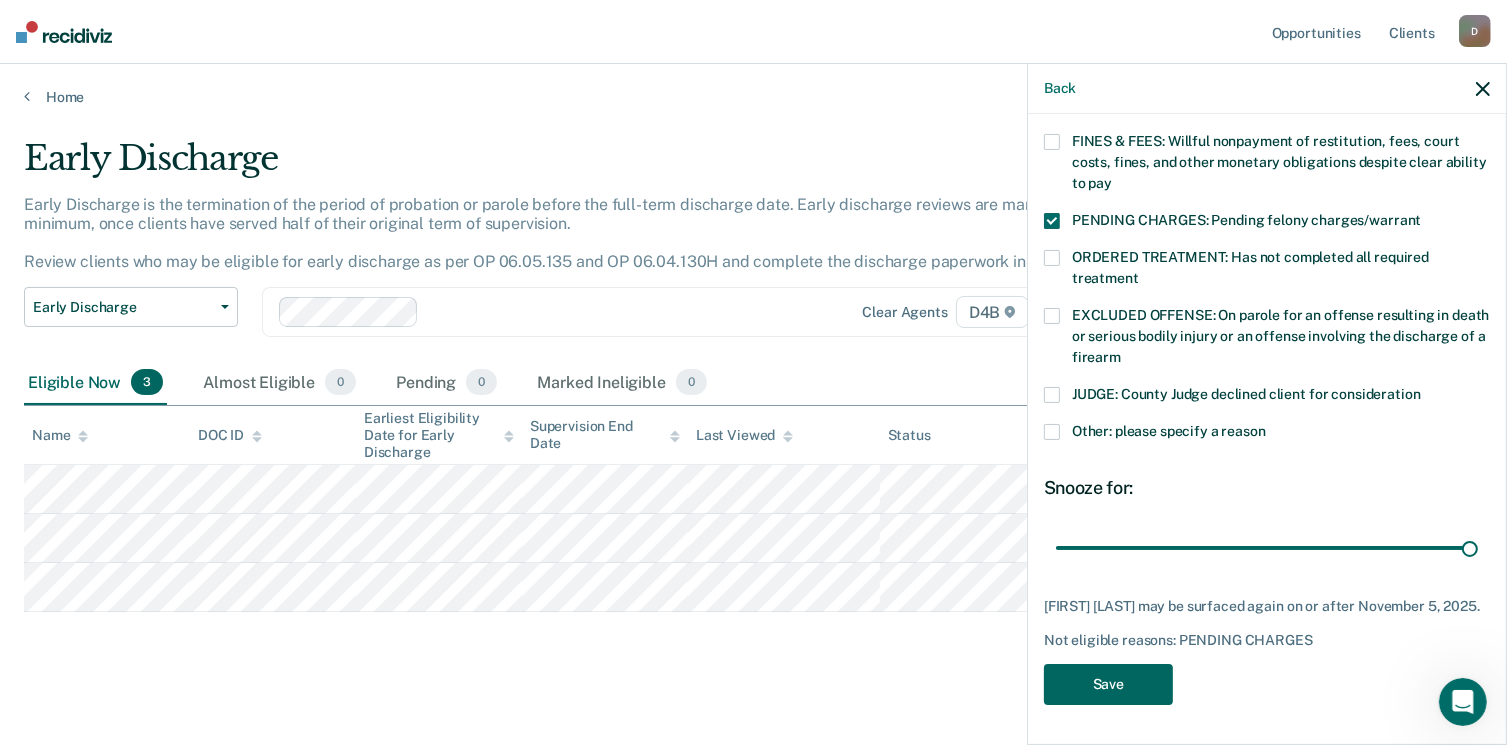 click on "Save" at bounding box center [1108, 684] 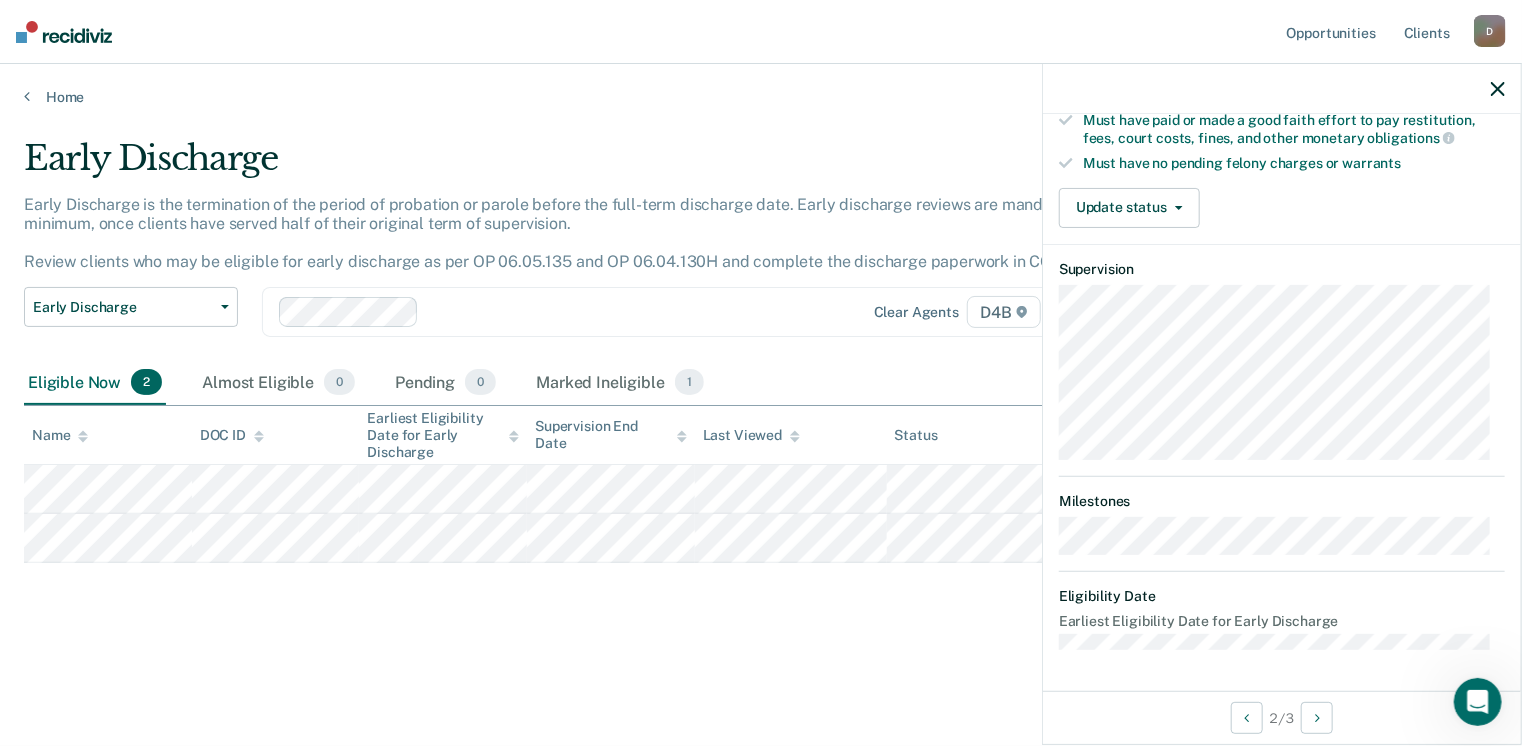 scroll, scrollTop: 541, scrollLeft: 0, axis: vertical 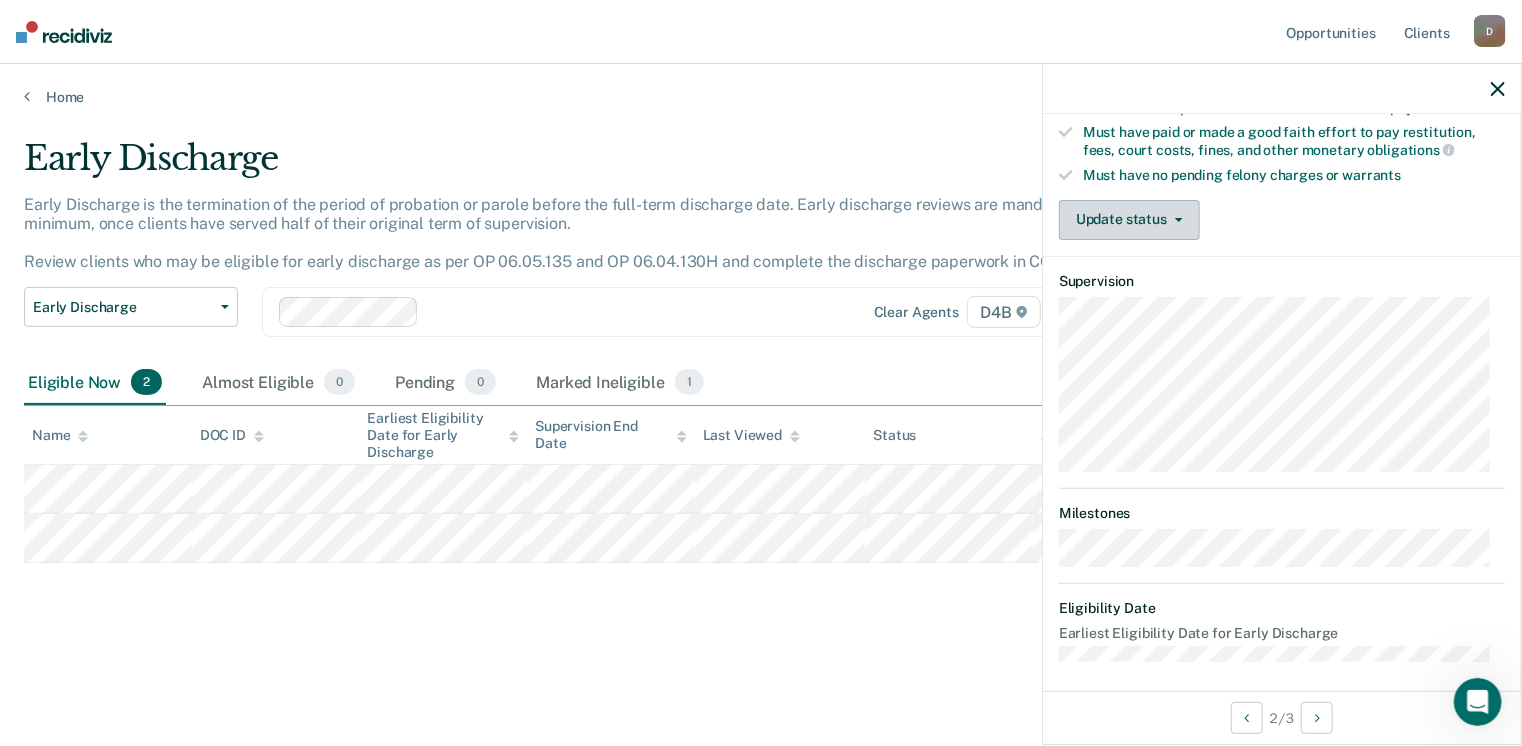 click on "Update status" at bounding box center [1129, 220] 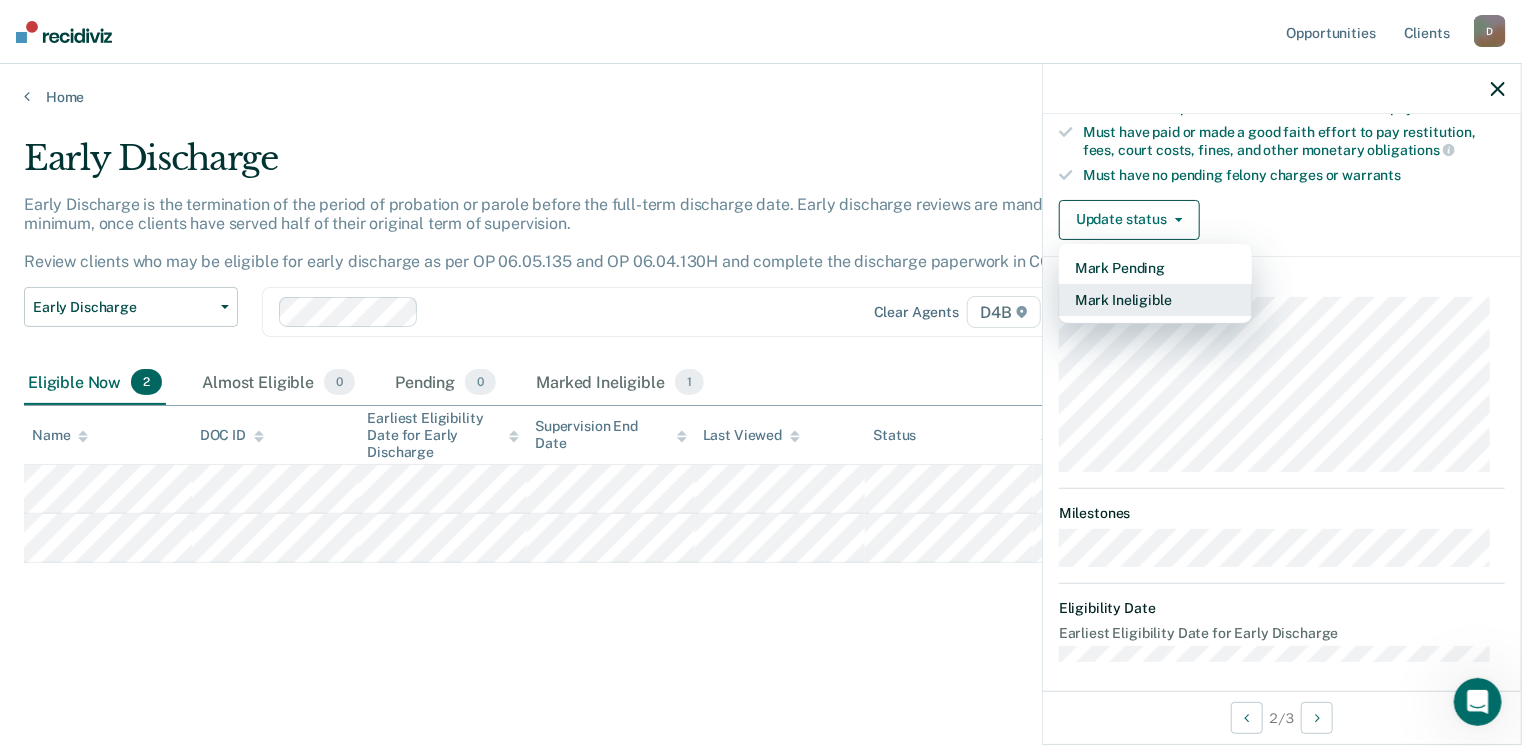 click on "Mark Ineligible" at bounding box center [1155, 300] 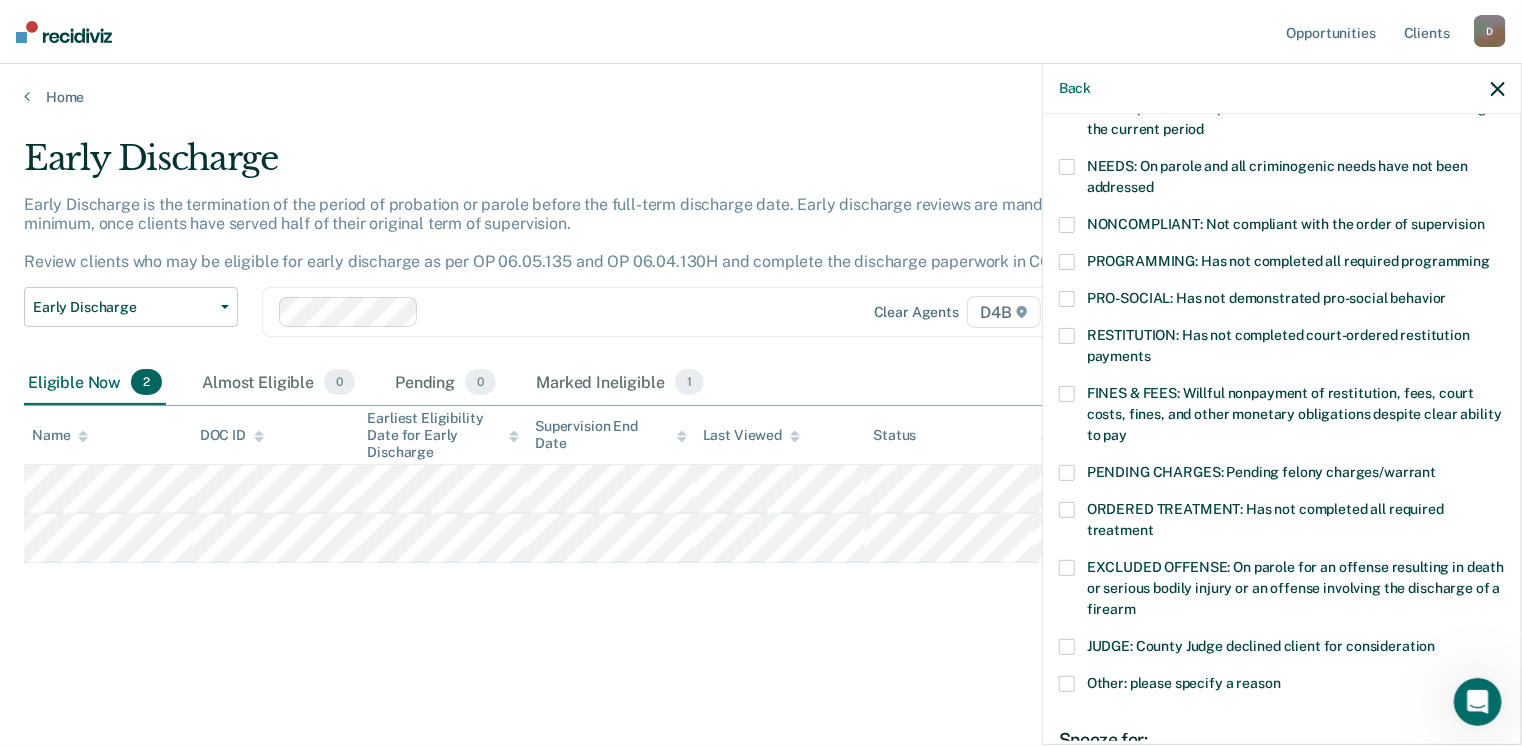 scroll, scrollTop: 301, scrollLeft: 0, axis: vertical 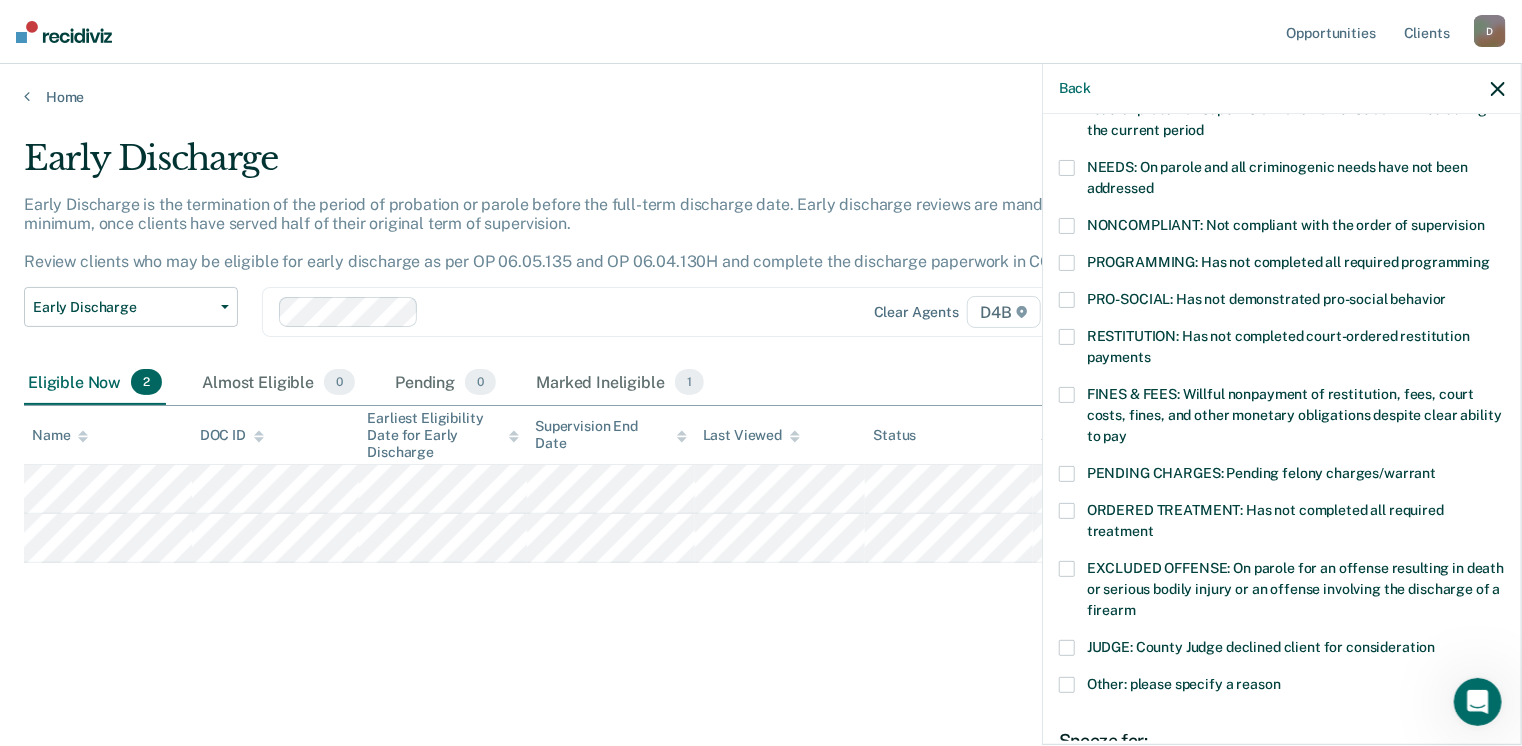 click at bounding box center (1067, 263) 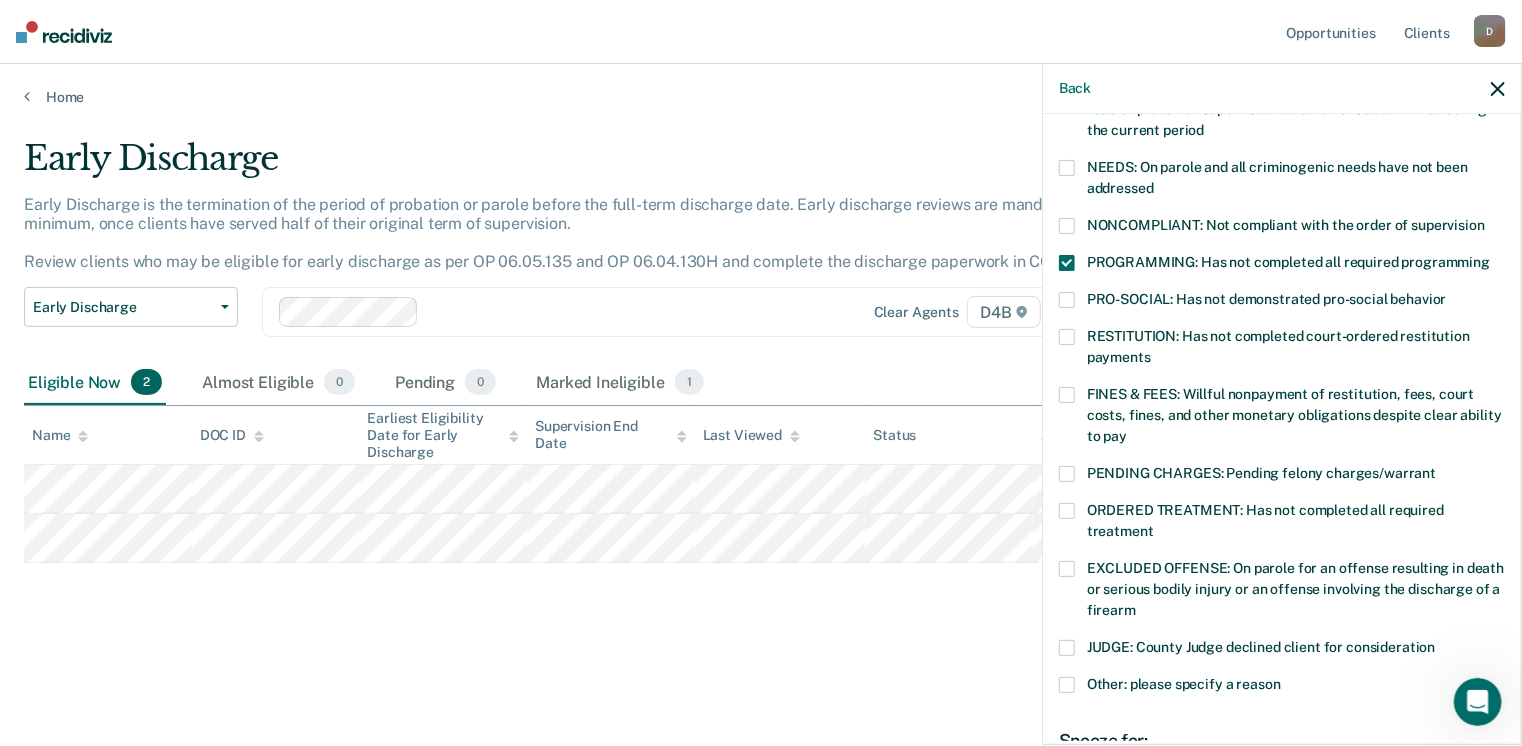 scroll, scrollTop: 551, scrollLeft: 0, axis: vertical 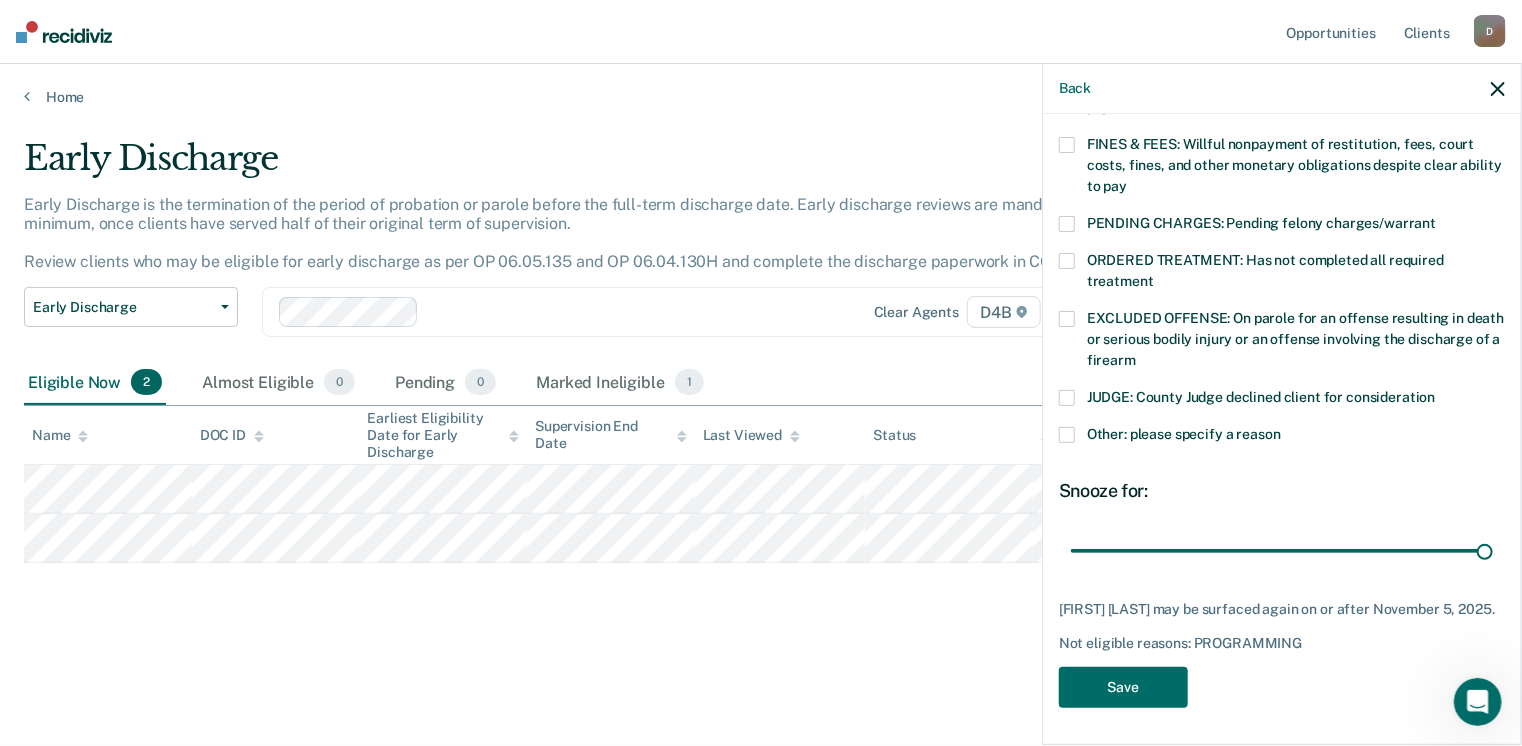 drag, startPoint x: 1205, startPoint y: 547, endPoint x: 1494, endPoint y: 542, distance: 289.04324 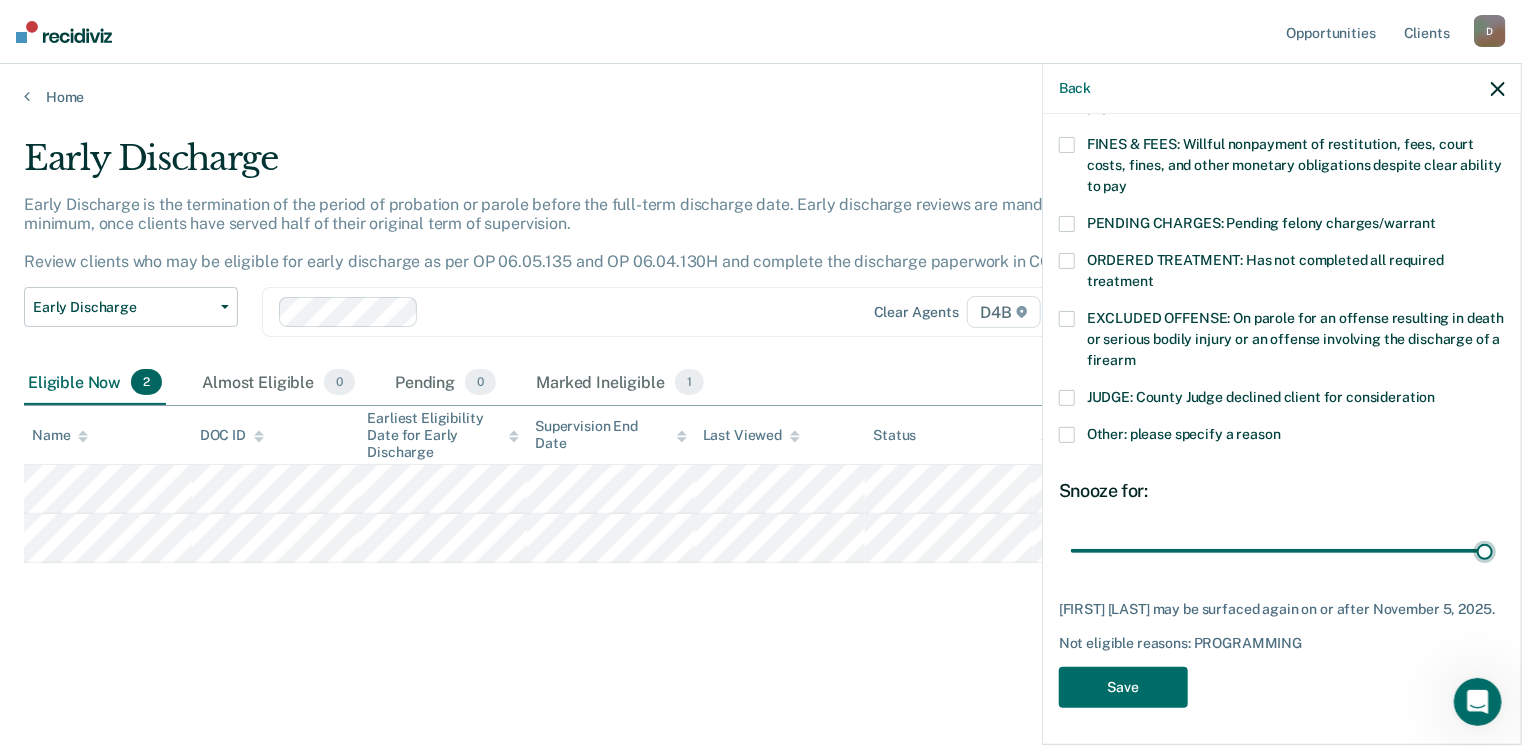 type on "90" 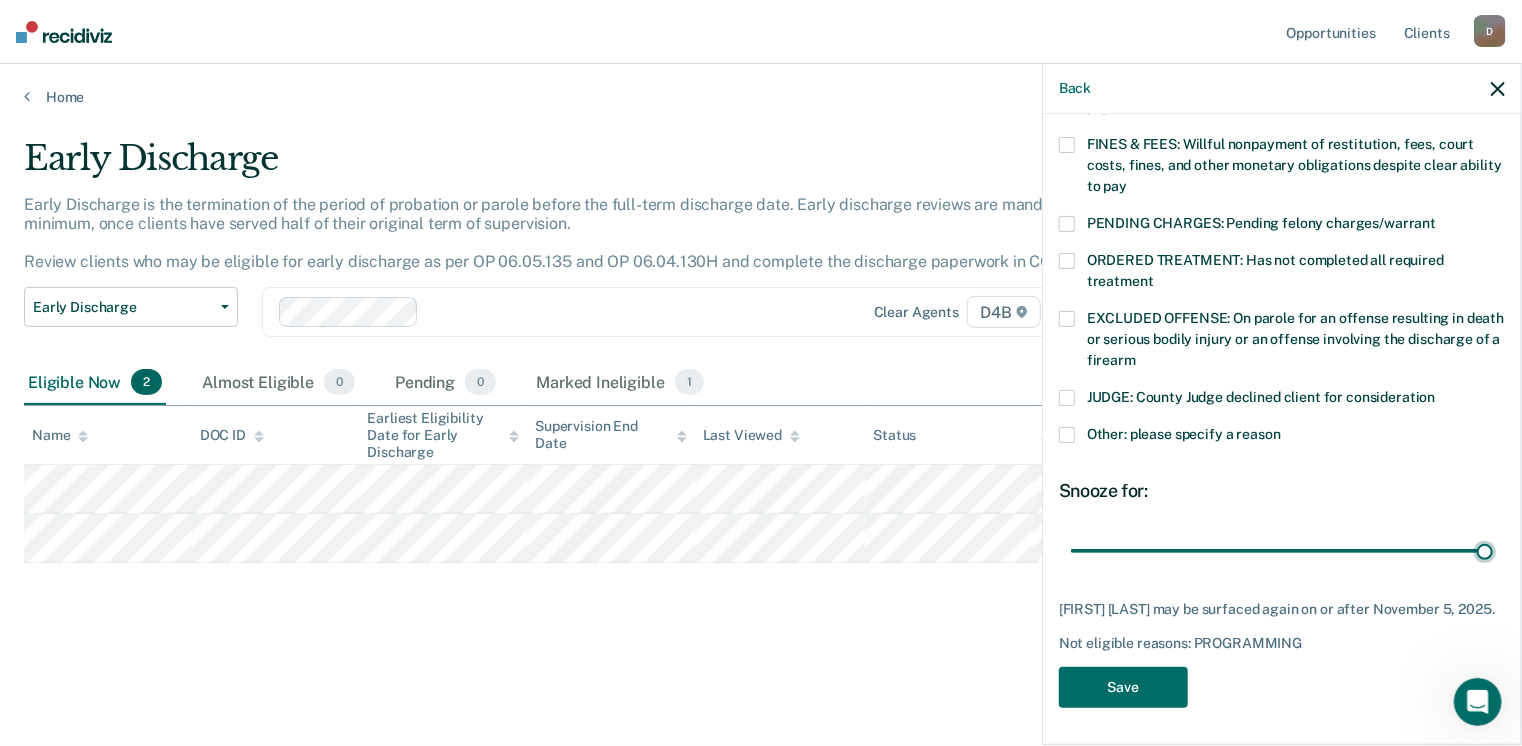 click at bounding box center (1282, 551) 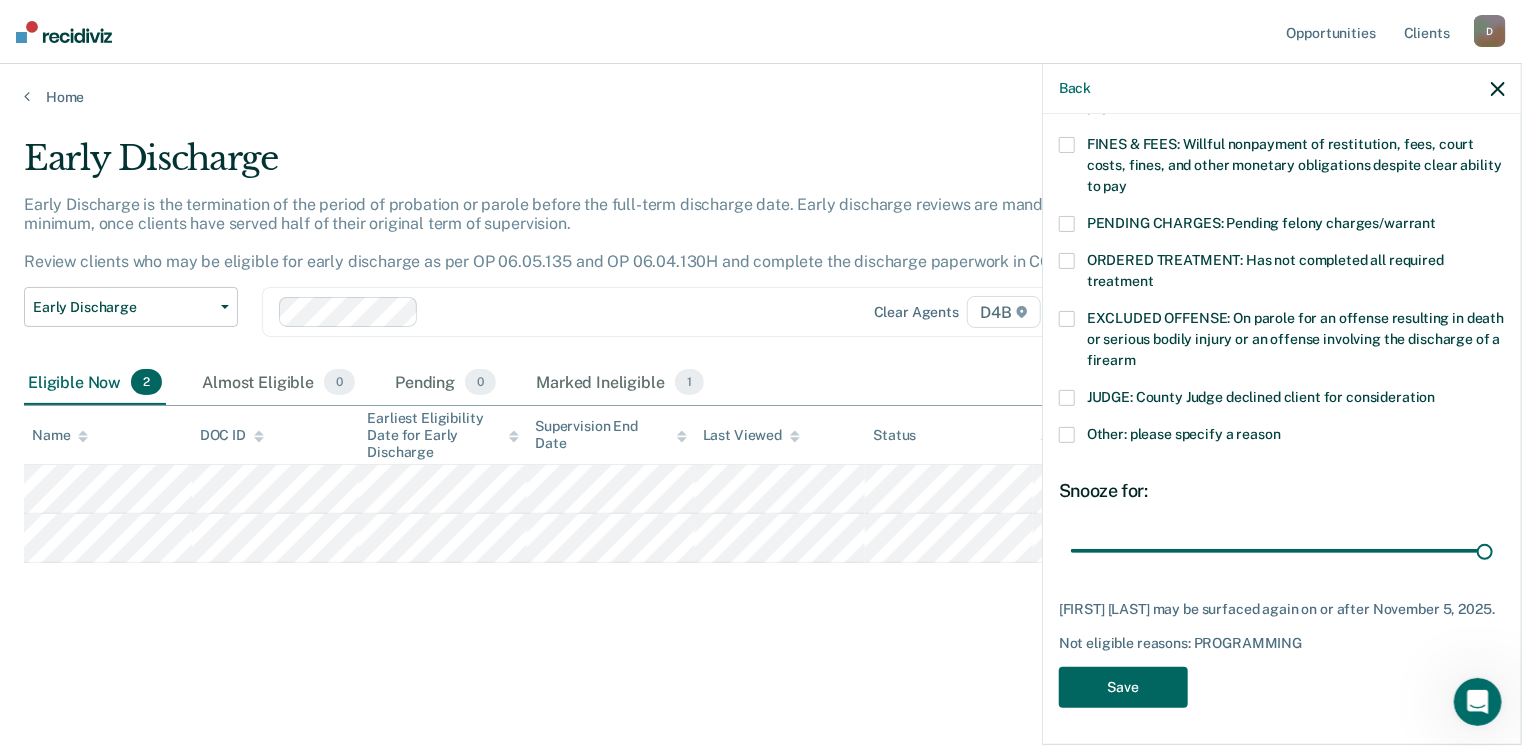 click on "Save" at bounding box center (1123, 687) 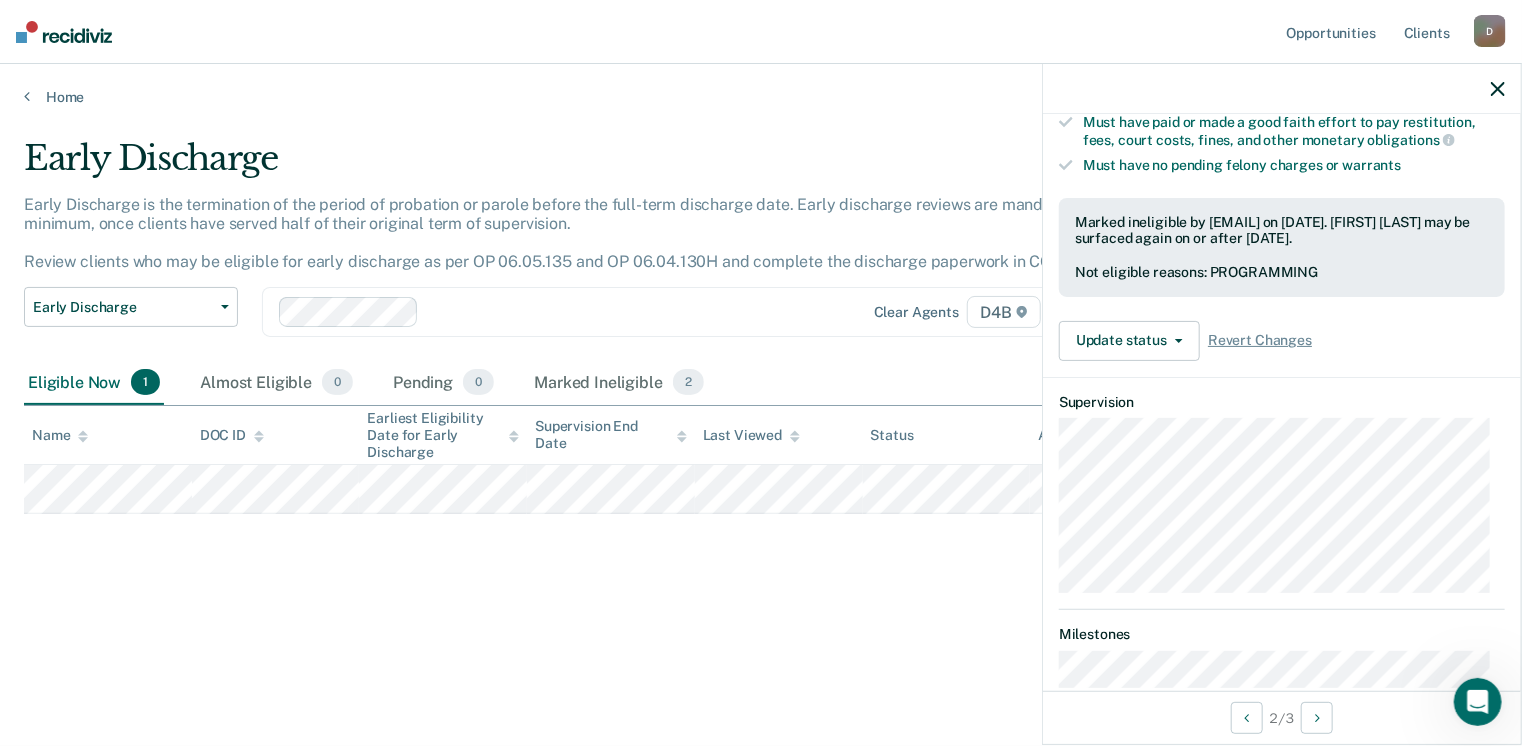 scroll, scrollTop: 520, scrollLeft: 0, axis: vertical 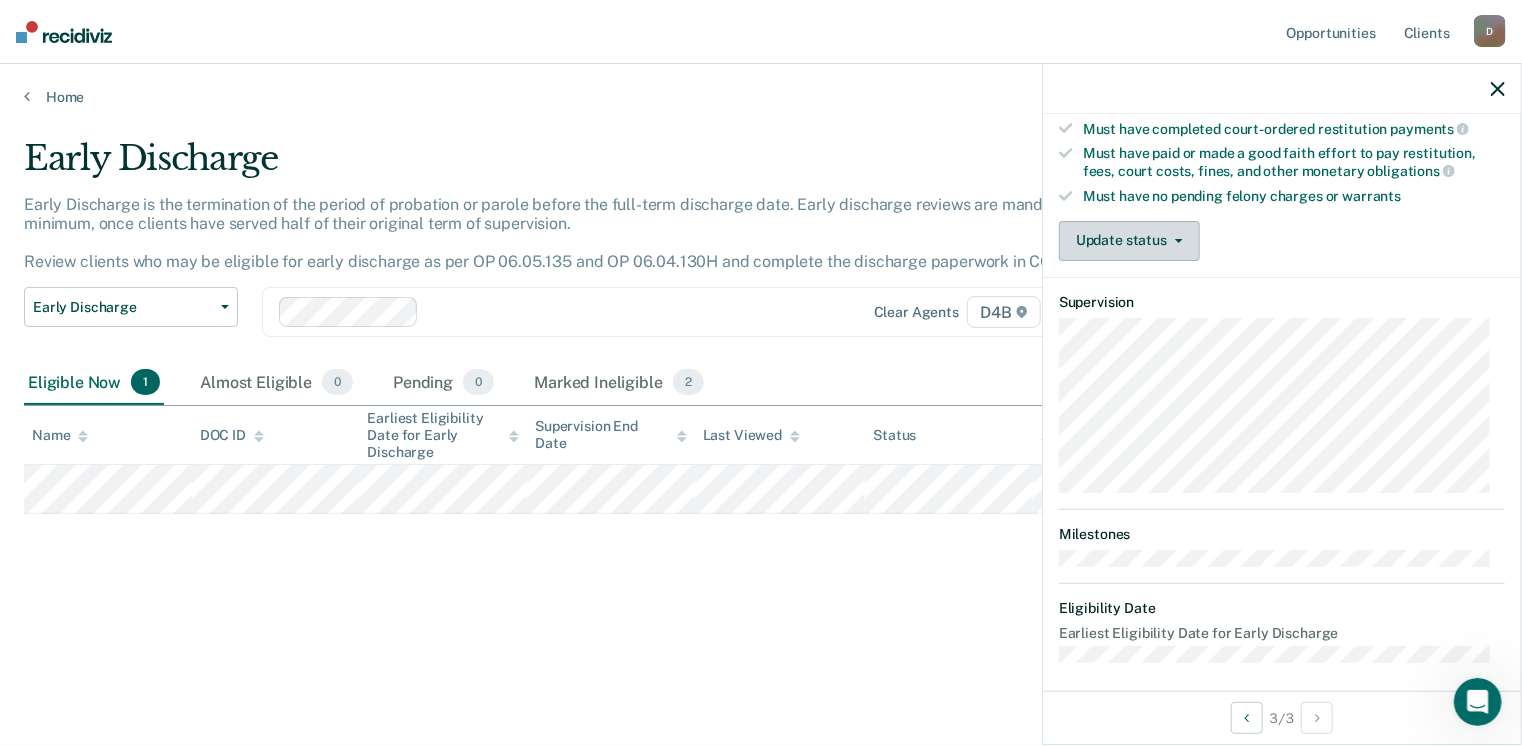 click 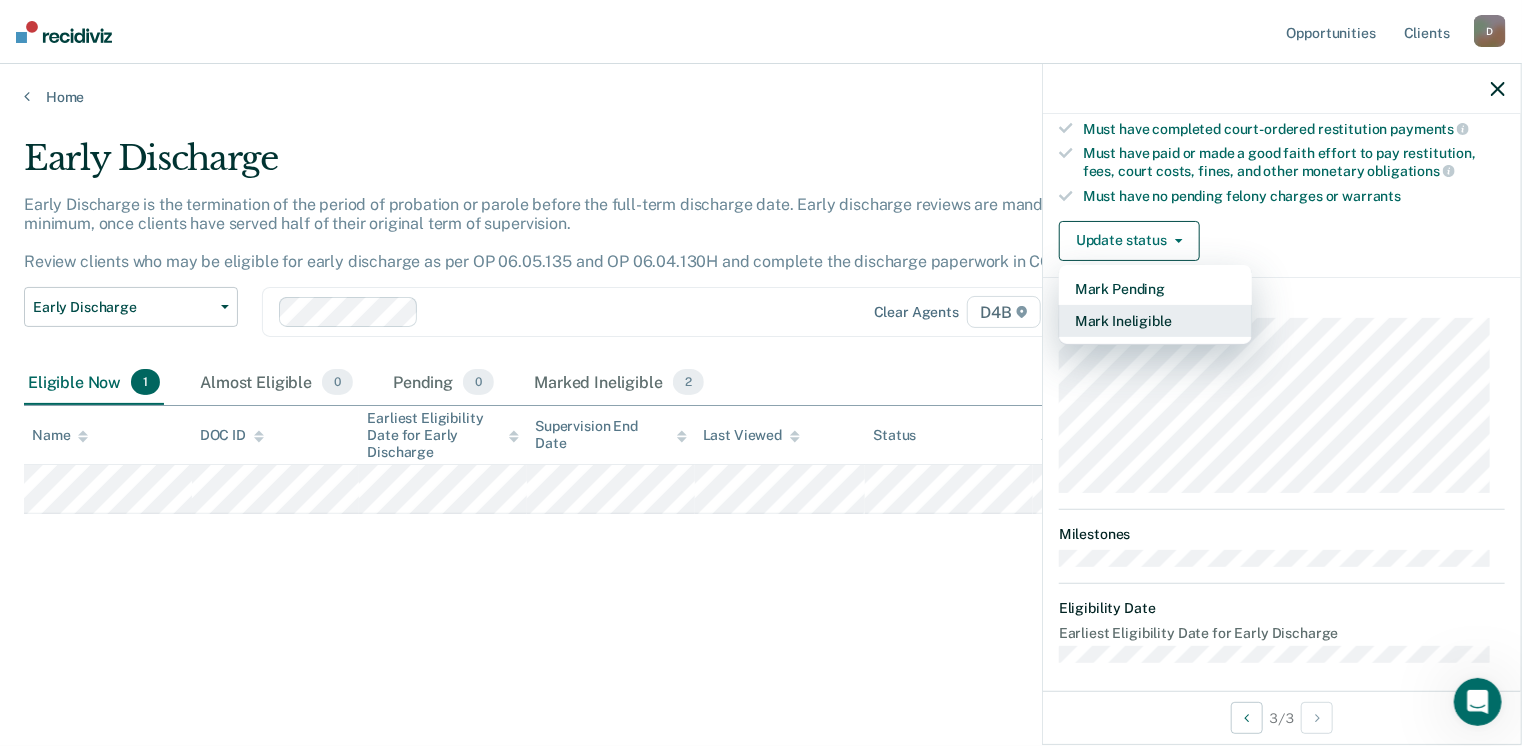 click on "Mark Ineligible" at bounding box center (1155, 321) 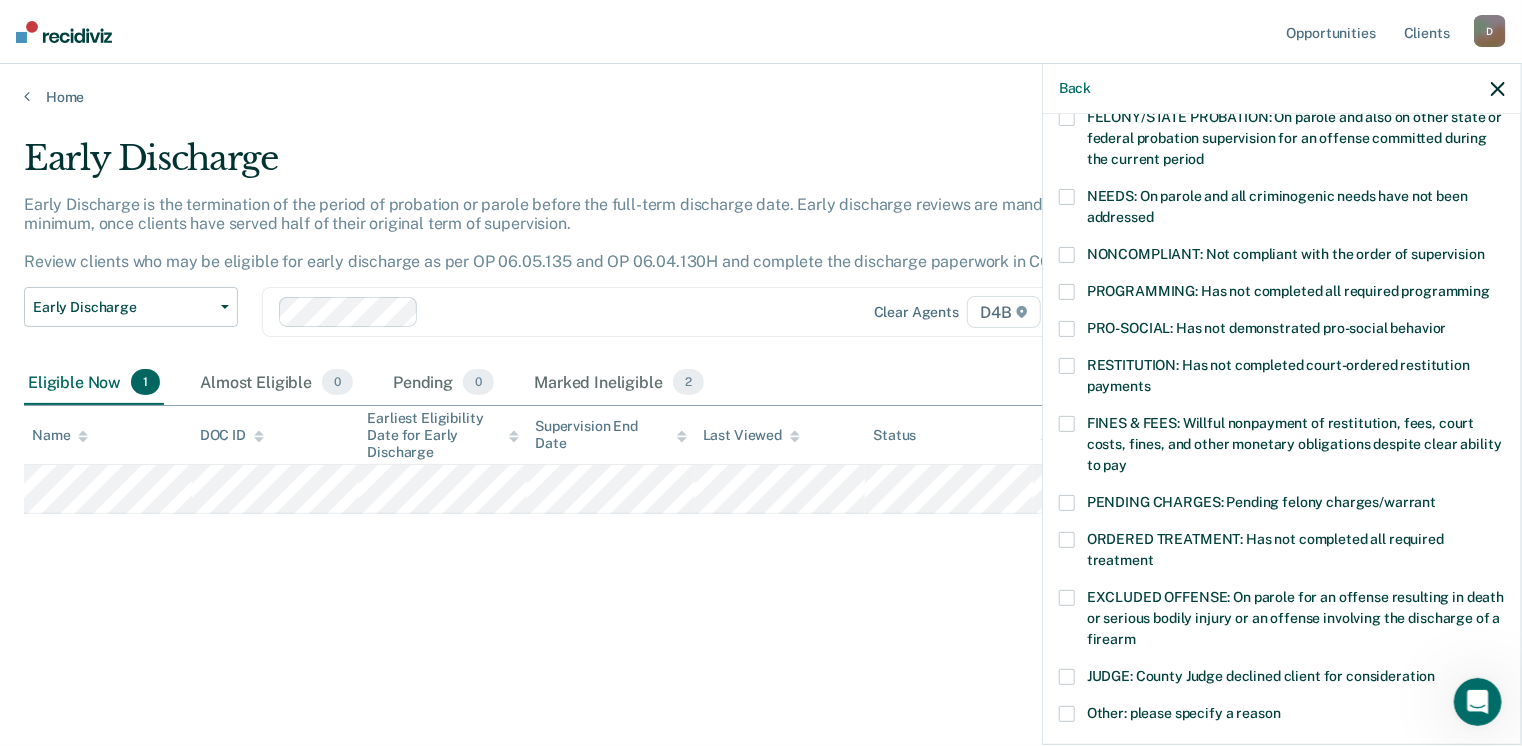 scroll, scrollTop: 271, scrollLeft: 0, axis: vertical 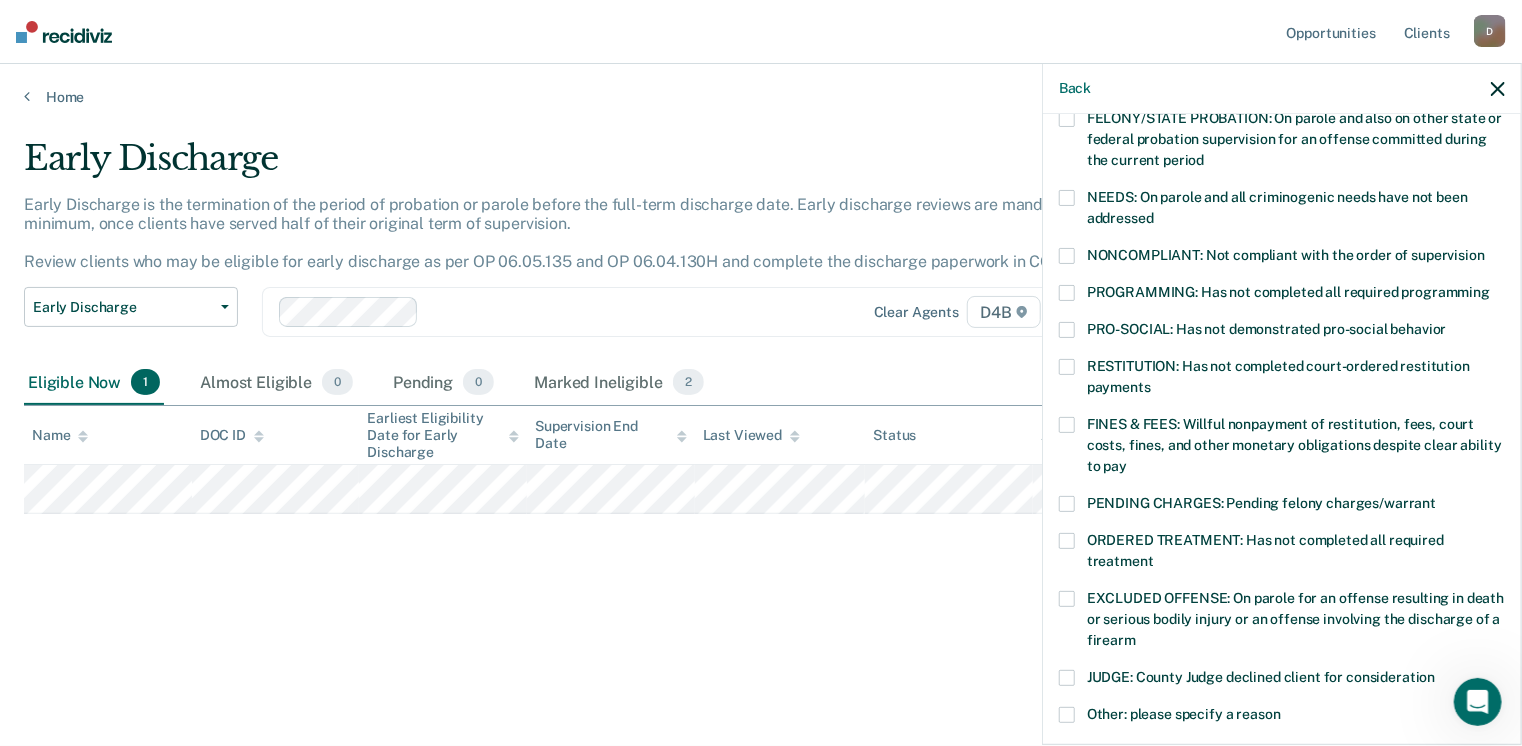 click at bounding box center (1067, 256) 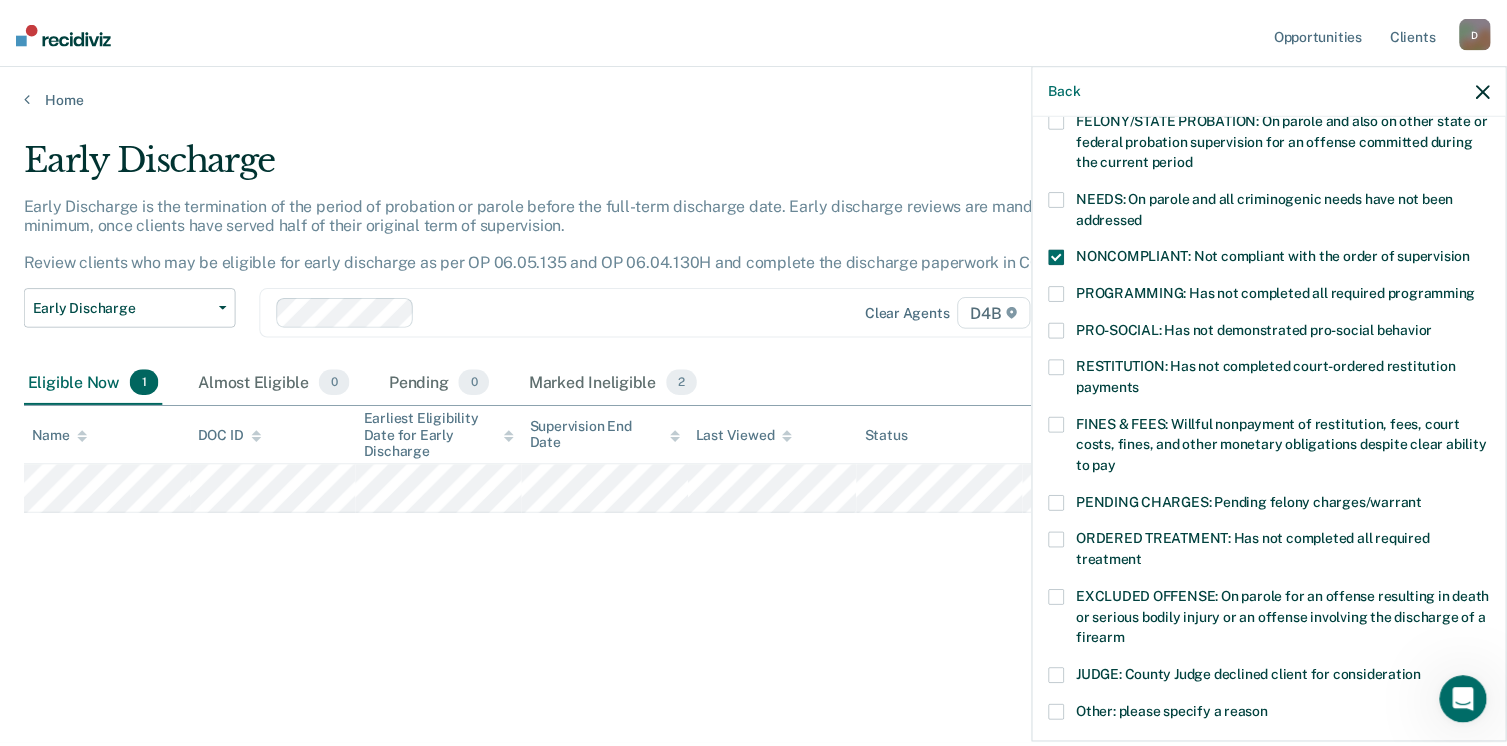 scroll, scrollTop: 551, scrollLeft: 0, axis: vertical 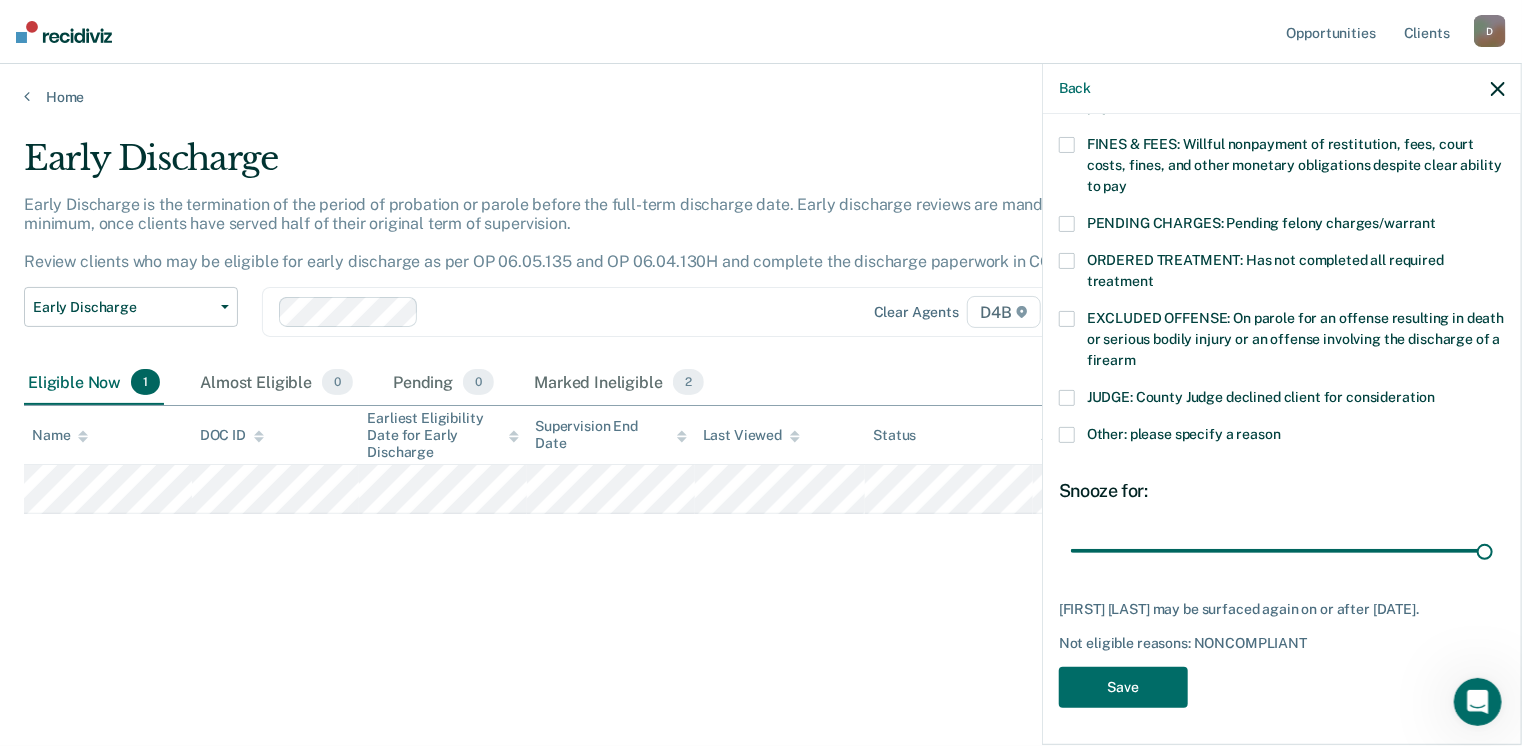 drag, startPoint x: 1206, startPoint y: 548, endPoint x: 1510, endPoint y: 540, distance: 304.10526 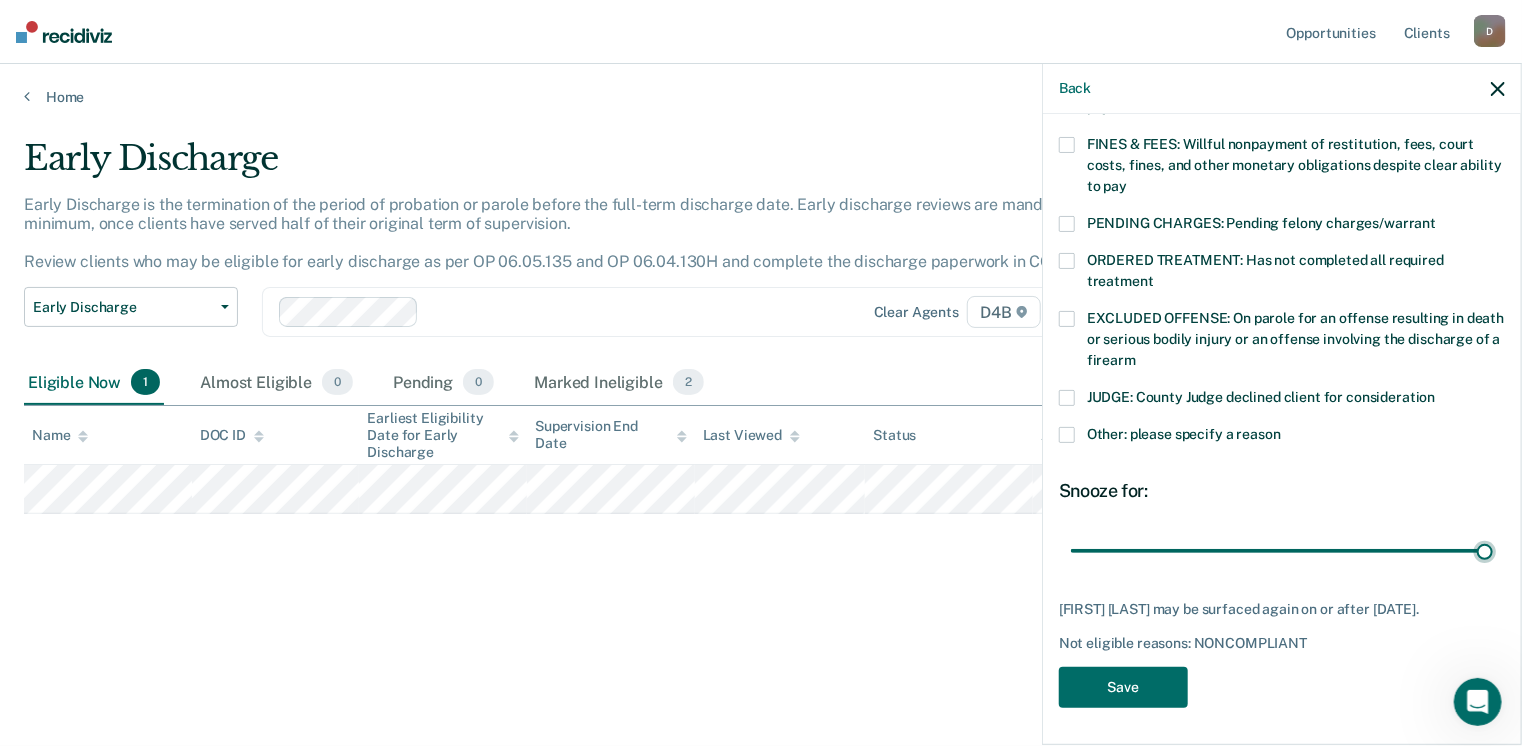 type on "90" 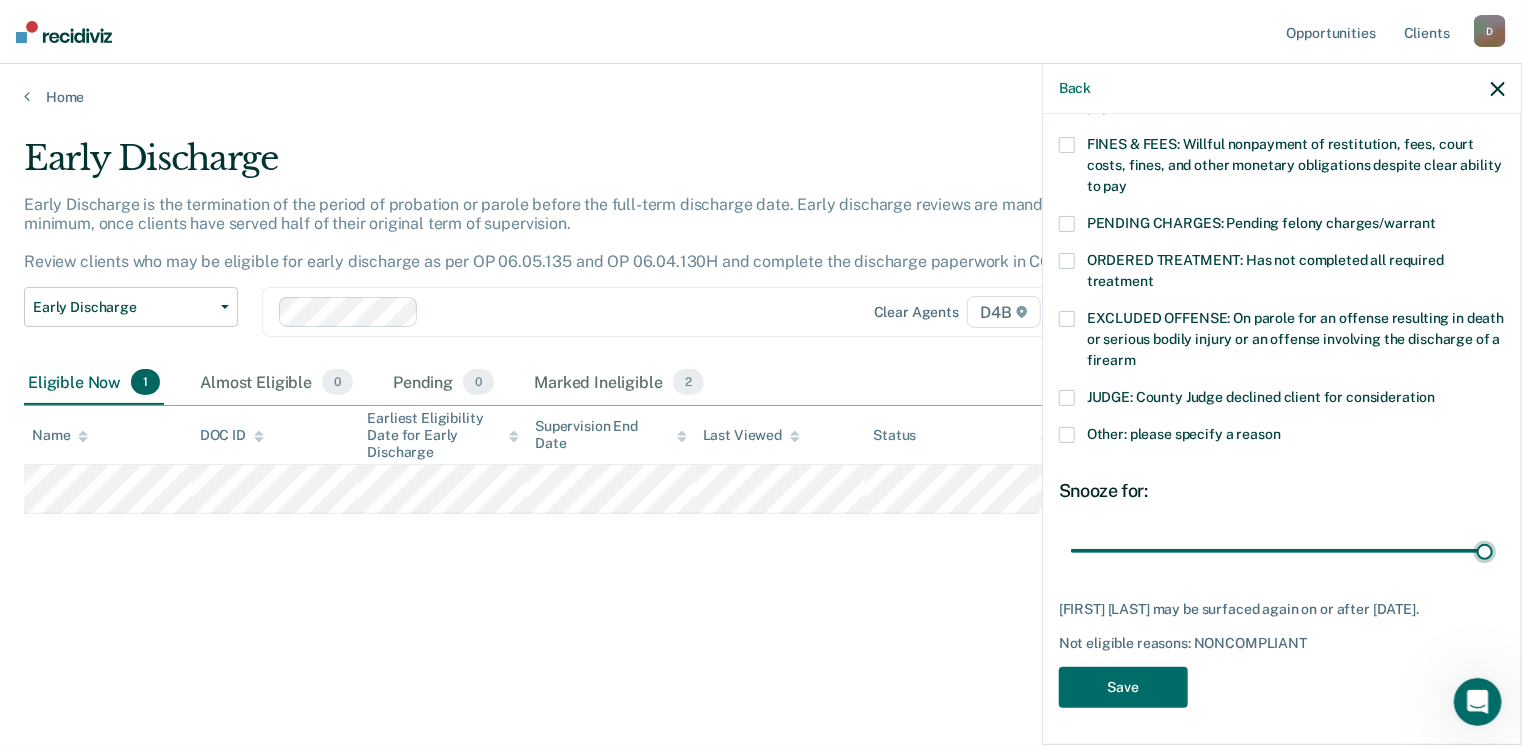click at bounding box center [1282, 551] 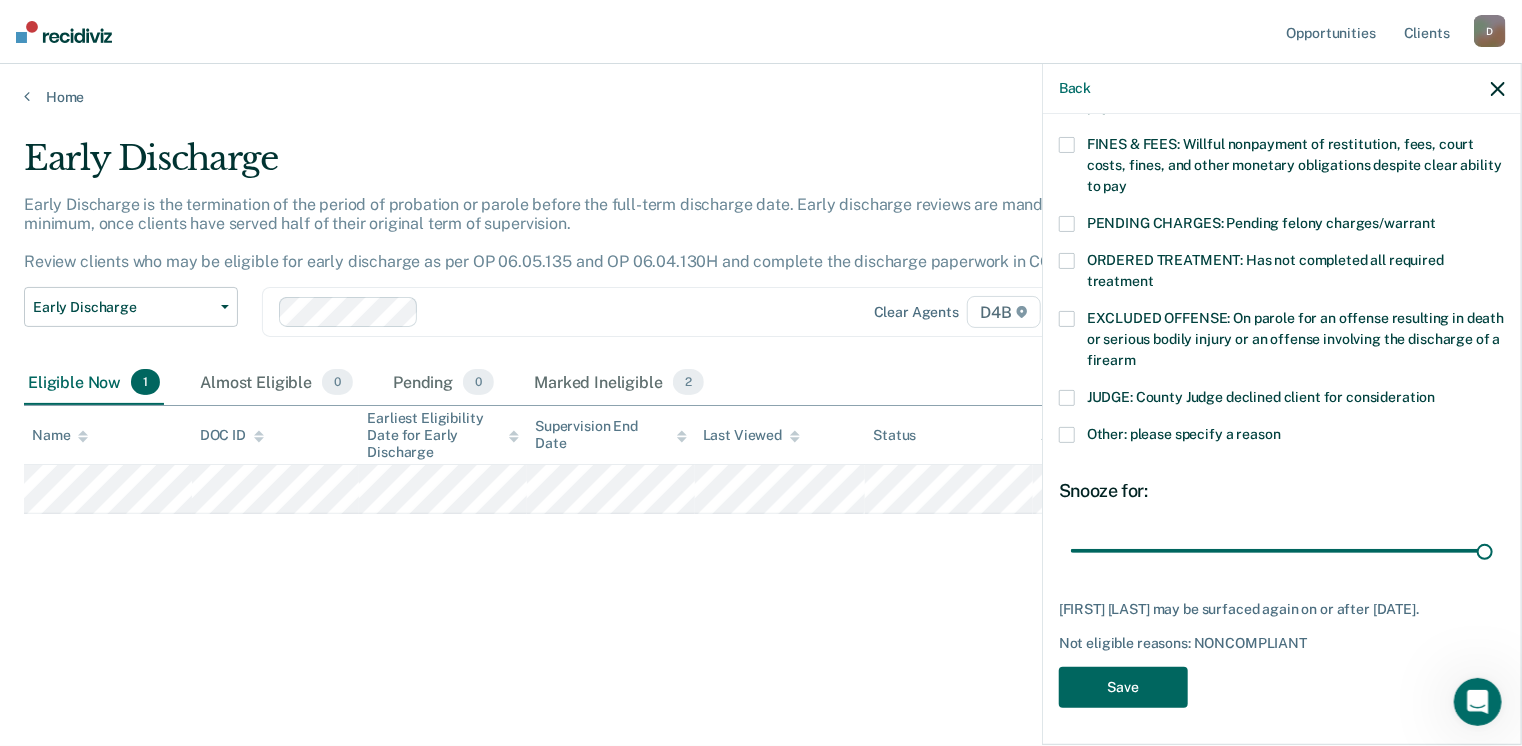 click on "Save" at bounding box center [1123, 687] 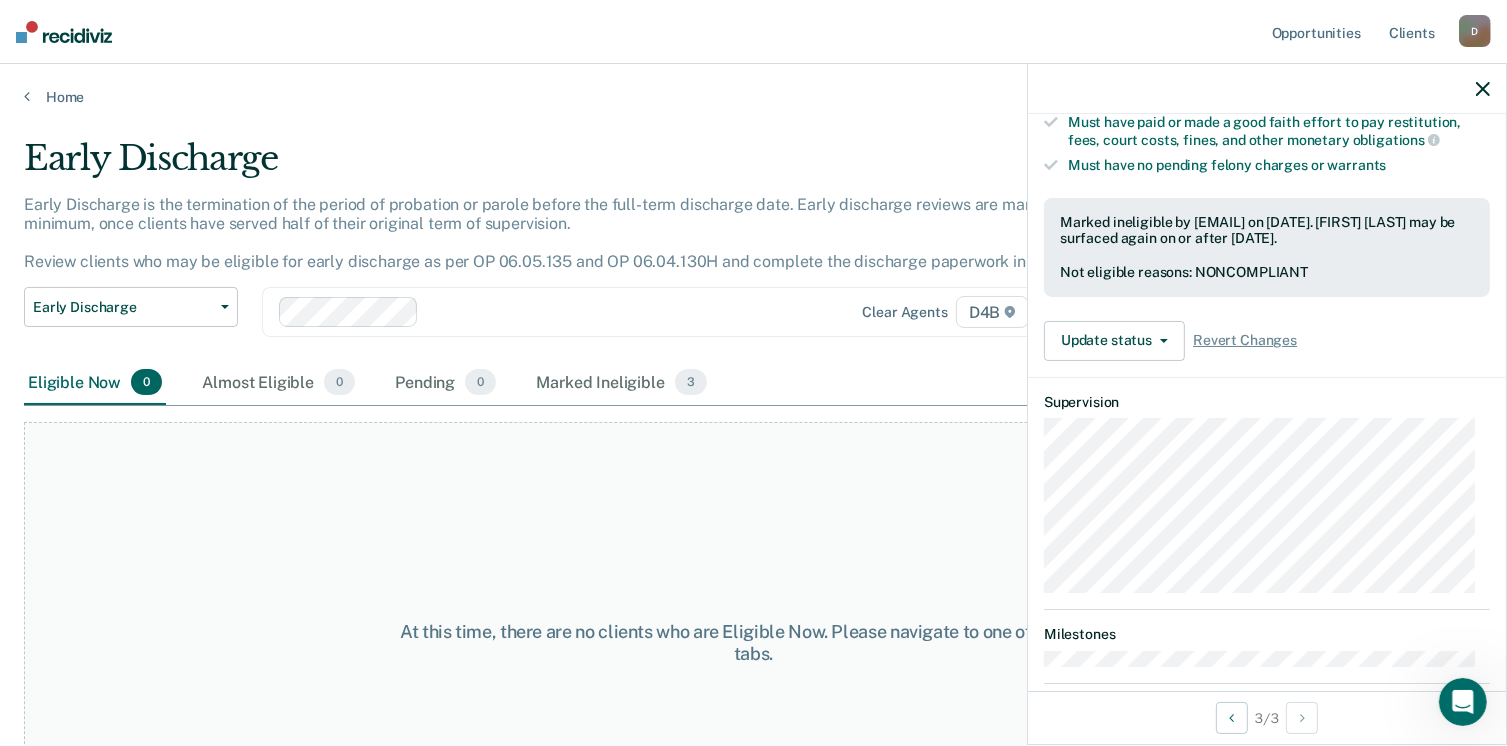 click at bounding box center (1267, 89) 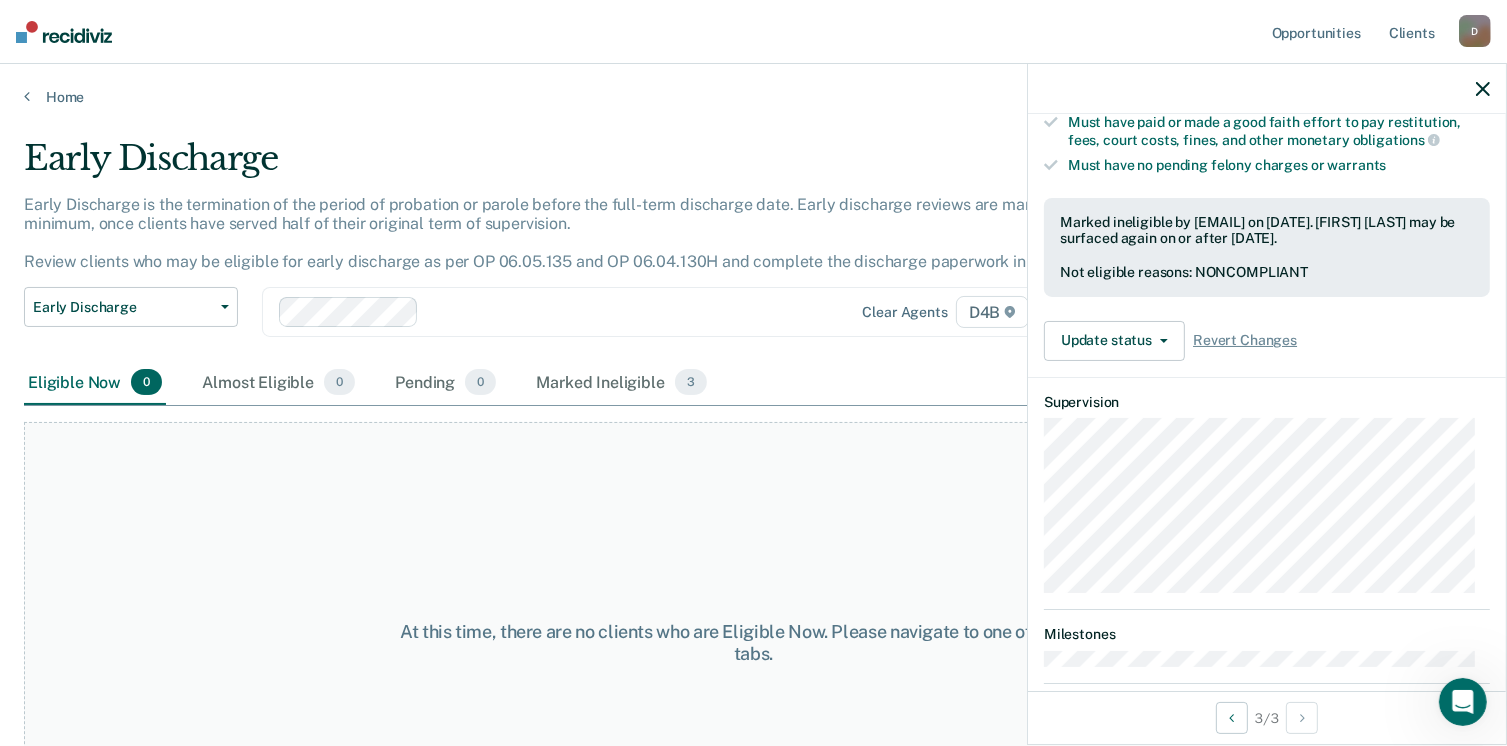 click 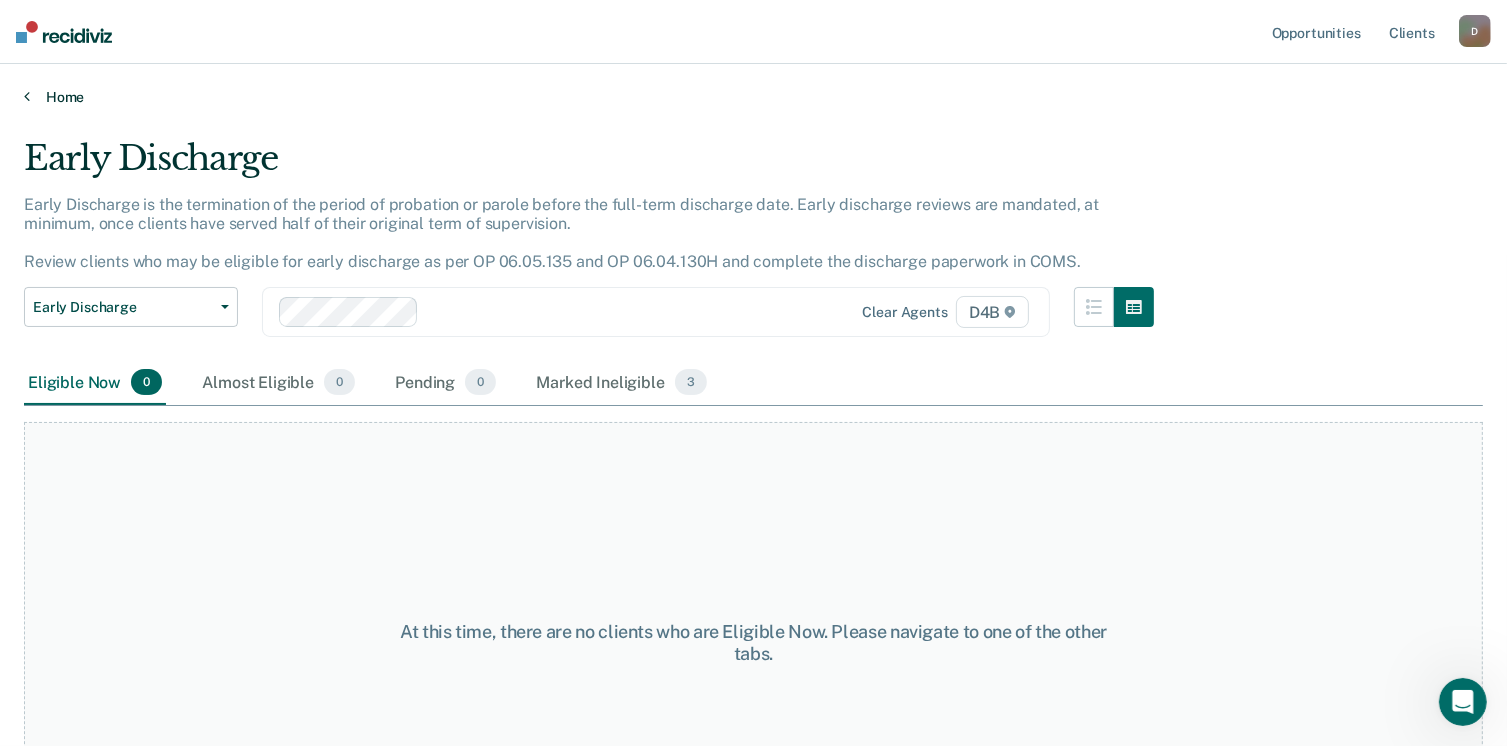 click on "Home" at bounding box center (753, 97) 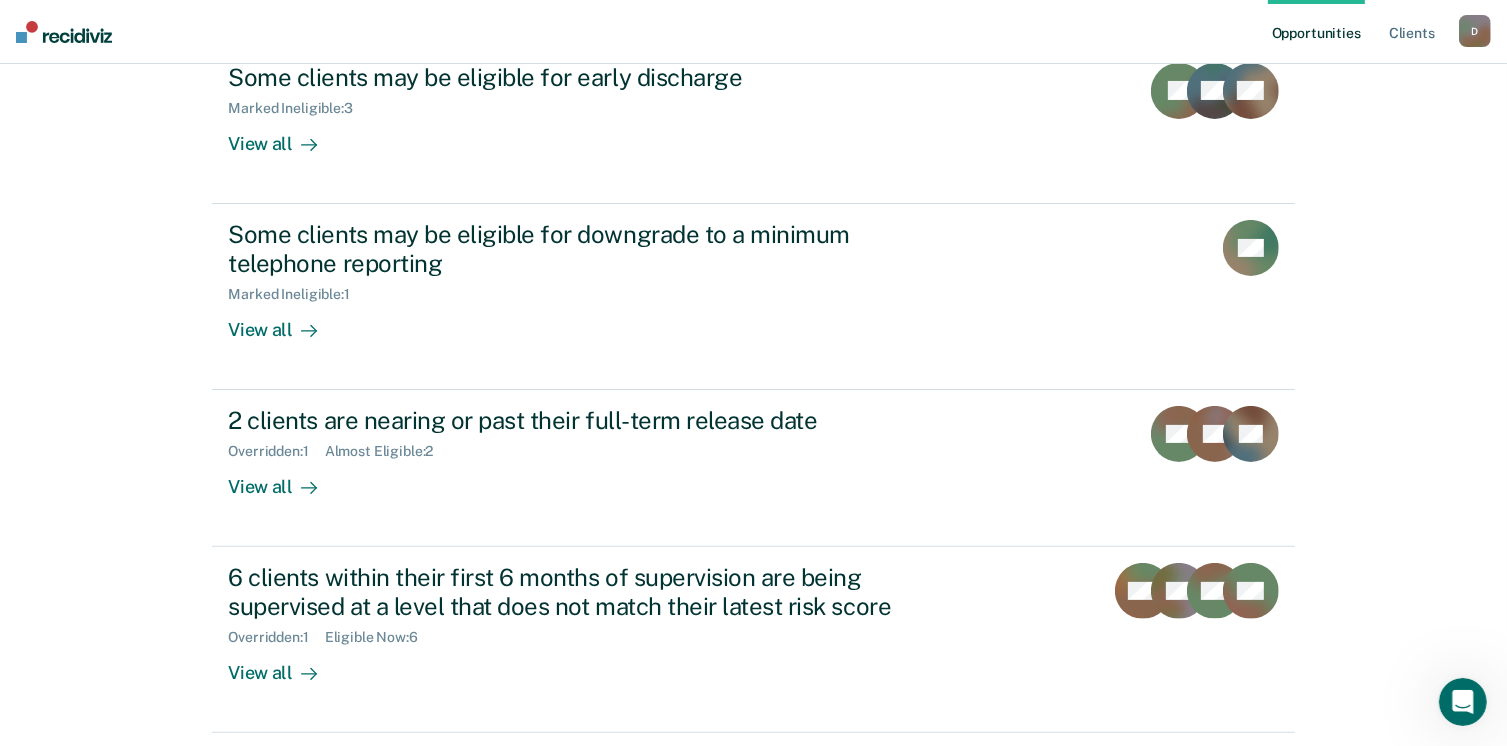 scroll, scrollTop: 412, scrollLeft: 0, axis: vertical 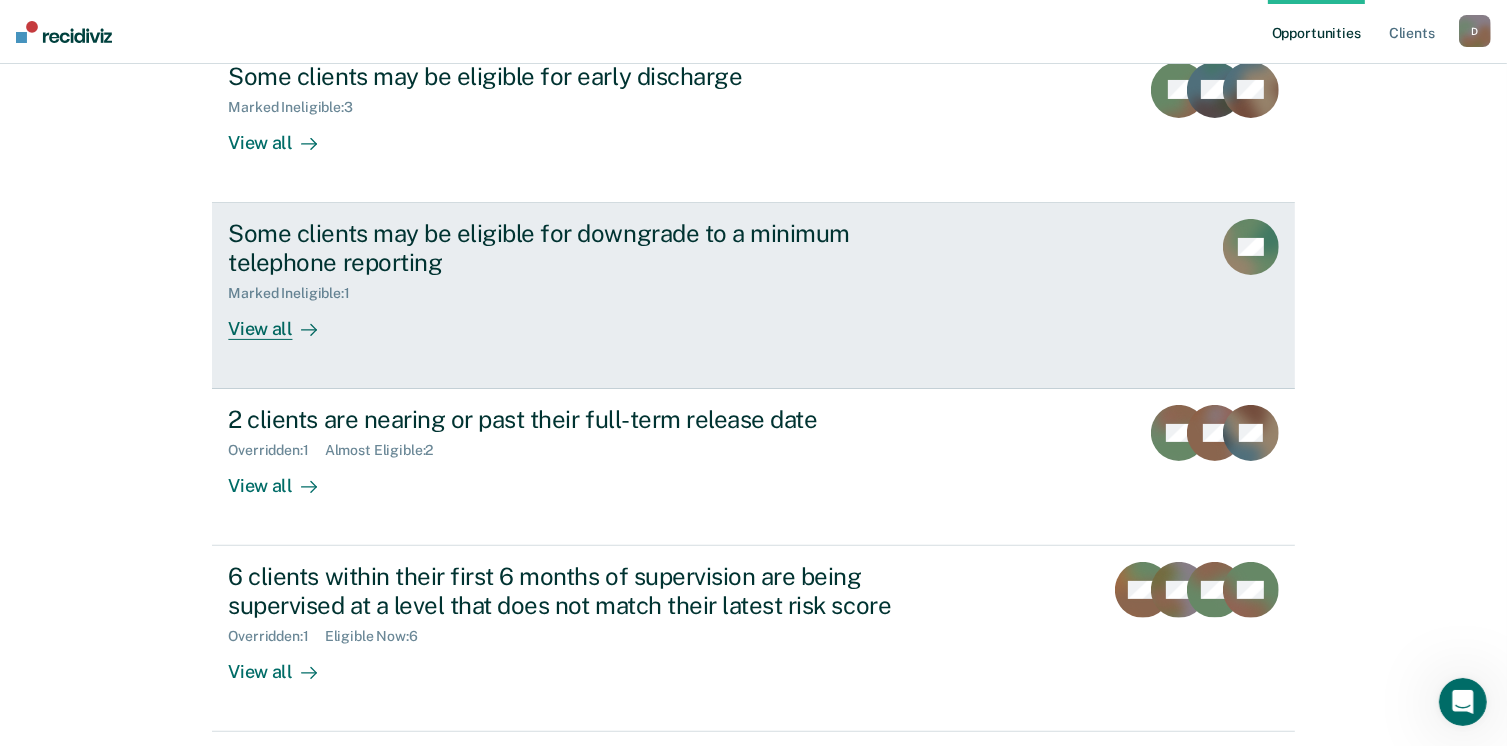 click on "View all" at bounding box center (284, 320) 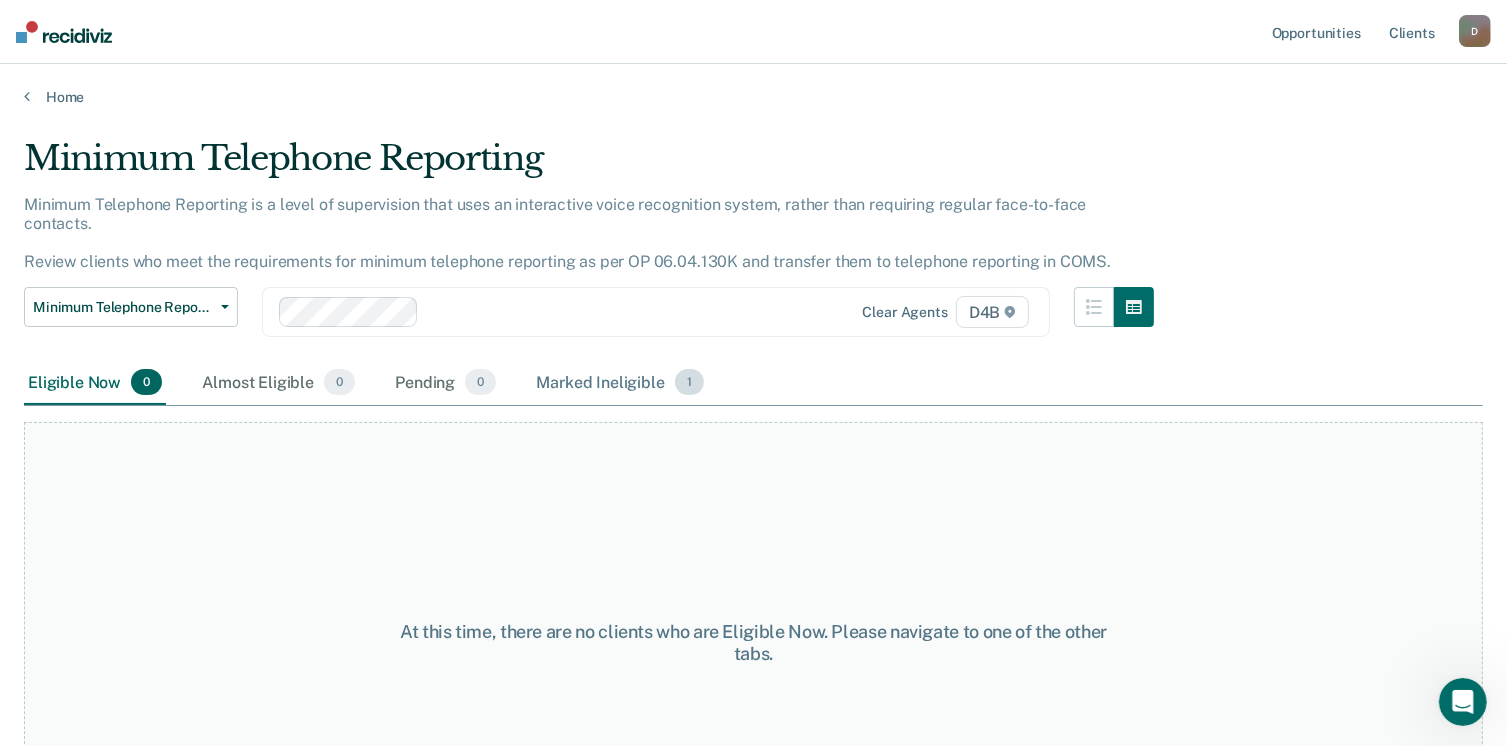 click on "Marked Ineligible 1" at bounding box center (620, 383) 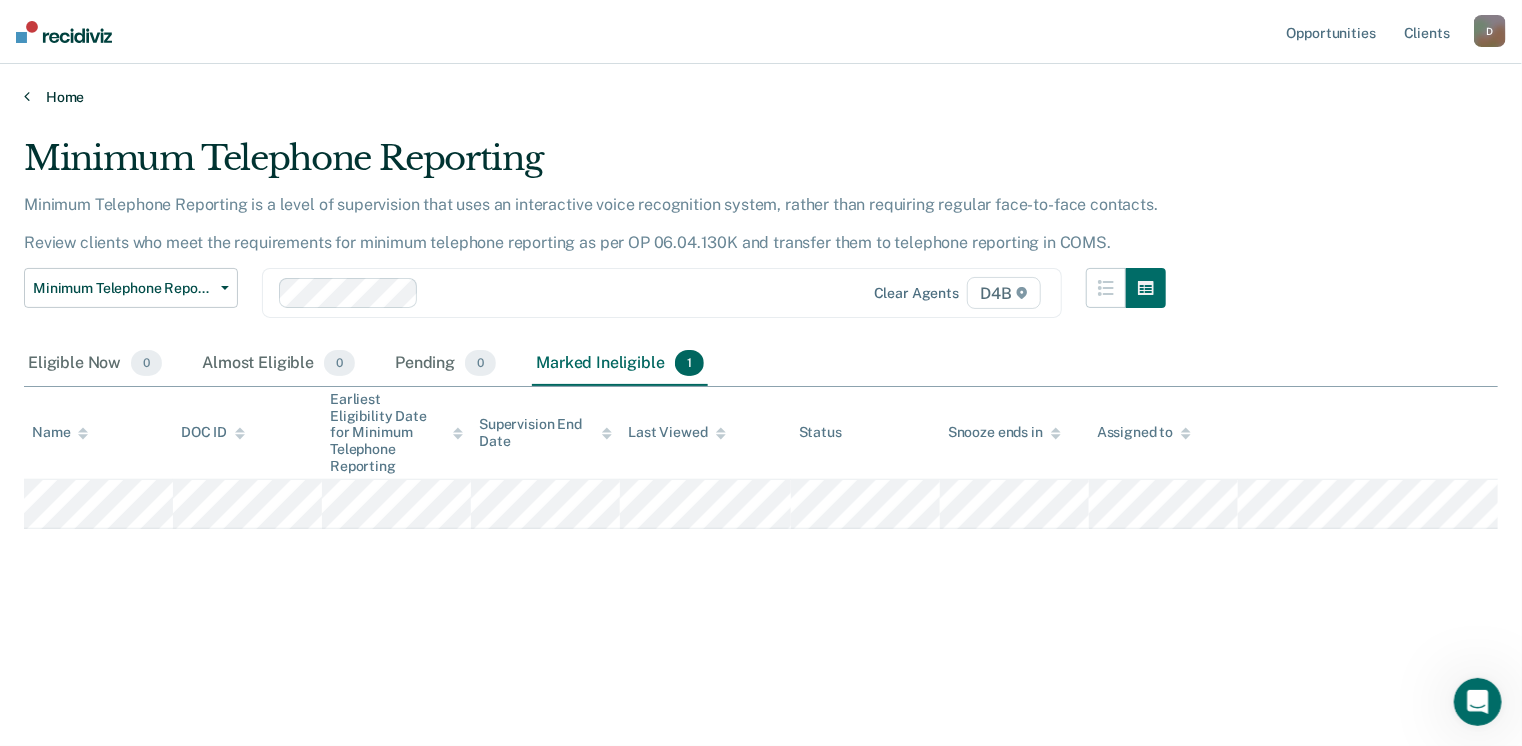 click at bounding box center [27, 96] 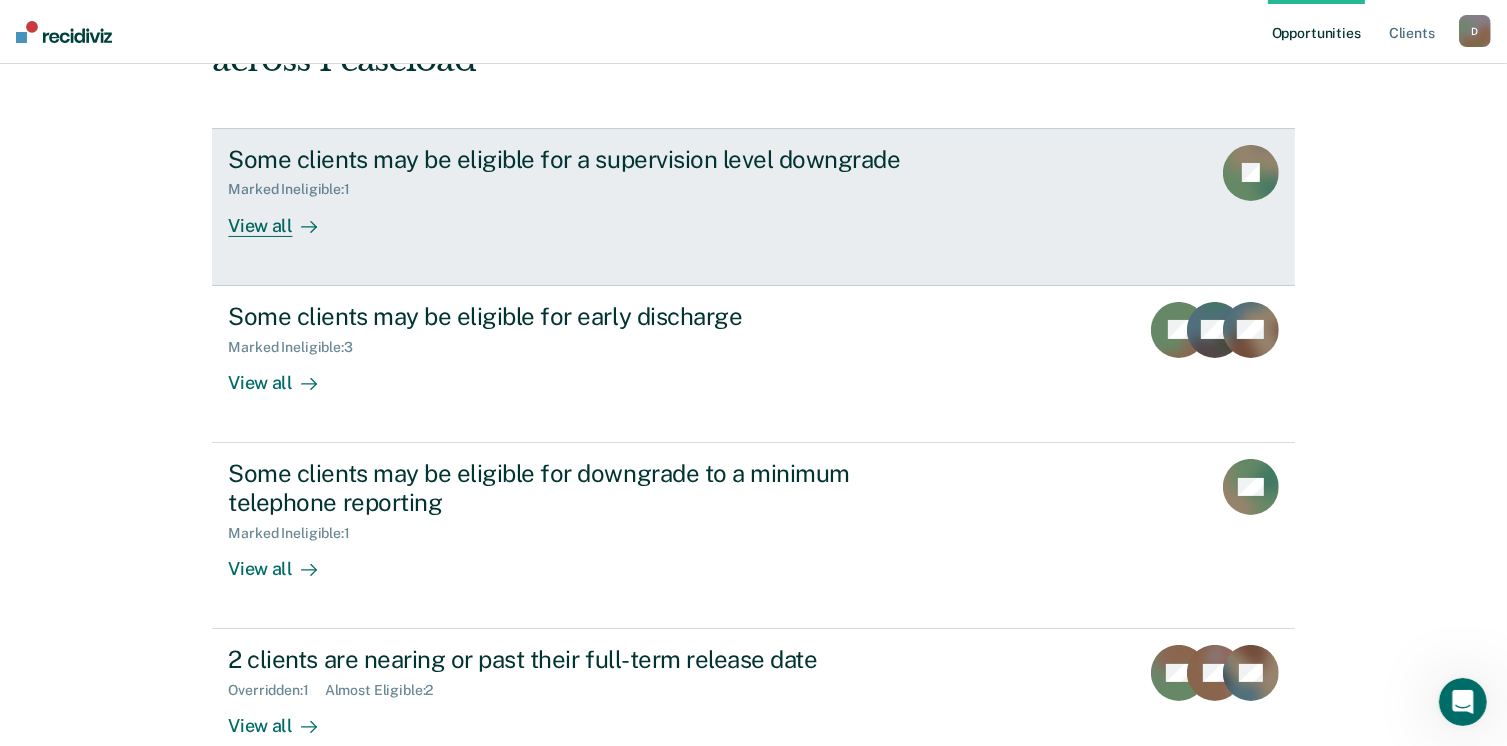 scroll, scrollTop: 244, scrollLeft: 0, axis: vertical 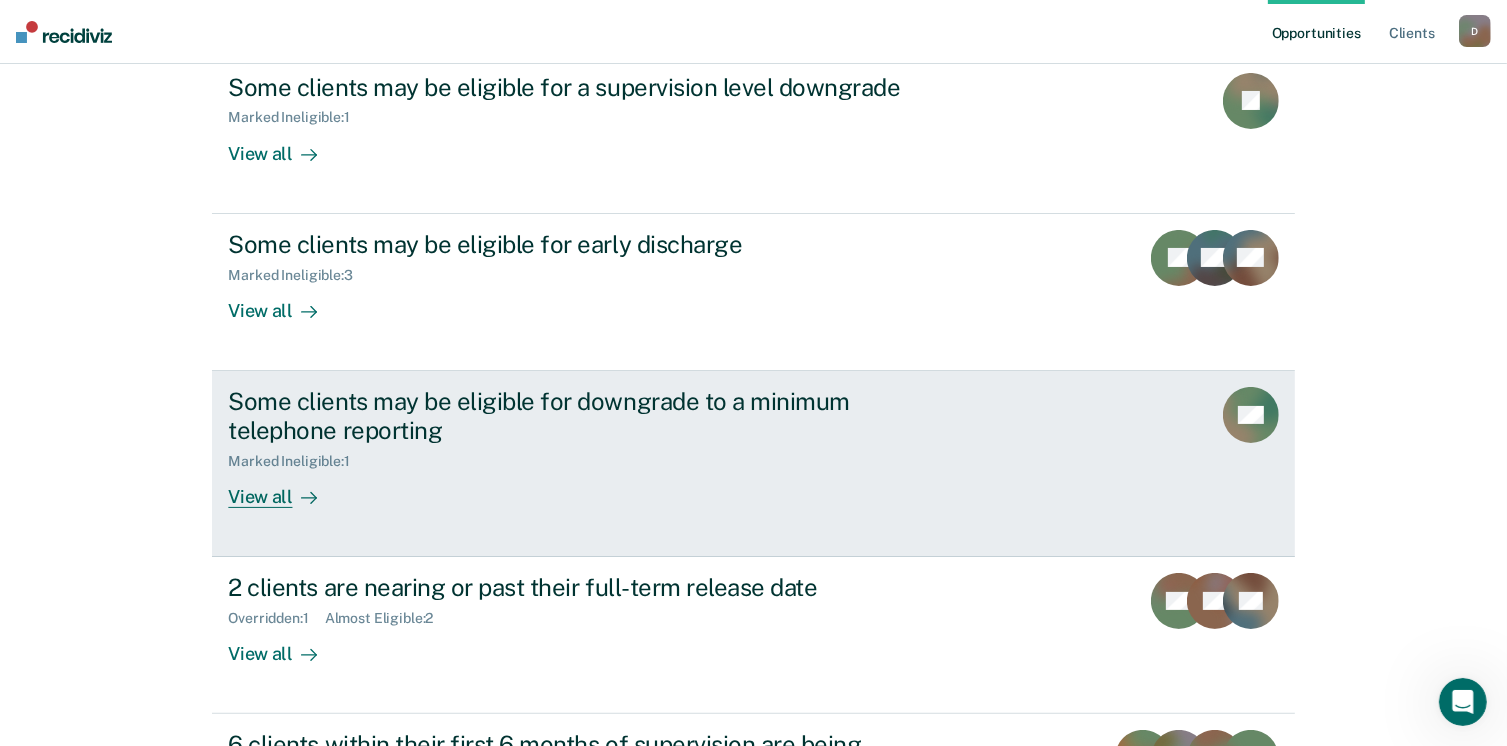 click on "View all" at bounding box center (284, 488) 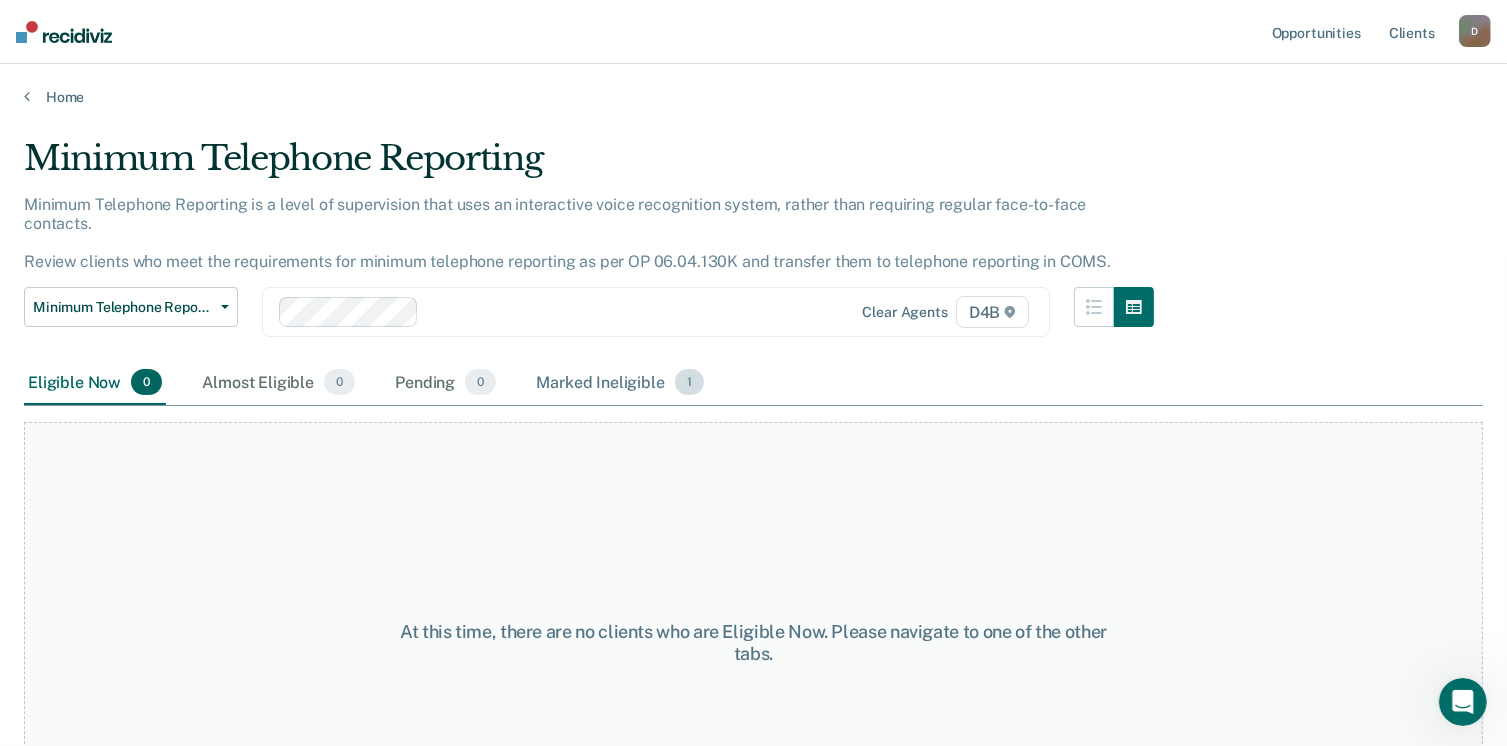 drag, startPoint x: 270, startPoint y: 493, endPoint x: 641, endPoint y: 361, distance: 393.78293 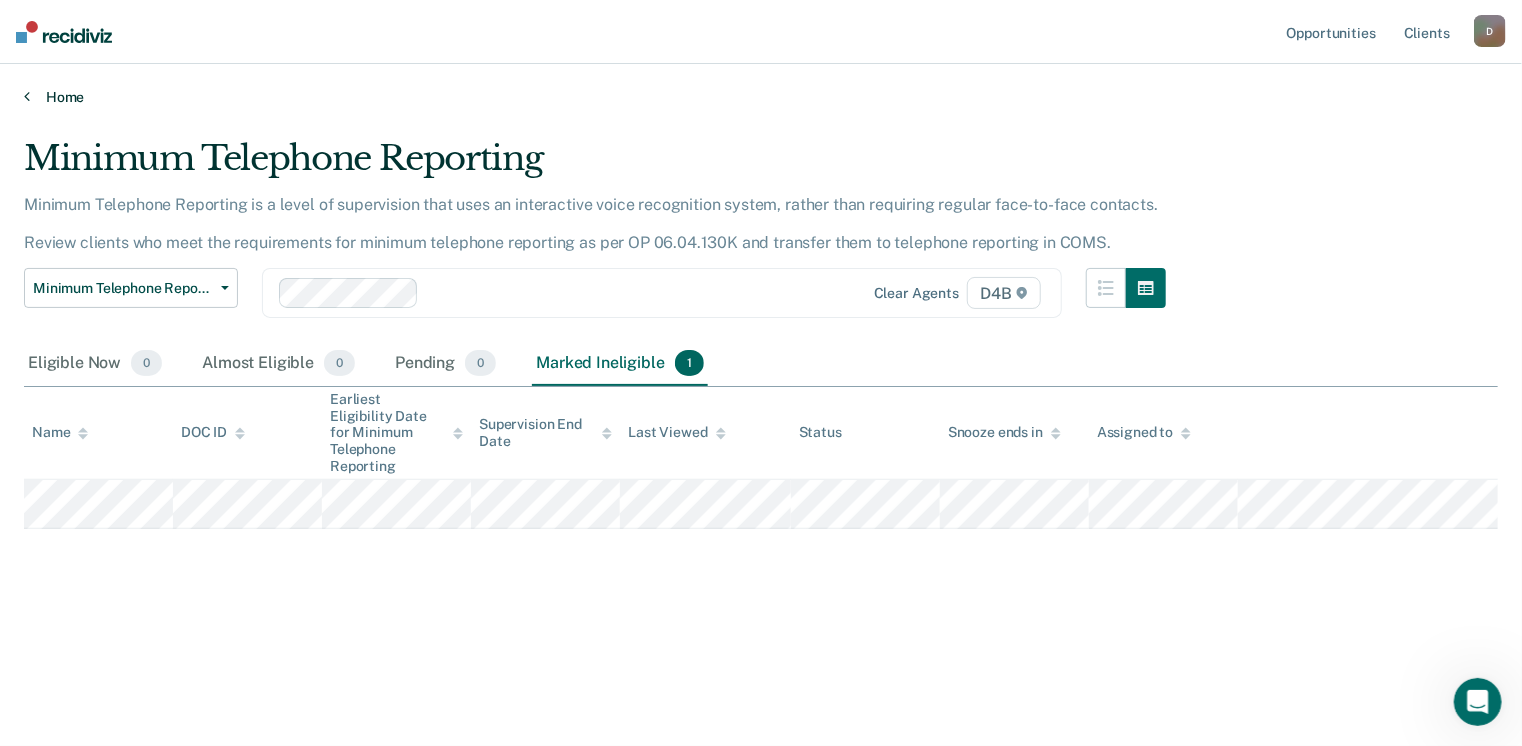 click at bounding box center (27, 96) 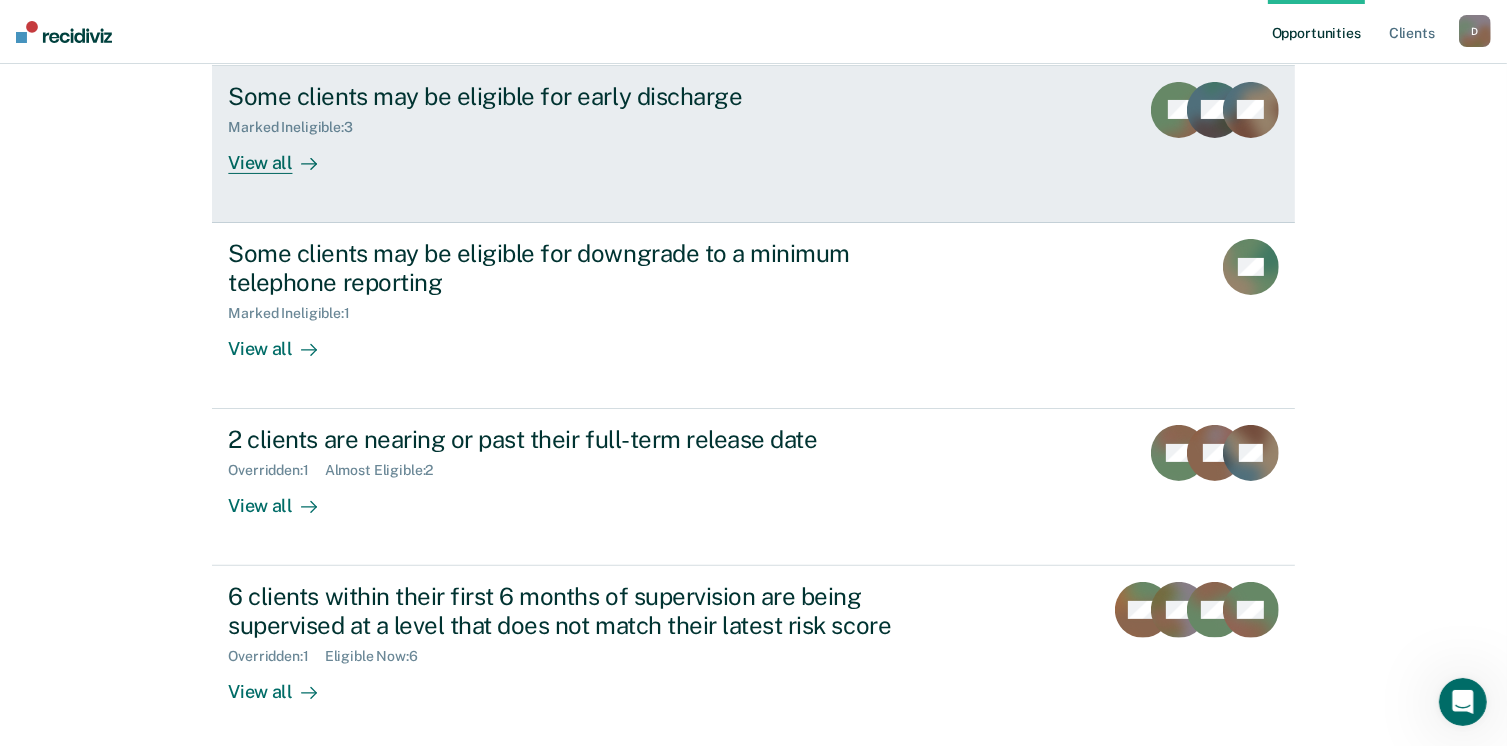 scroll, scrollTop: 394, scrollLeft: 0, axis: vertical 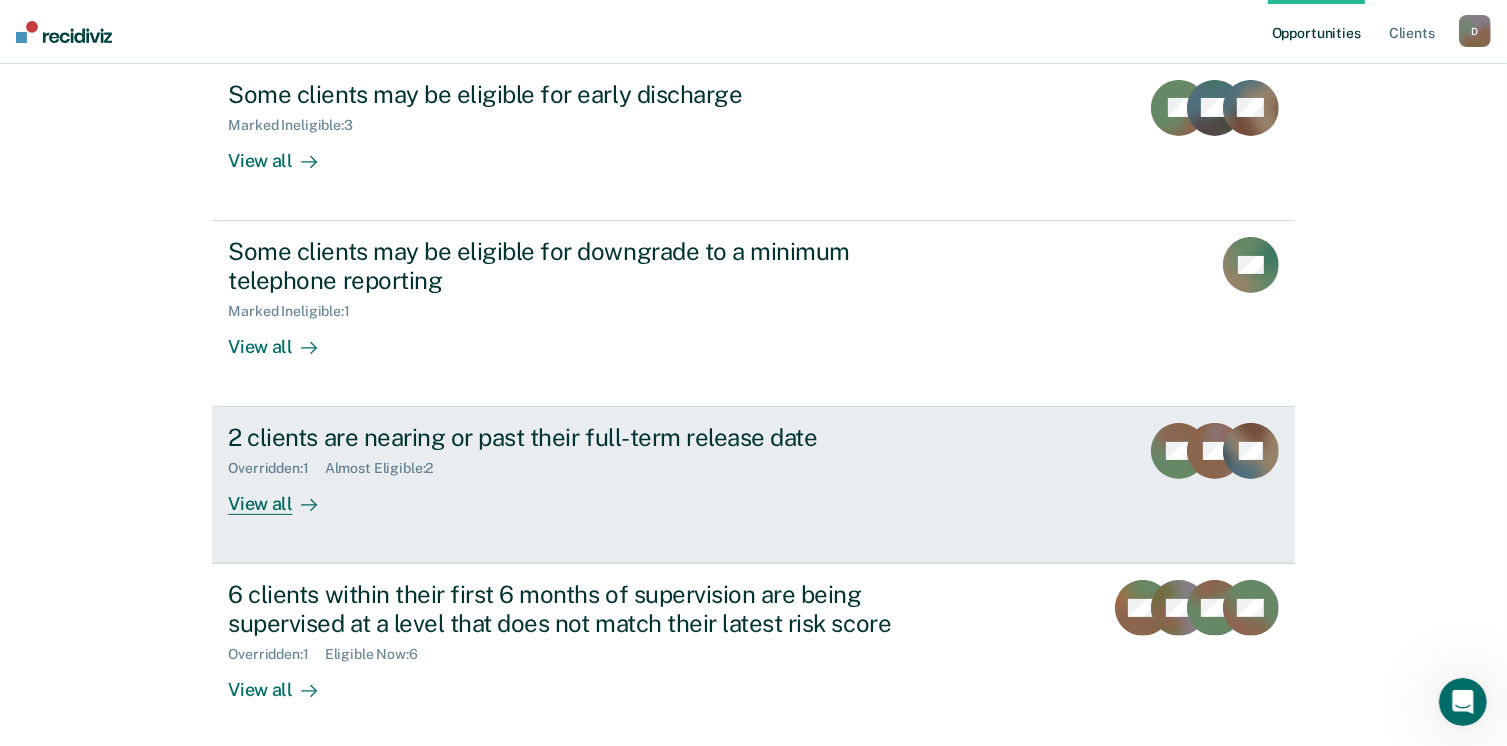 click on "View all" at bounding box center [284, 496] 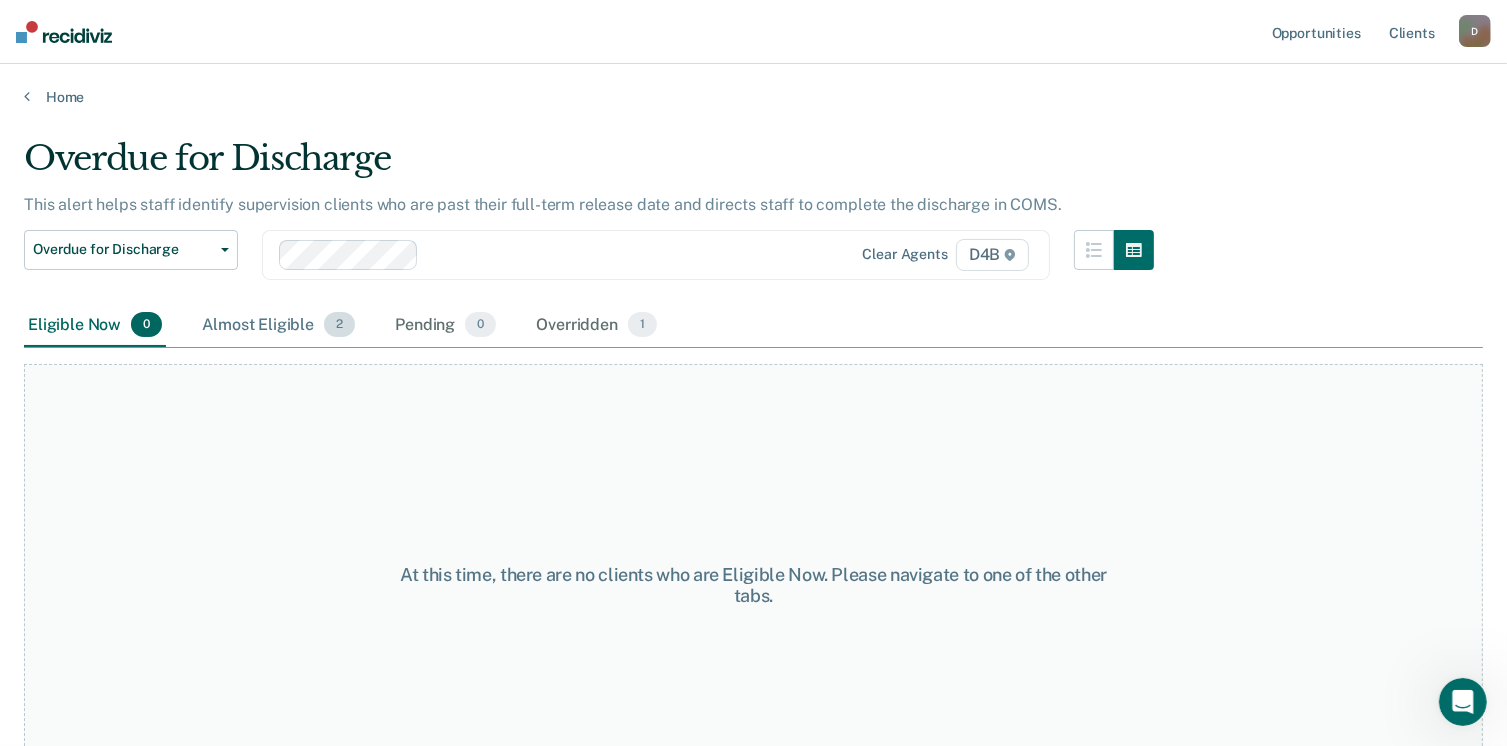 click on "Almost Eligible 2" at bounding box center [278, 326] 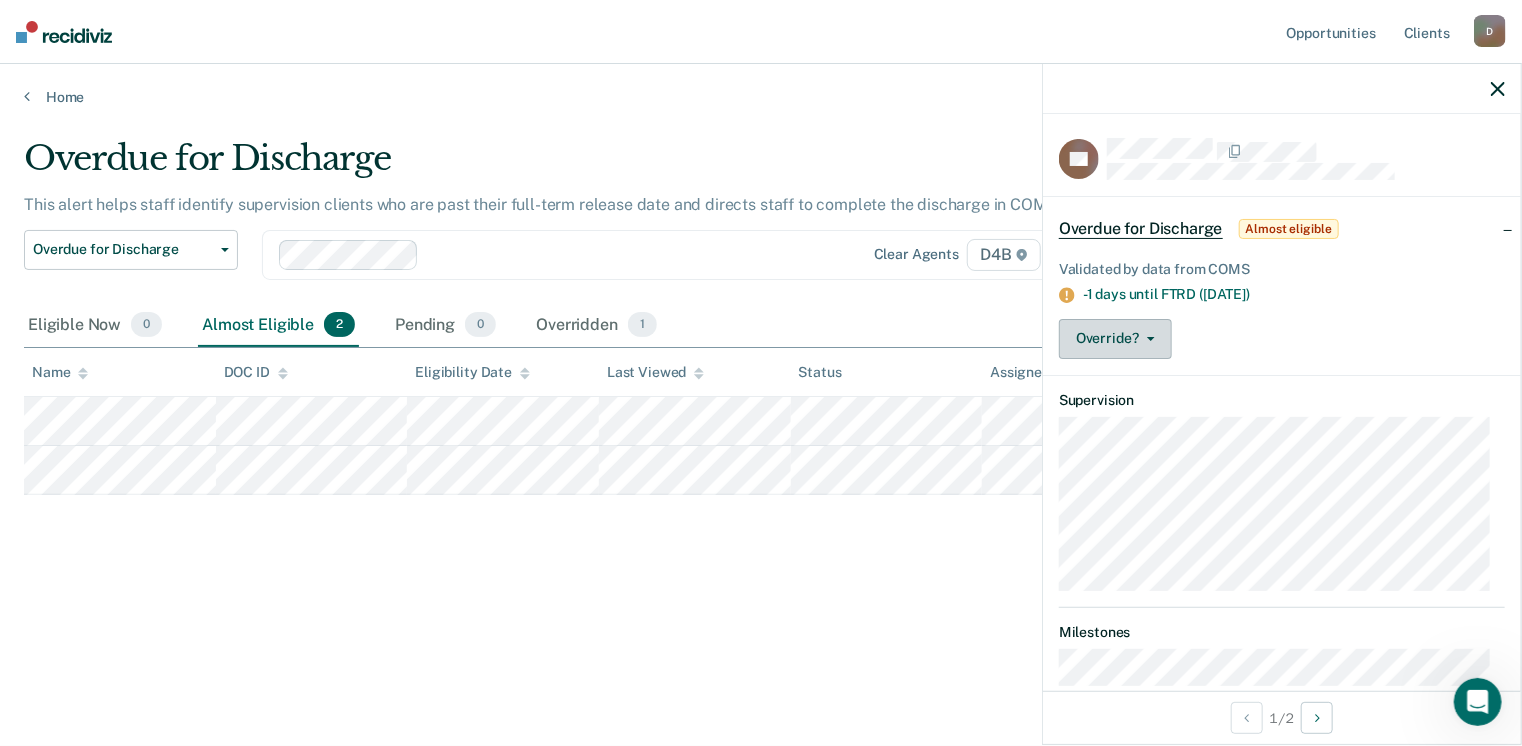 click 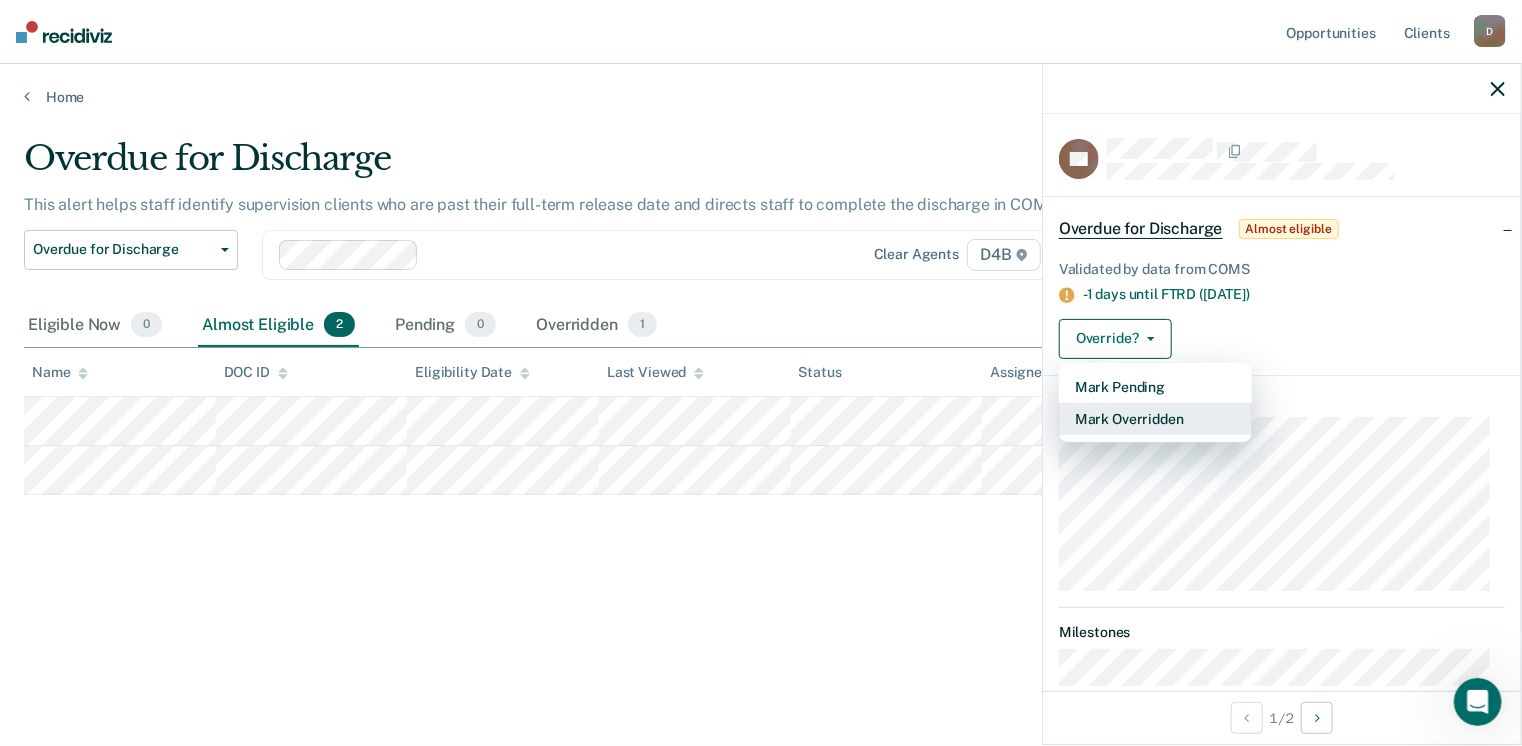 click on "Mark Overridden" at bounding box center [1155, 419] 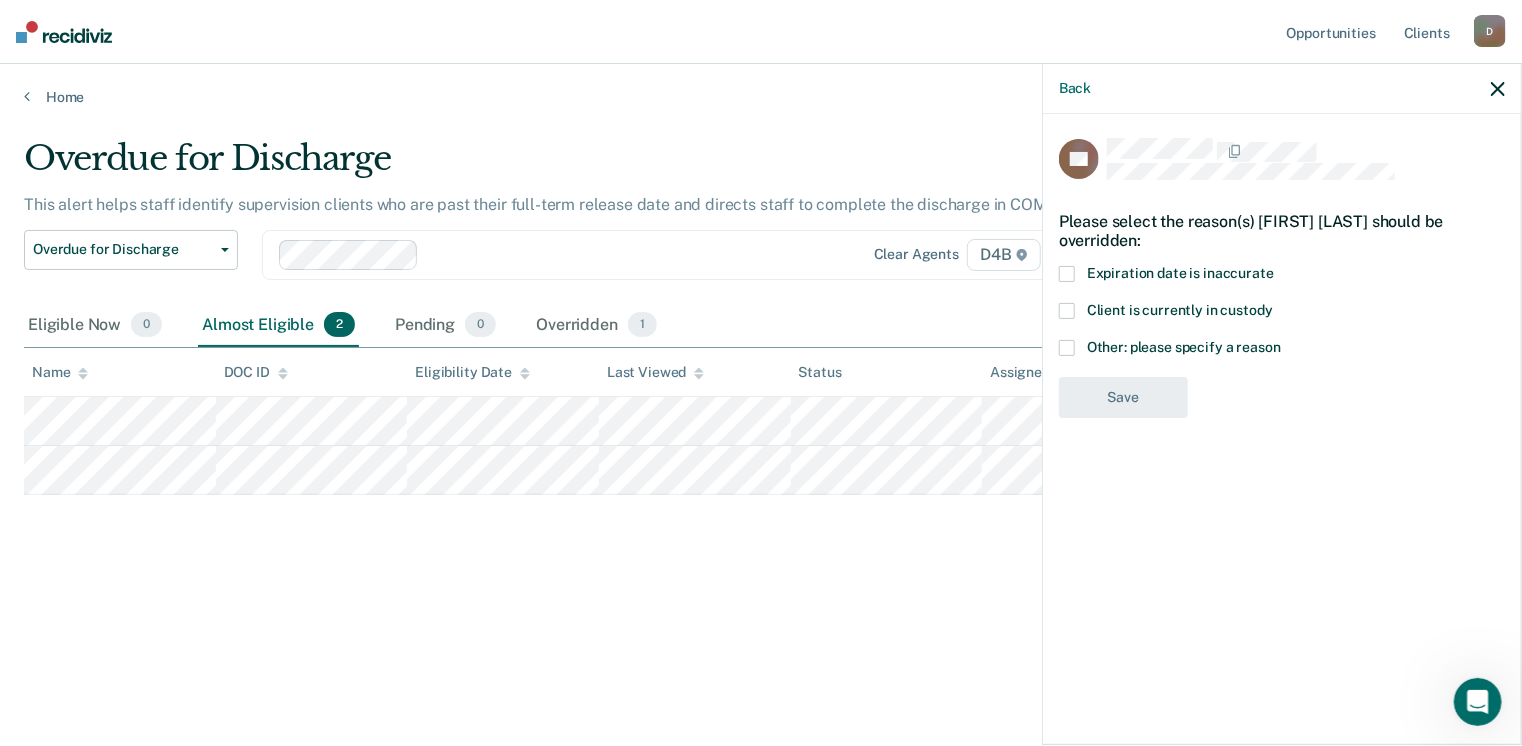 click at bounding box center [1067, 348] 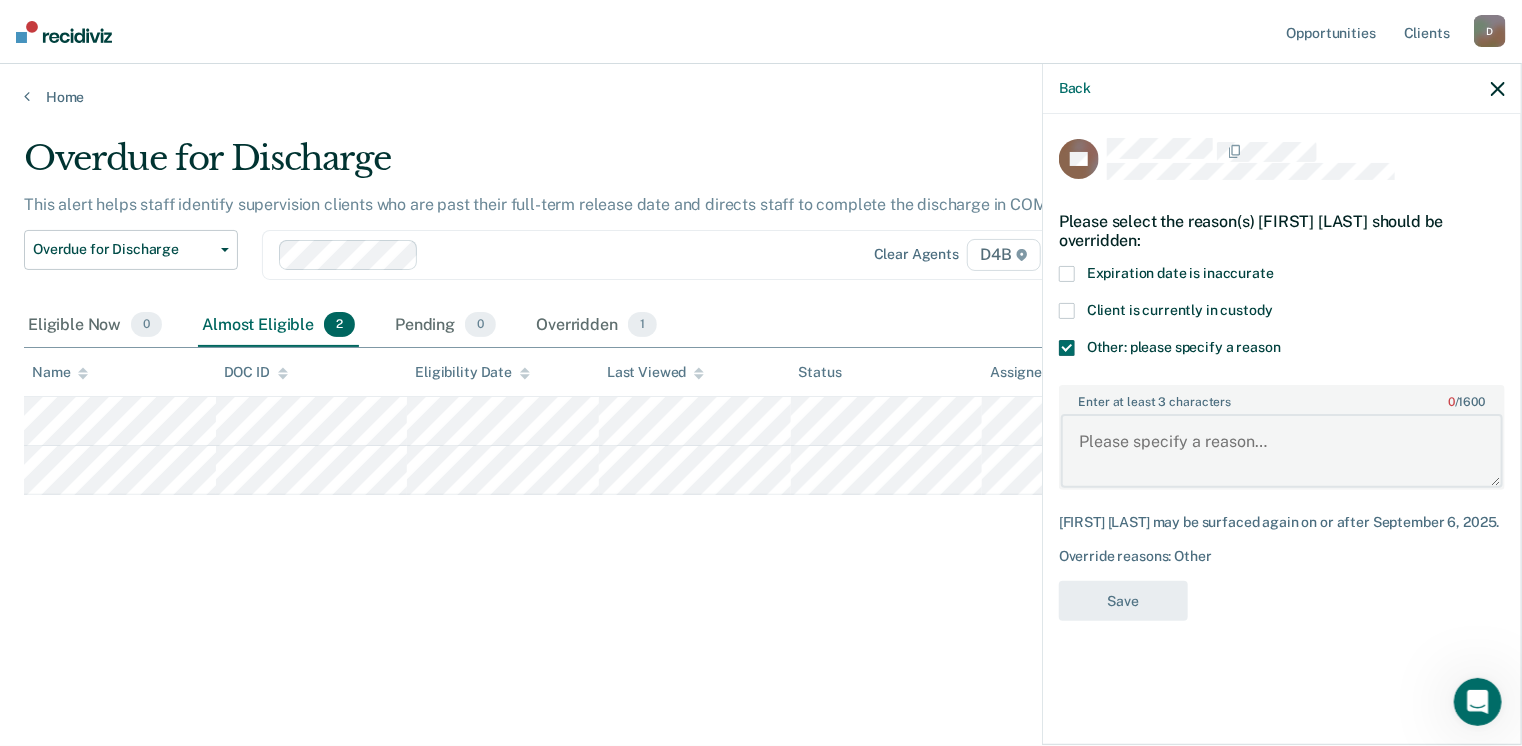 click on "Enter at least 3 characters 0  /  1600" at bounding box center (1282, 451) 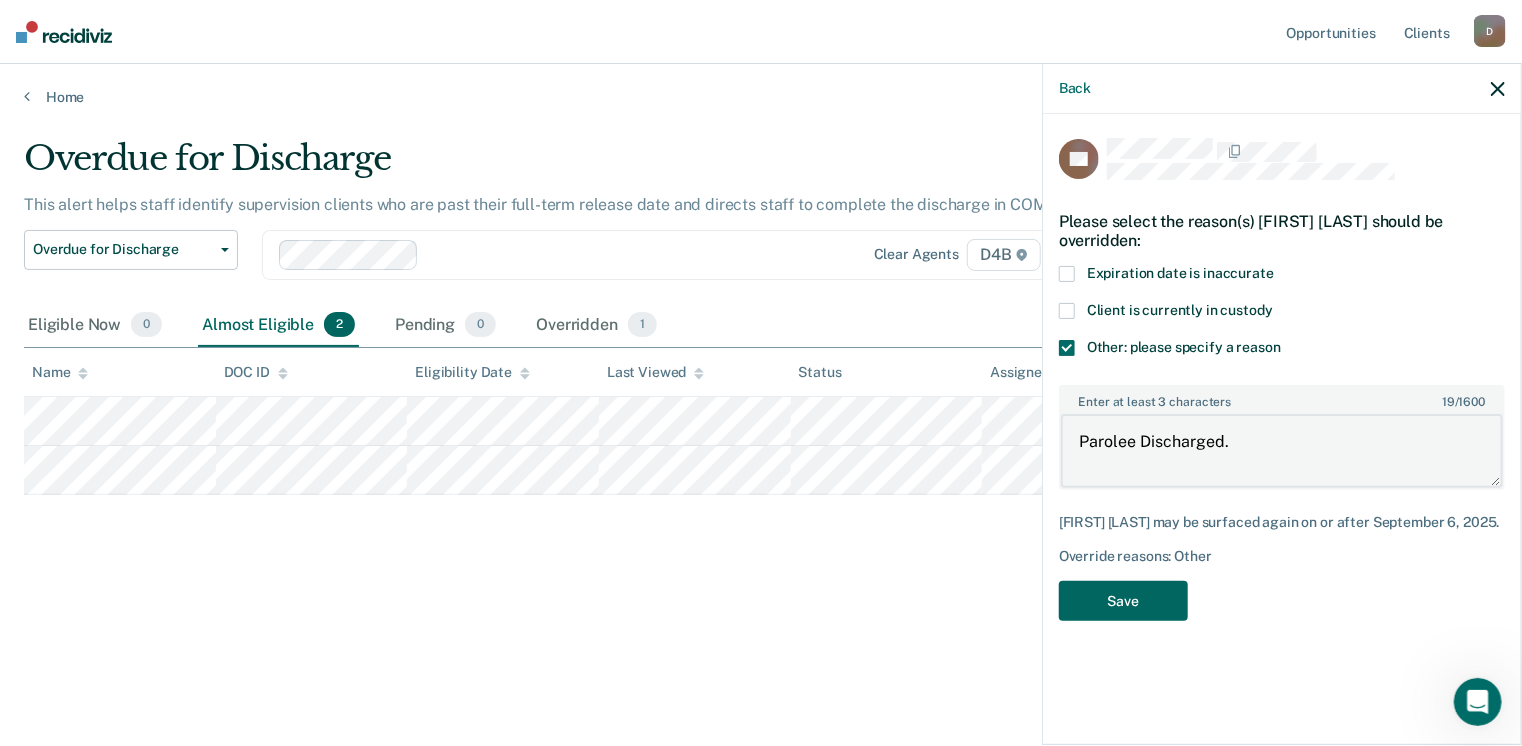type on "Parolee Discharged." 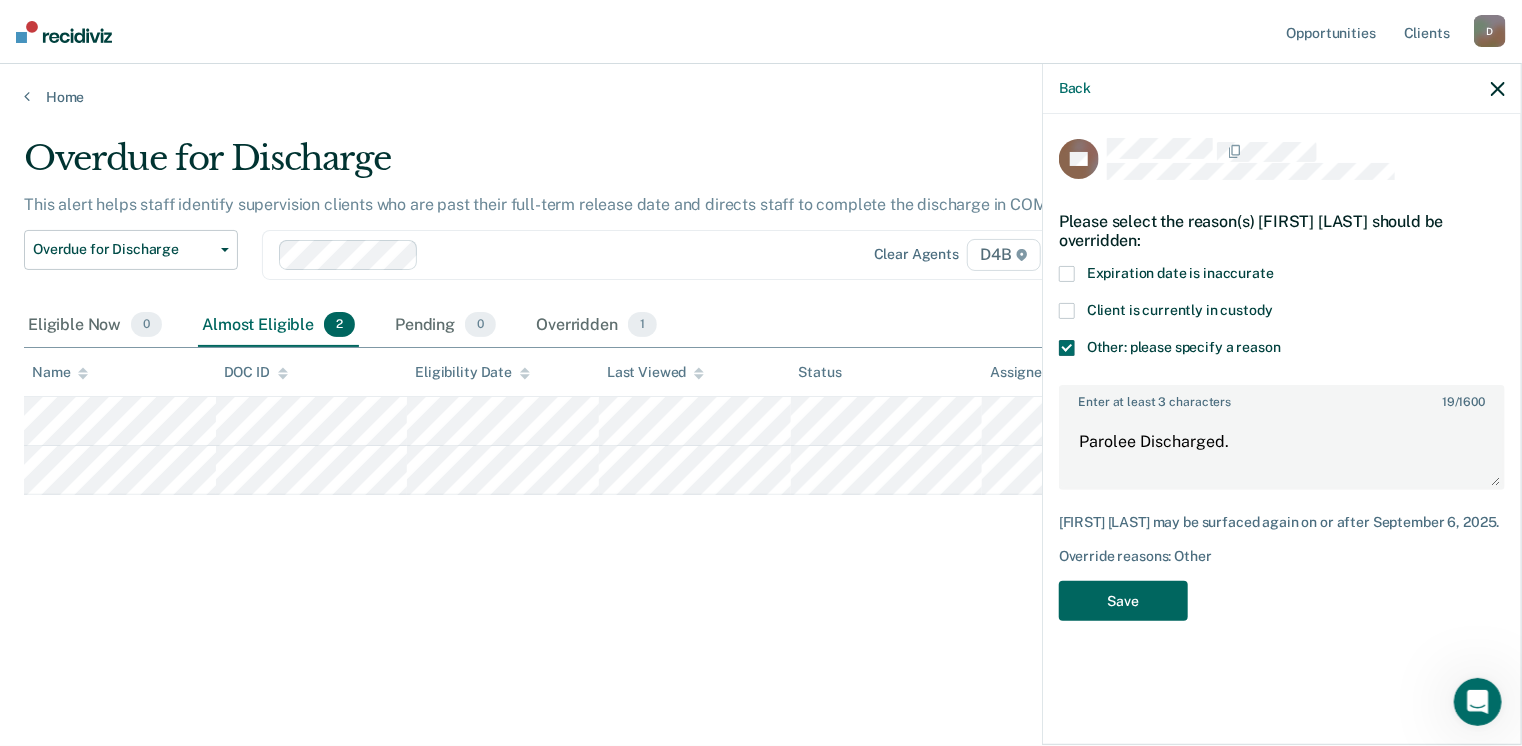 click on "Save" at bounding box center (1123, 601) 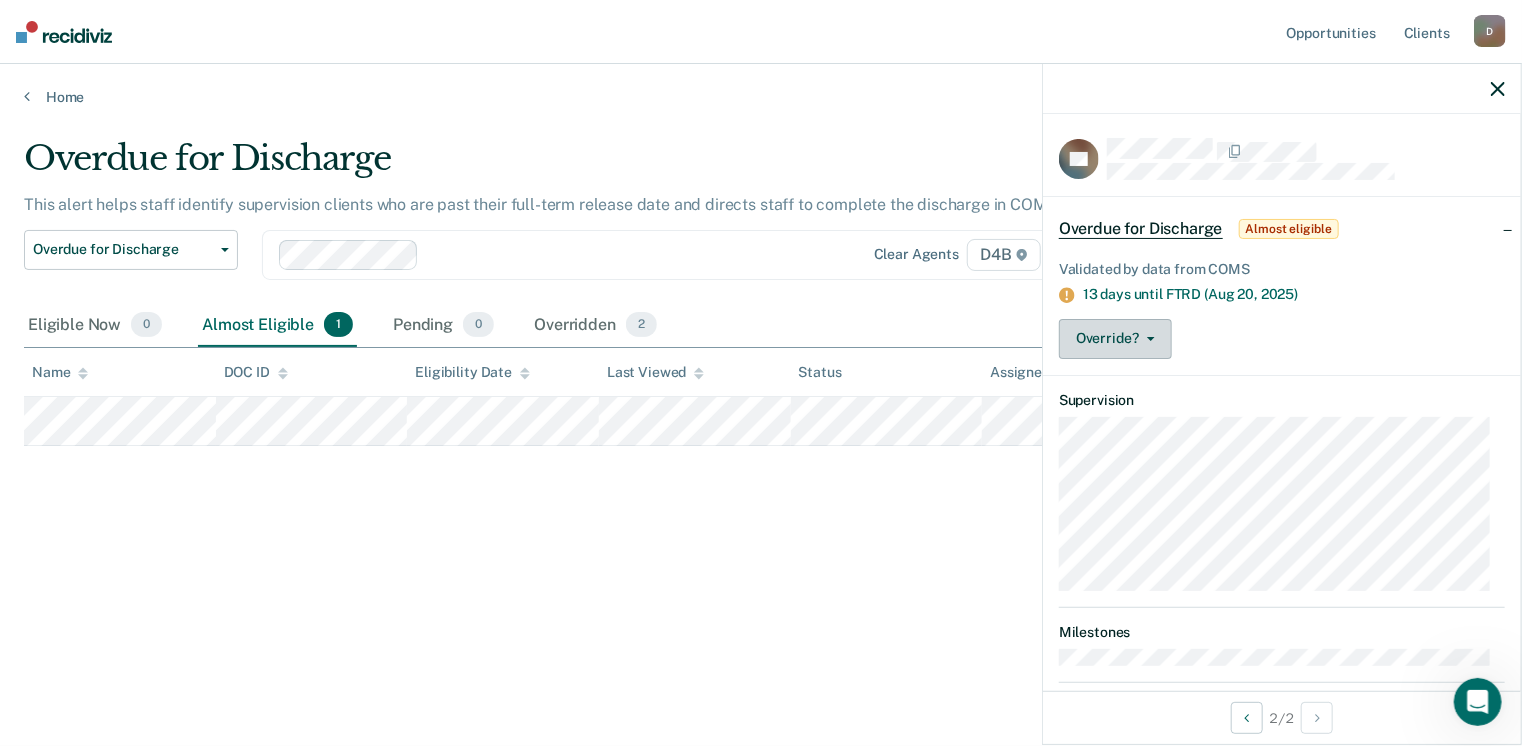 click 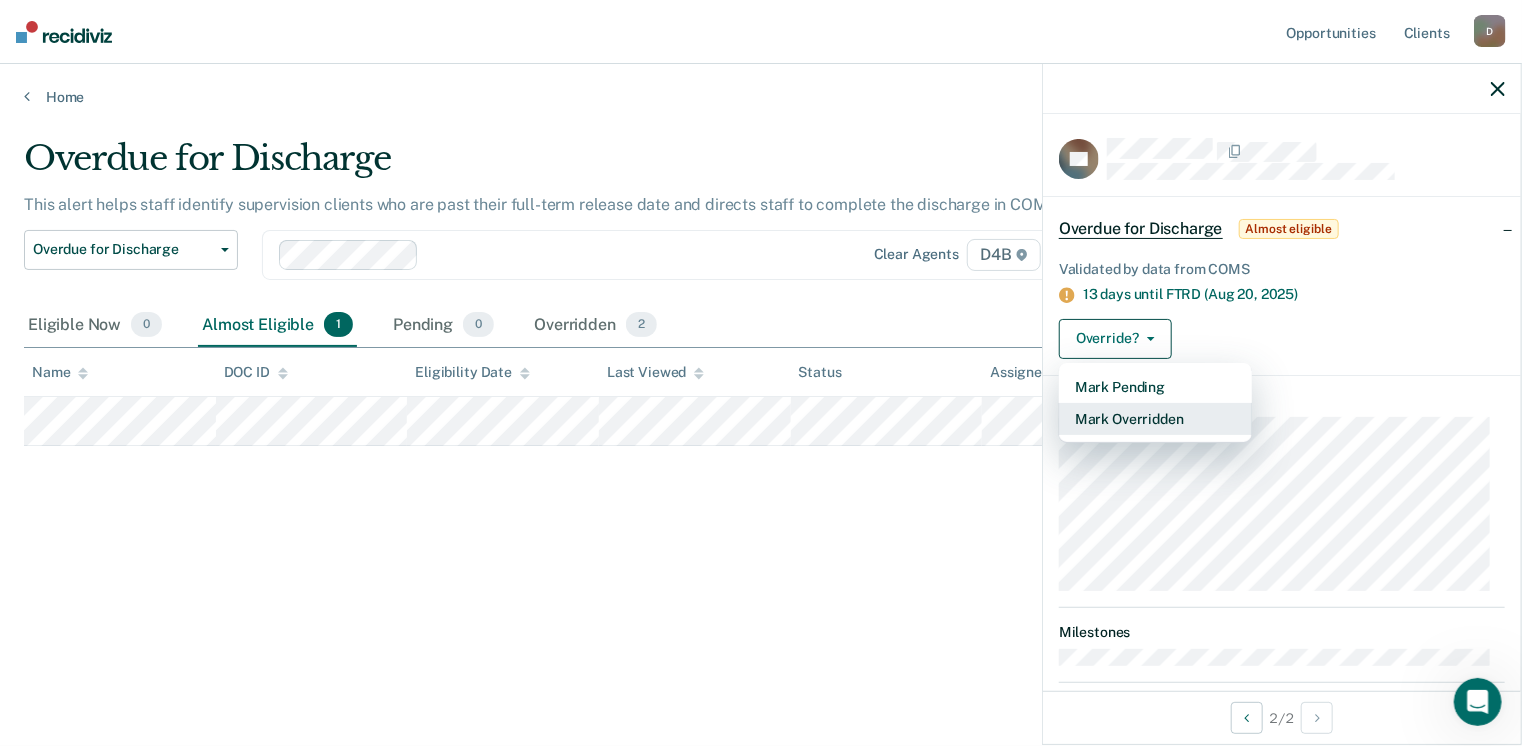 click on "Mark Overridden" at bounding box center (1155, 419) 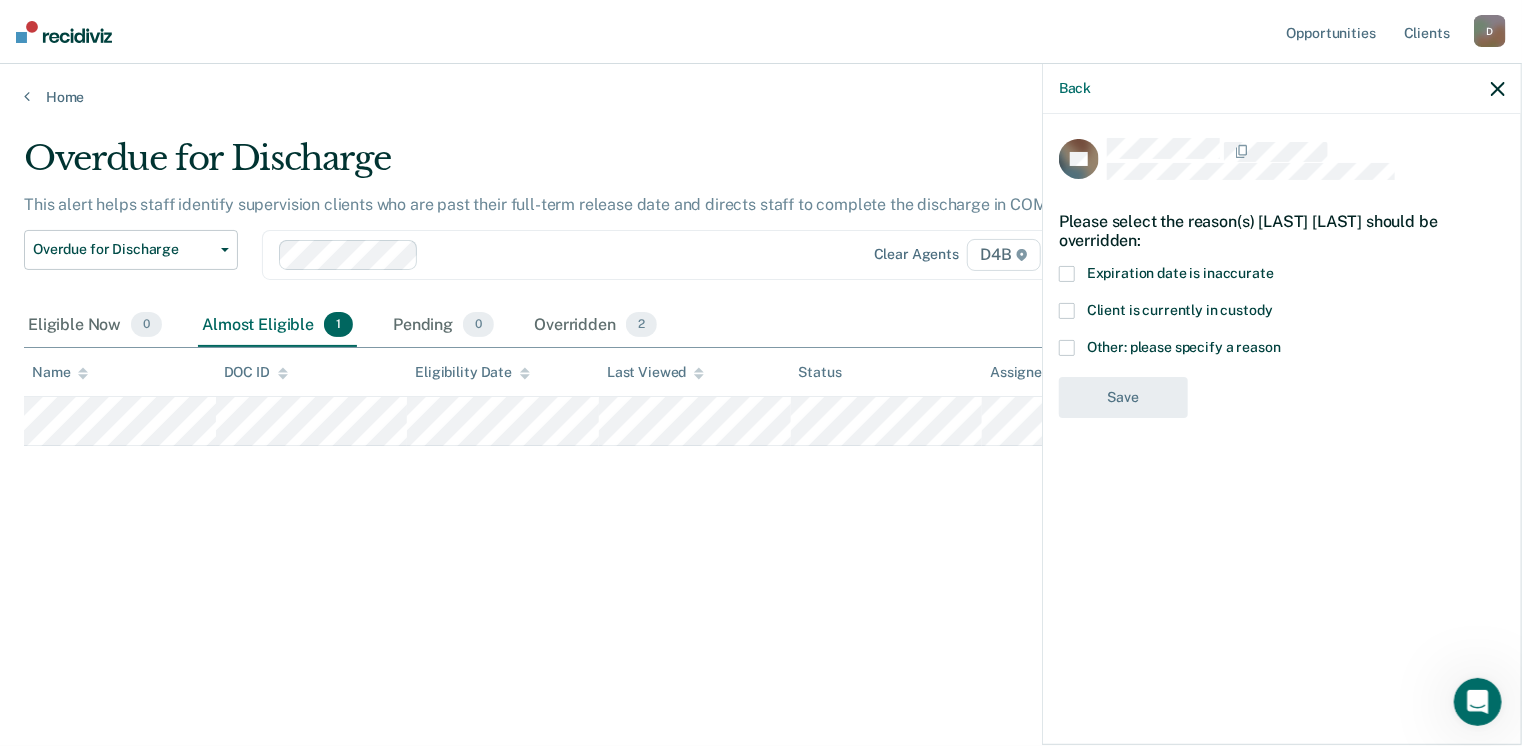 click at bounding box center (1067, 348) 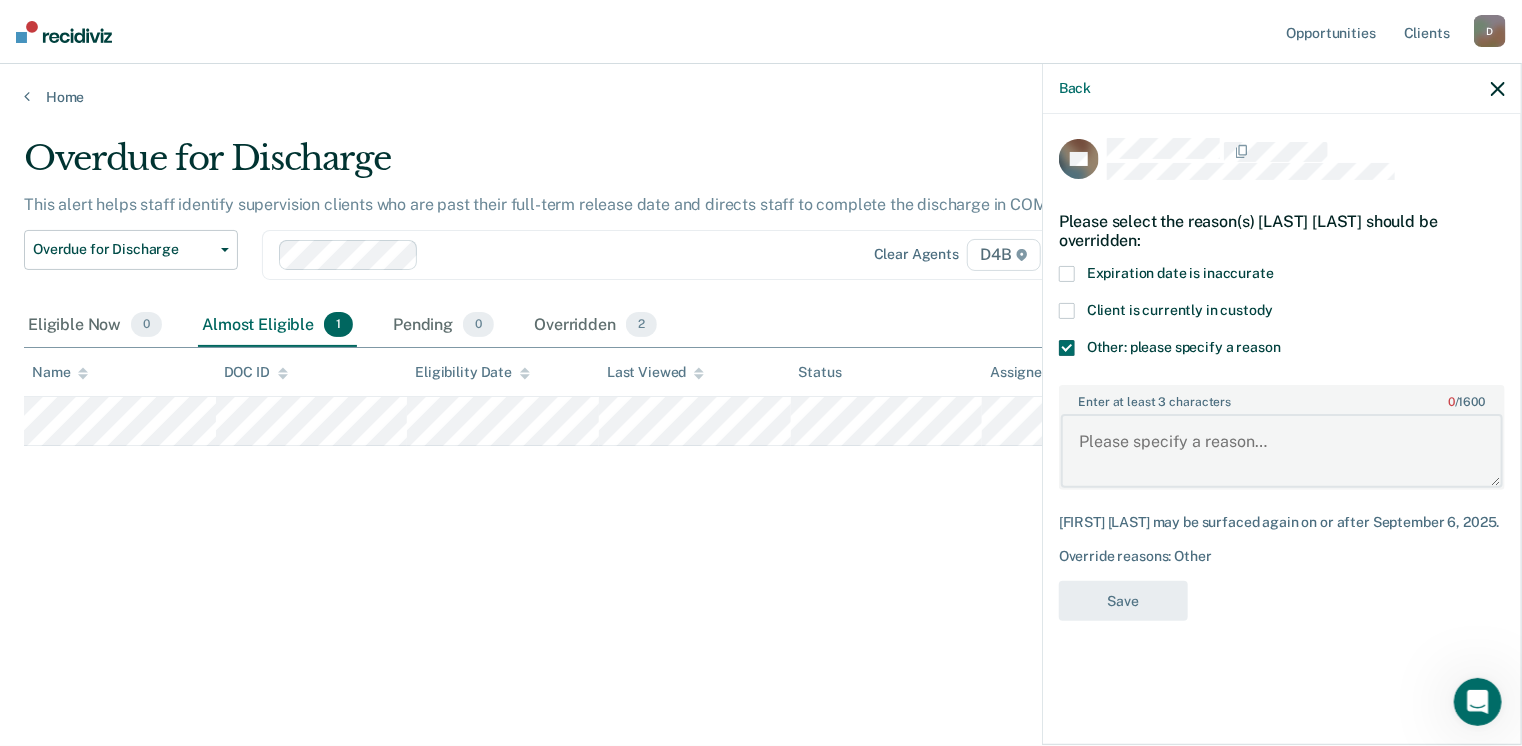 click on "Enter at least 3 characters 0  /  1600" at bounding box center [1282, 451] 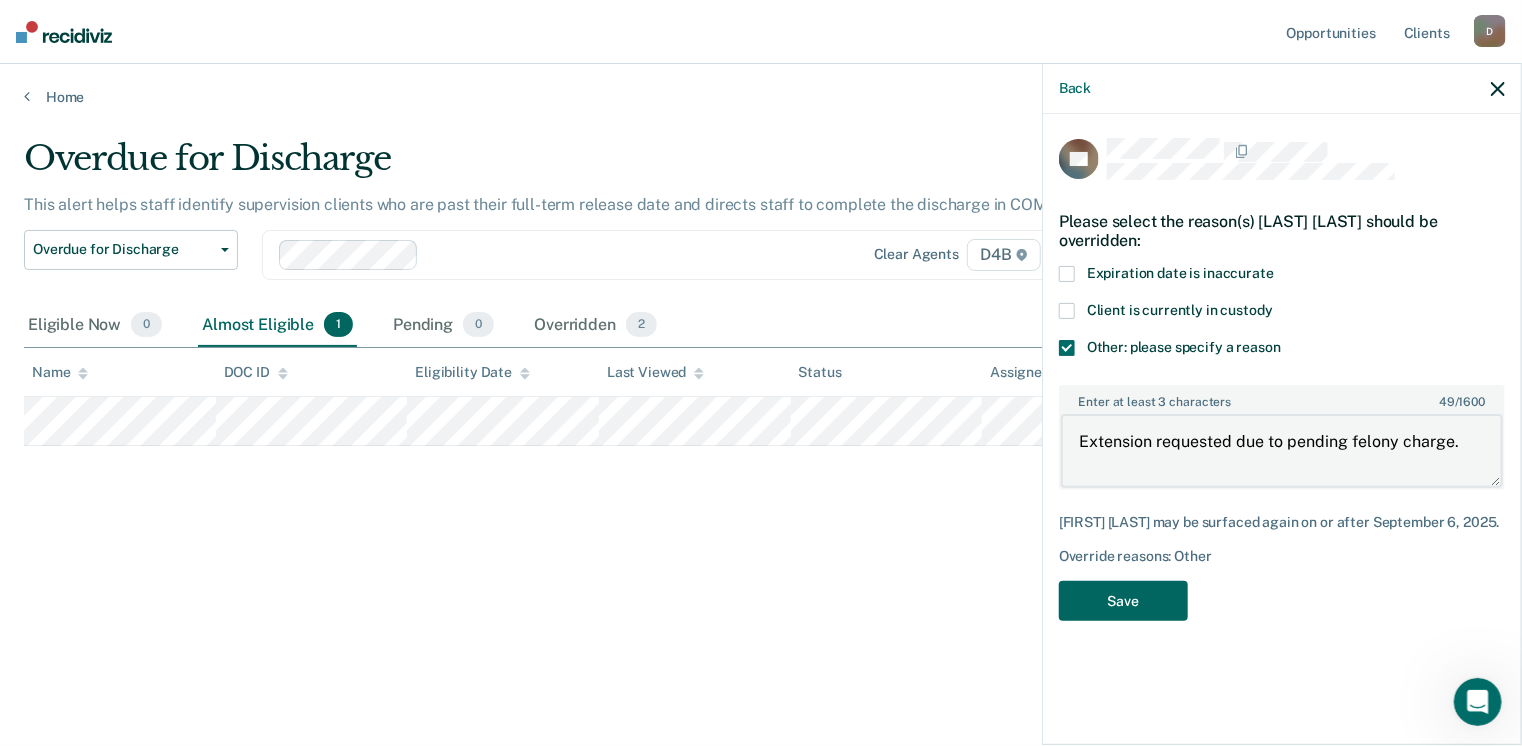 type on "Extension requested due to pending felony charge." 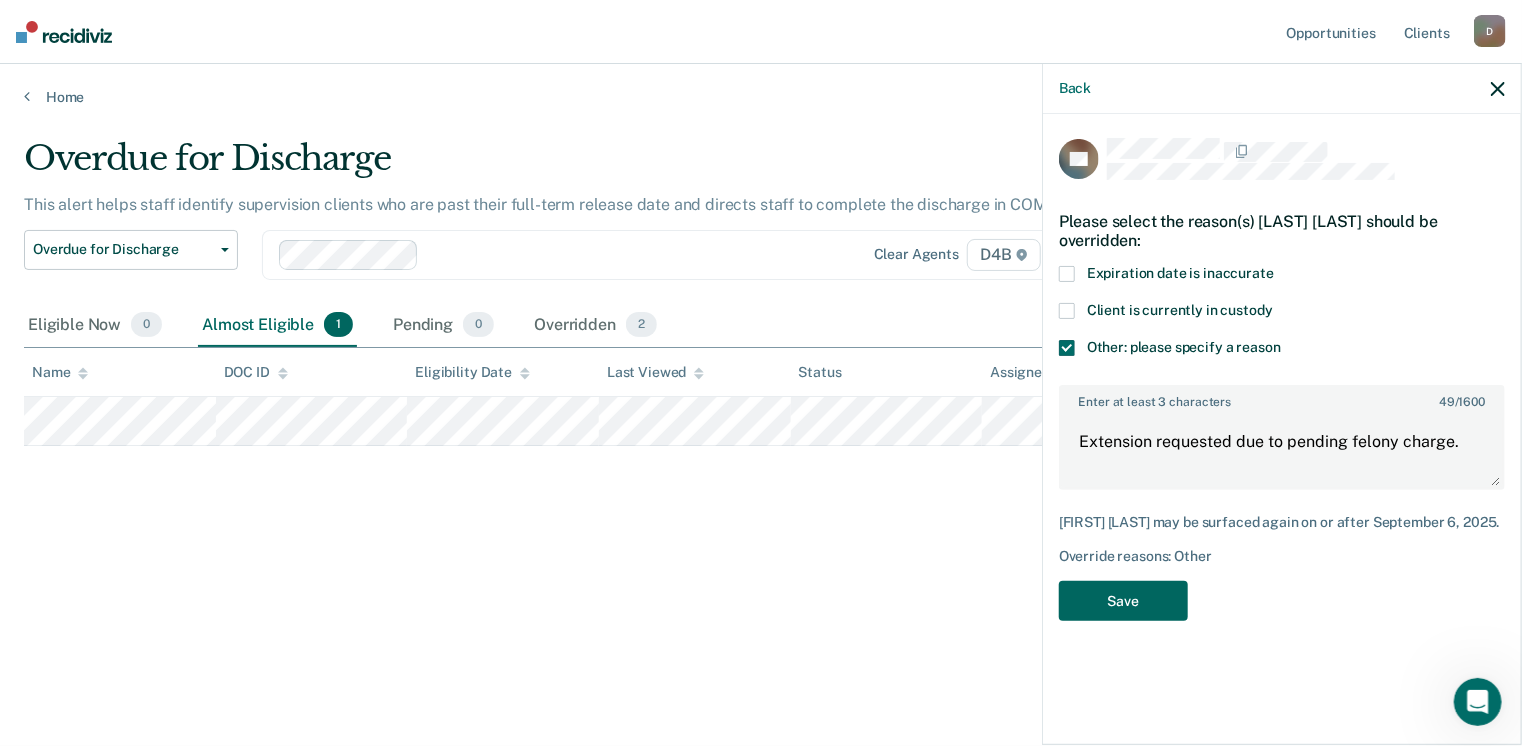 click on "Save" at bounding box center (1123, 601) 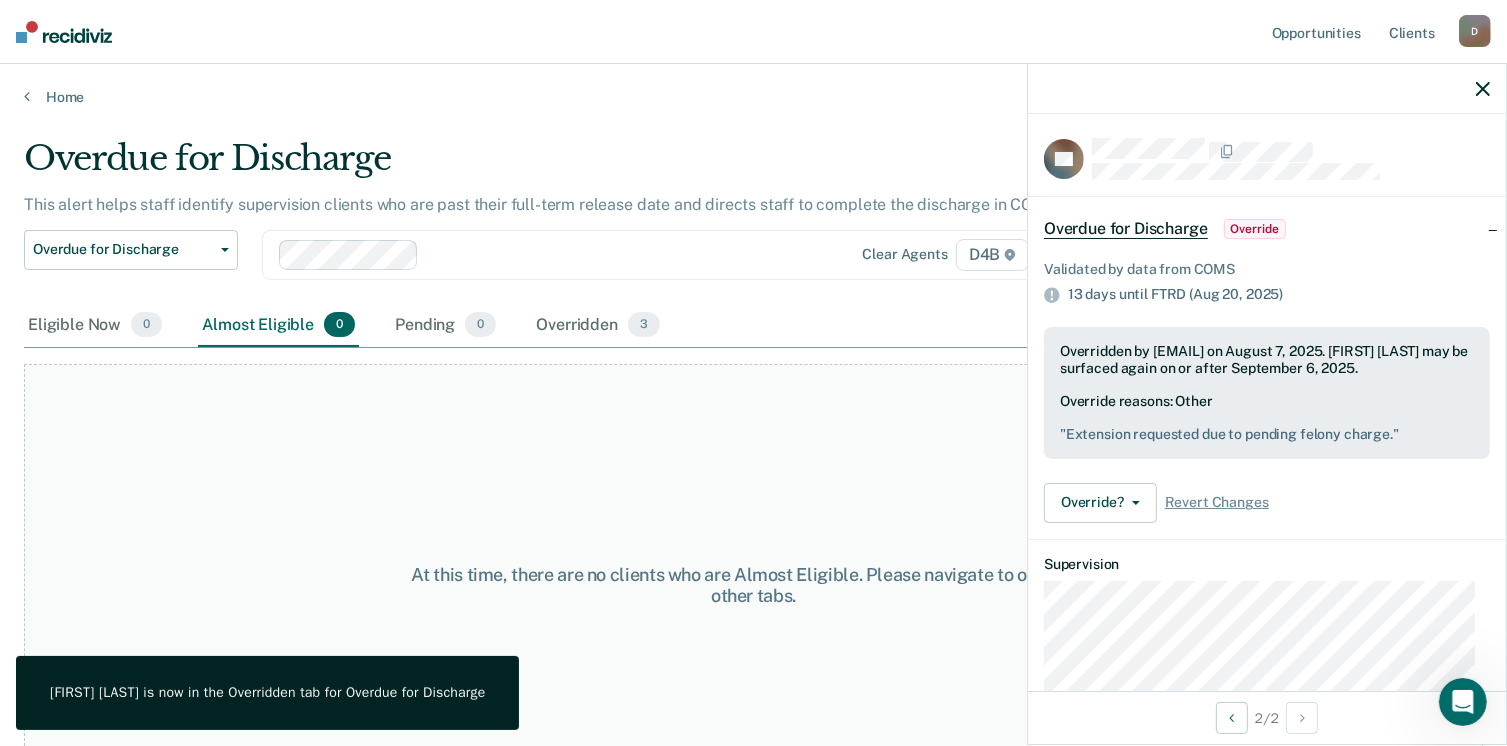click 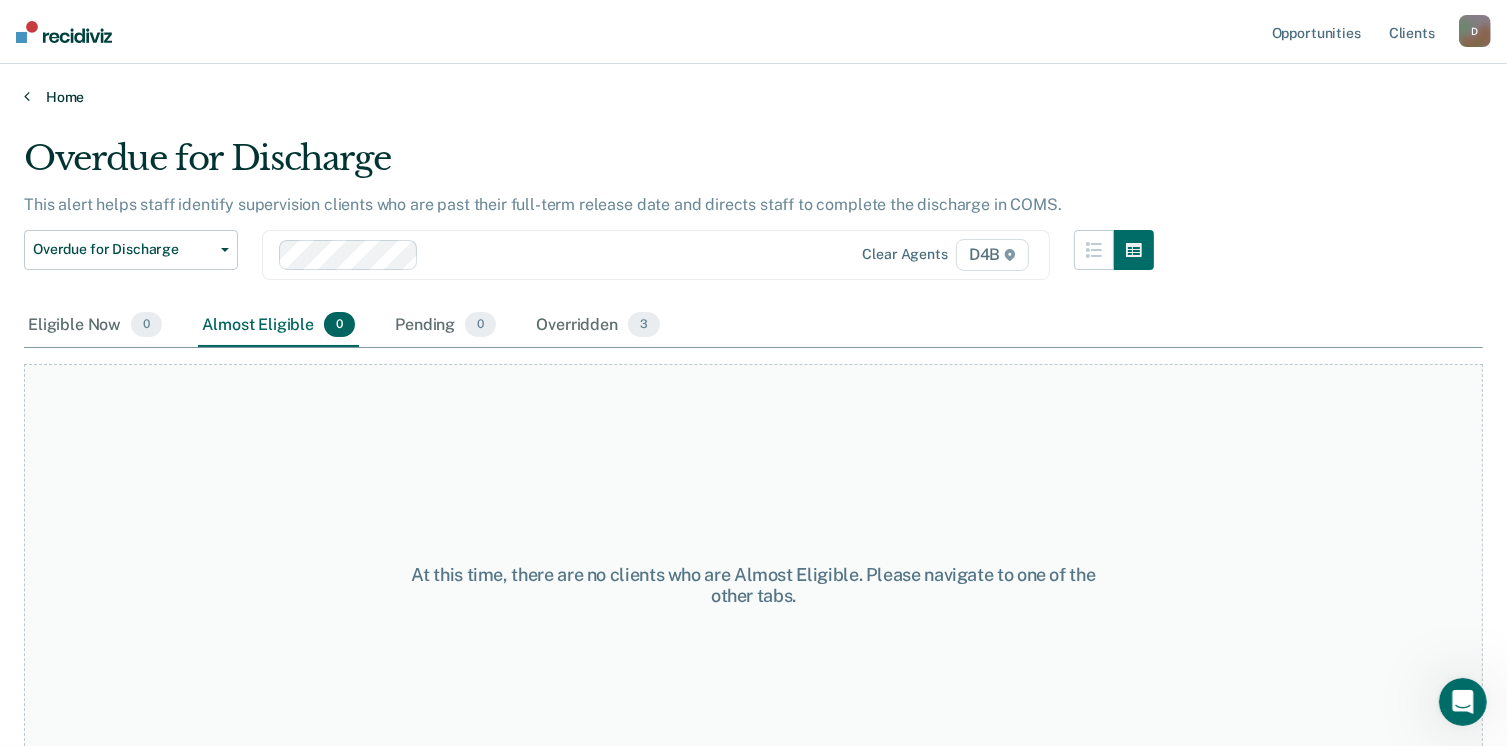 click at bounding box center [27, 96] 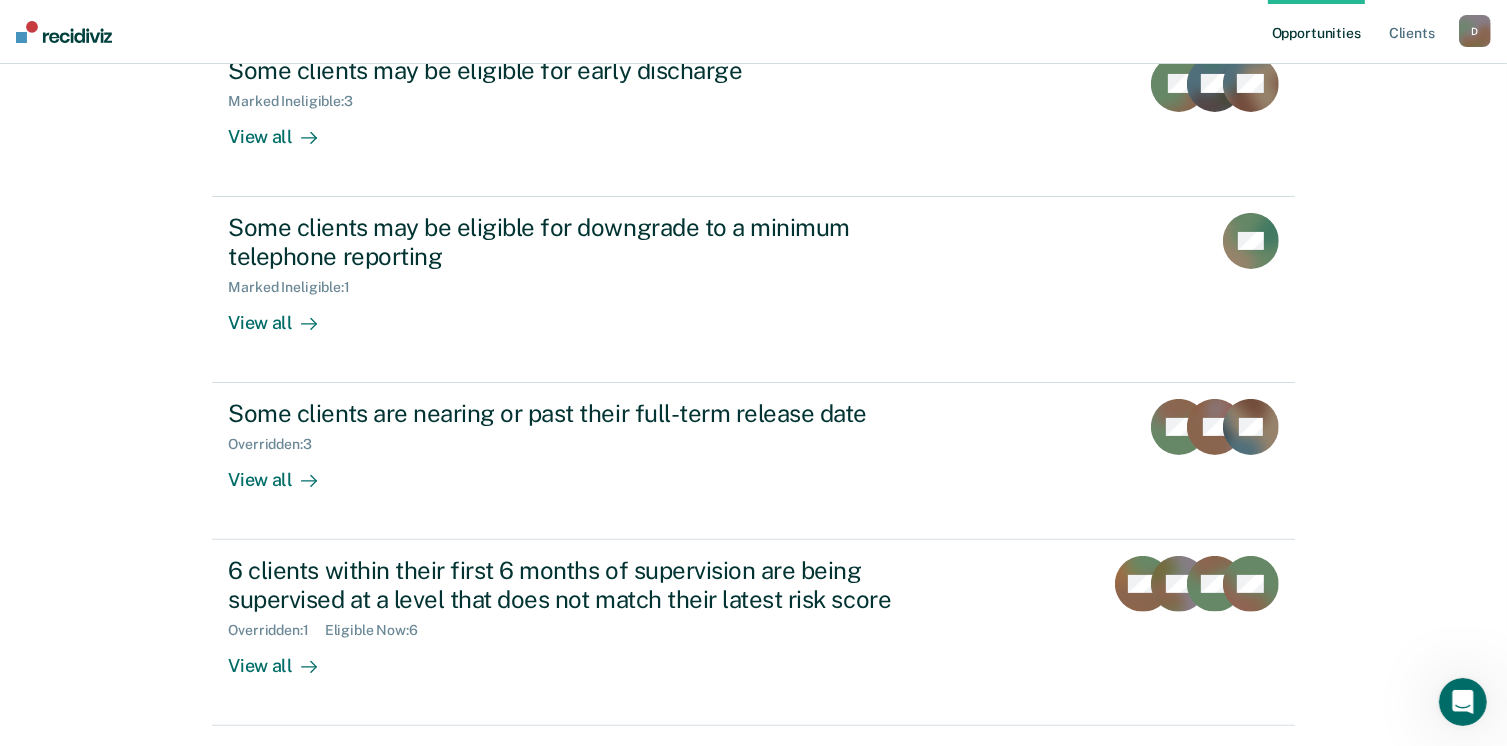 scroll, scrollTop: 476, scrollLeft: 0, axis: vertical 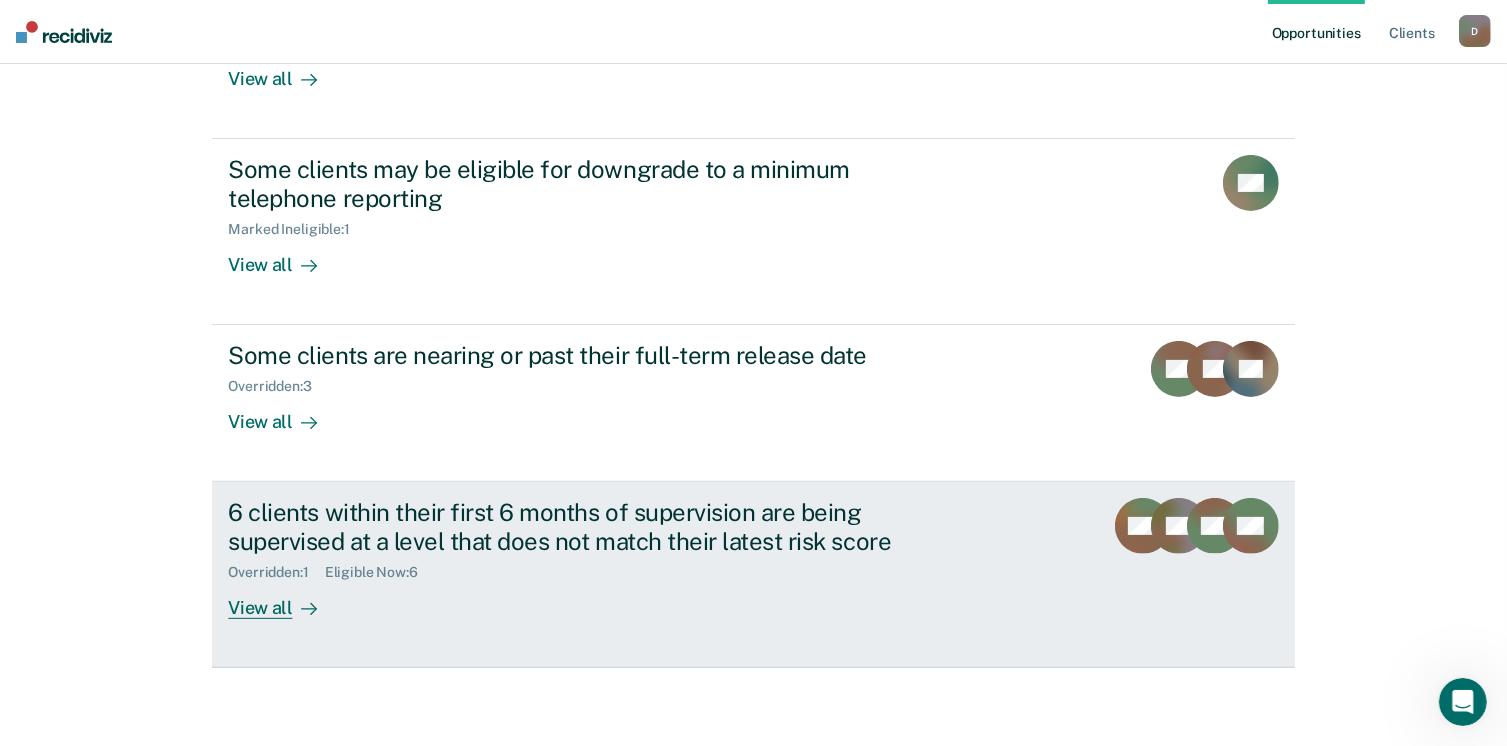 click on "6 clients within their first 6 months of supervision are being supervised at a level that does not match their latest risk score Overridden : 1 Eligible Now : 6 View all NG RB BH + 3" at bounding box center [753, 575] 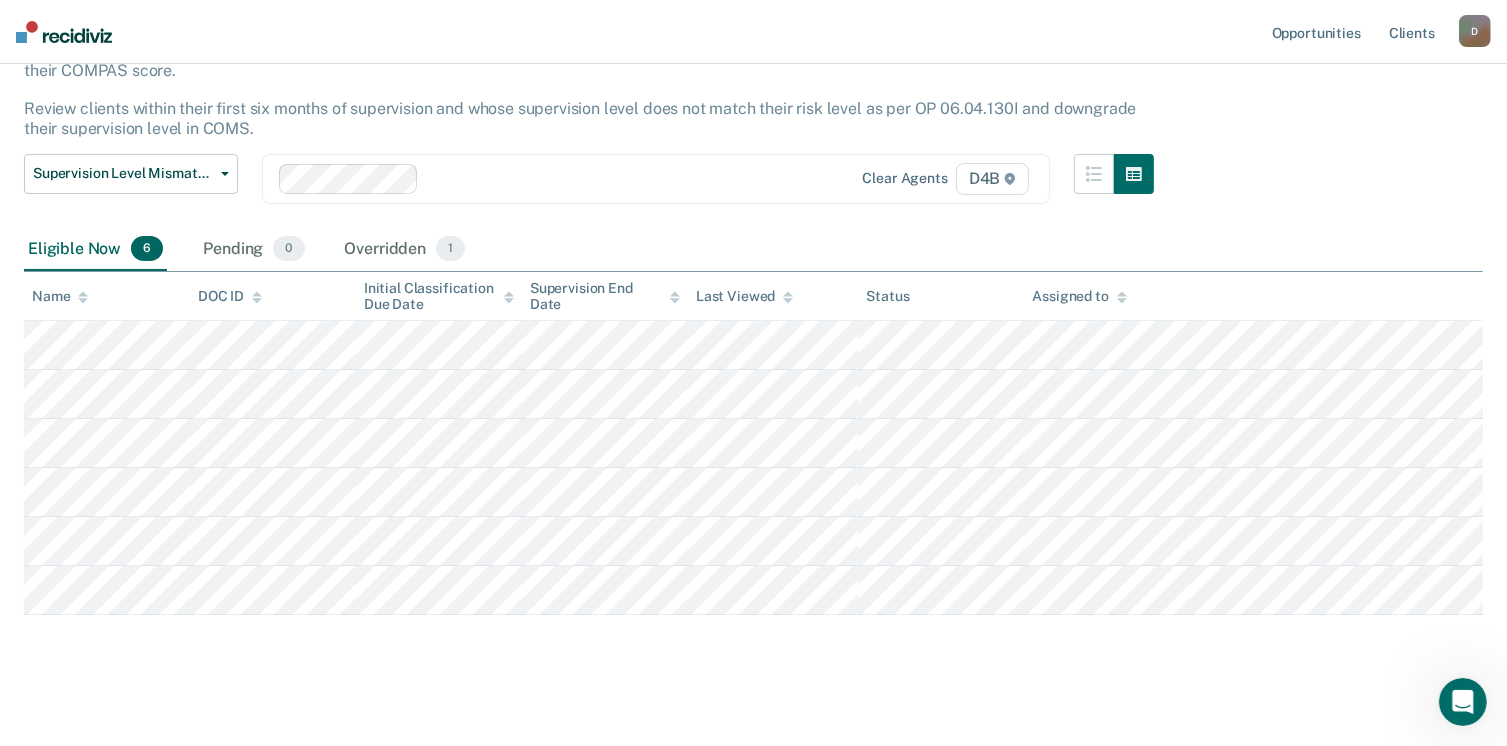 scroll, scrollTop: 176, scrollLeft: 0, axis: vertical 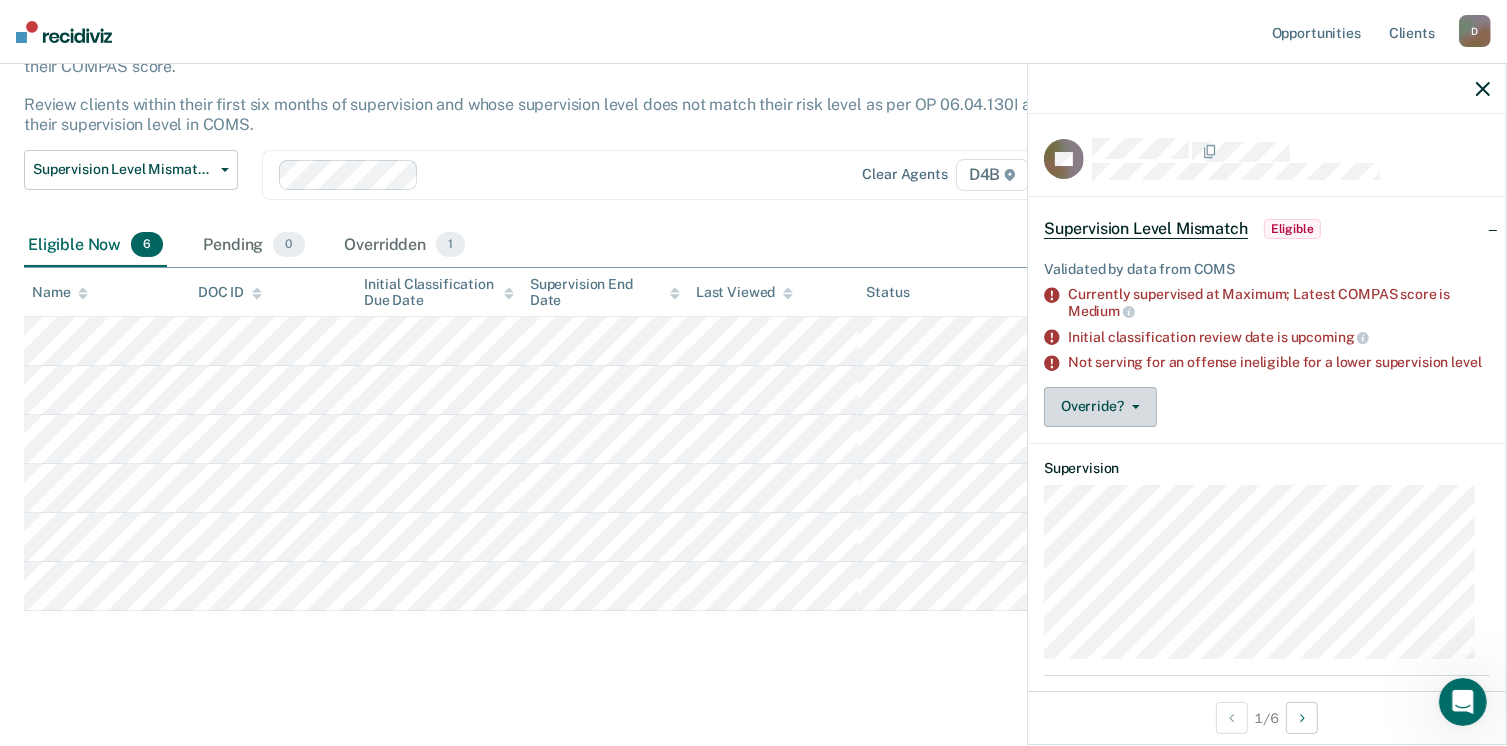click 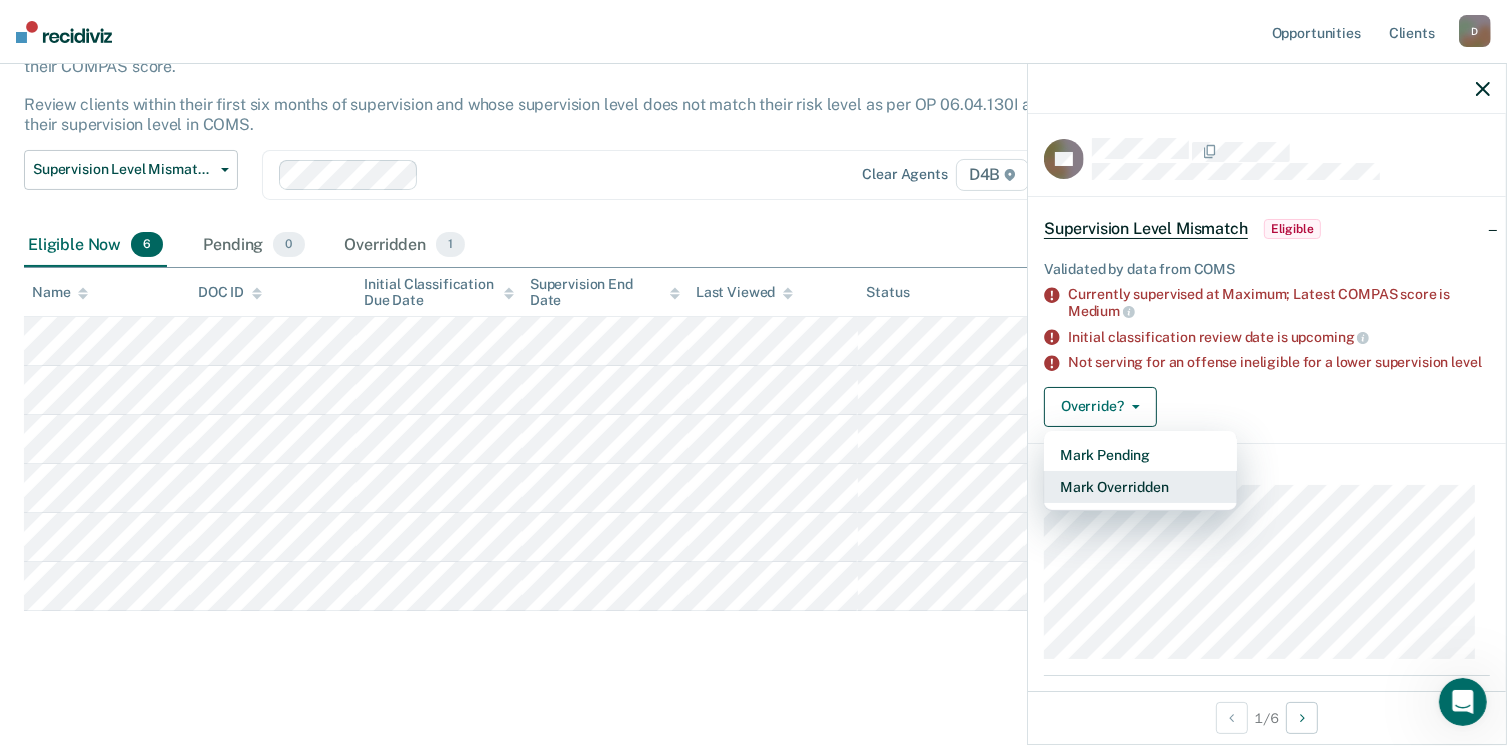 click on "Mark Overridden" at bounding box center [1140, 487] 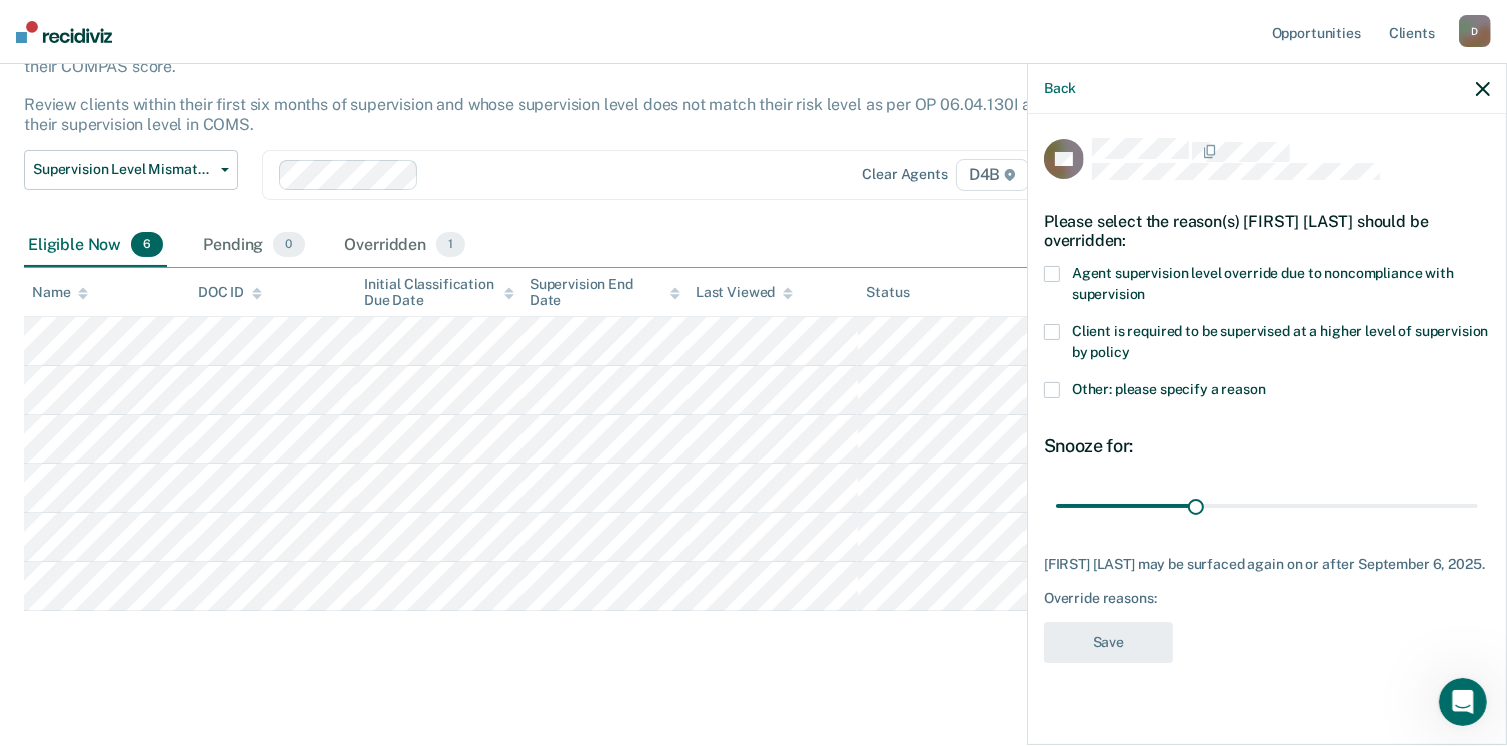 click at bounding box center (1052, 390) 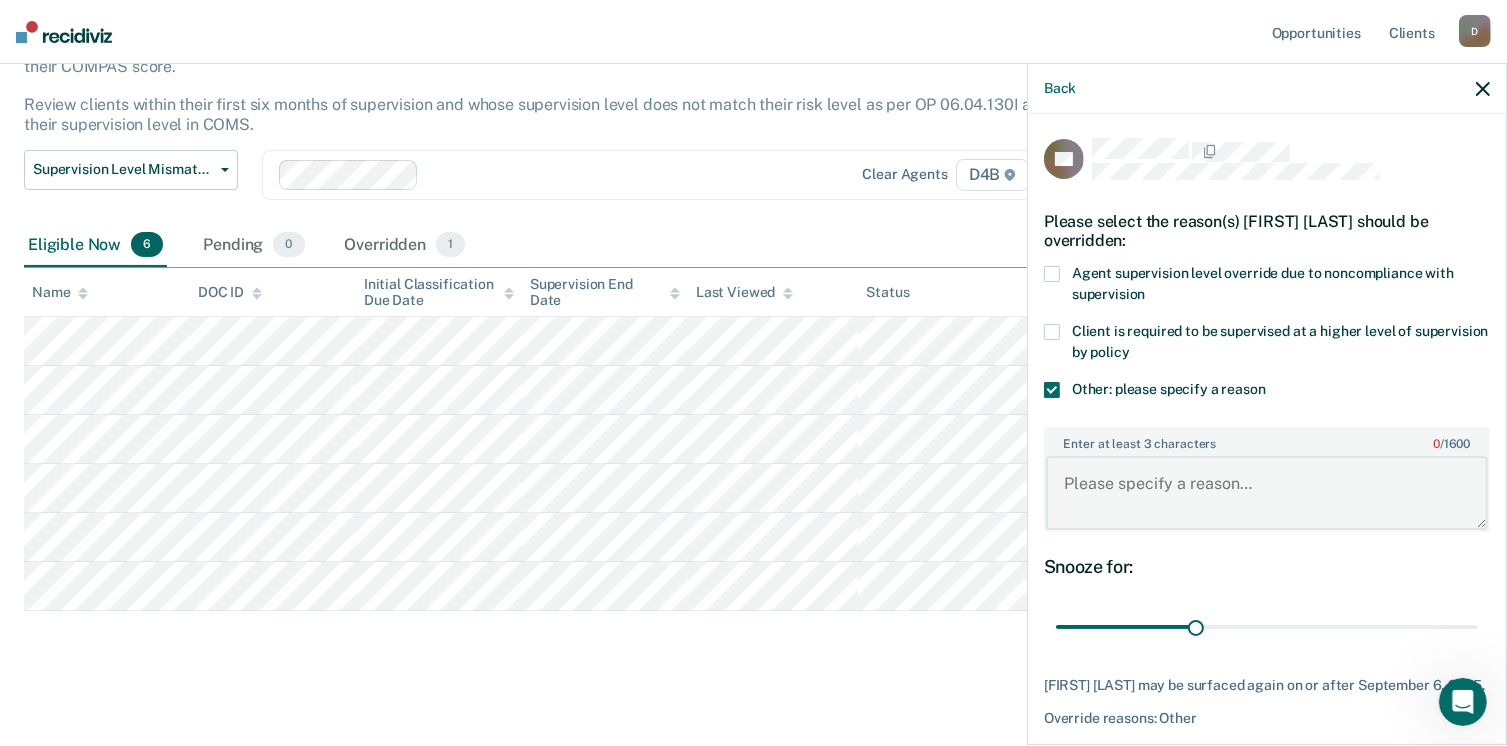 click on "Enter at least 3 characters 0  /  1600" at bounding box center (1267, 493) 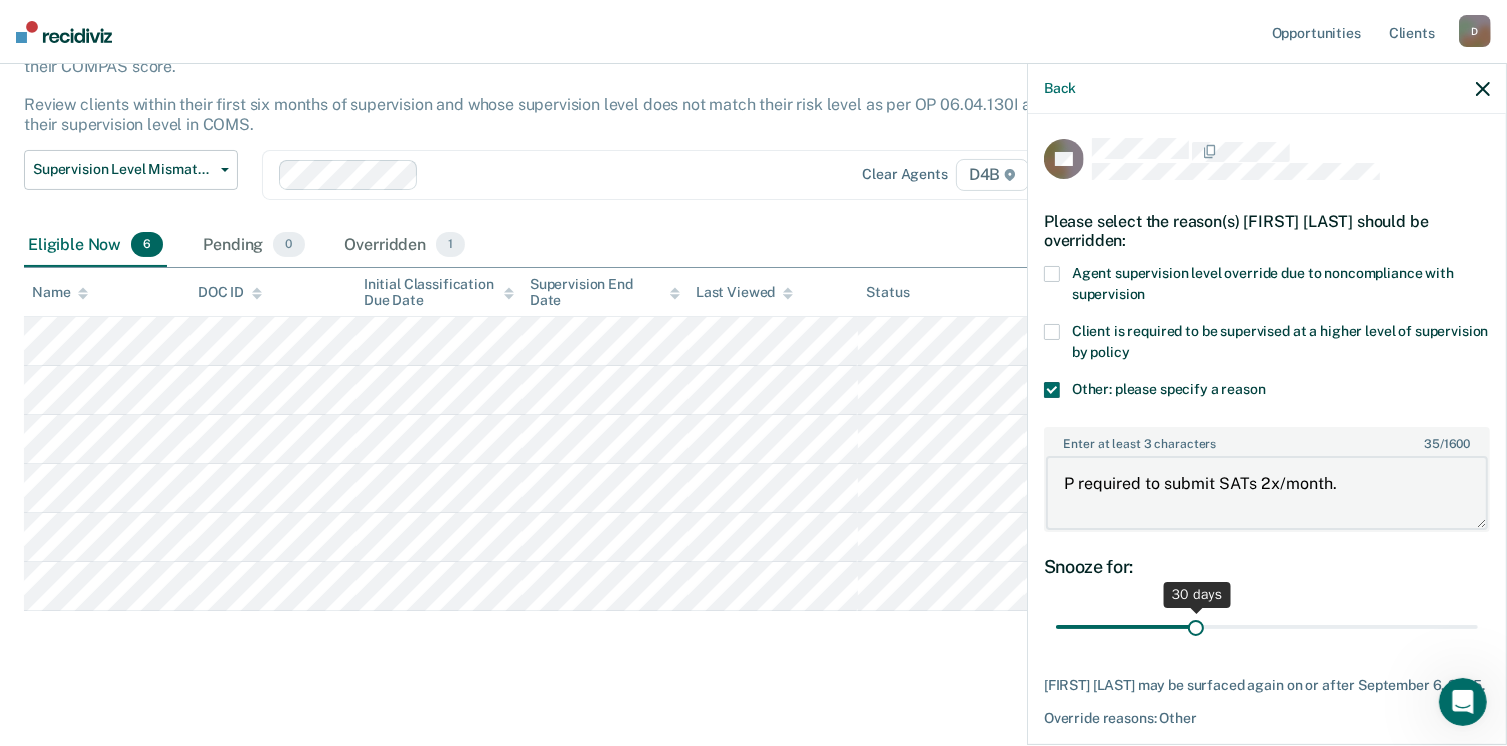 type on "P required to submit SATs 2x/month." 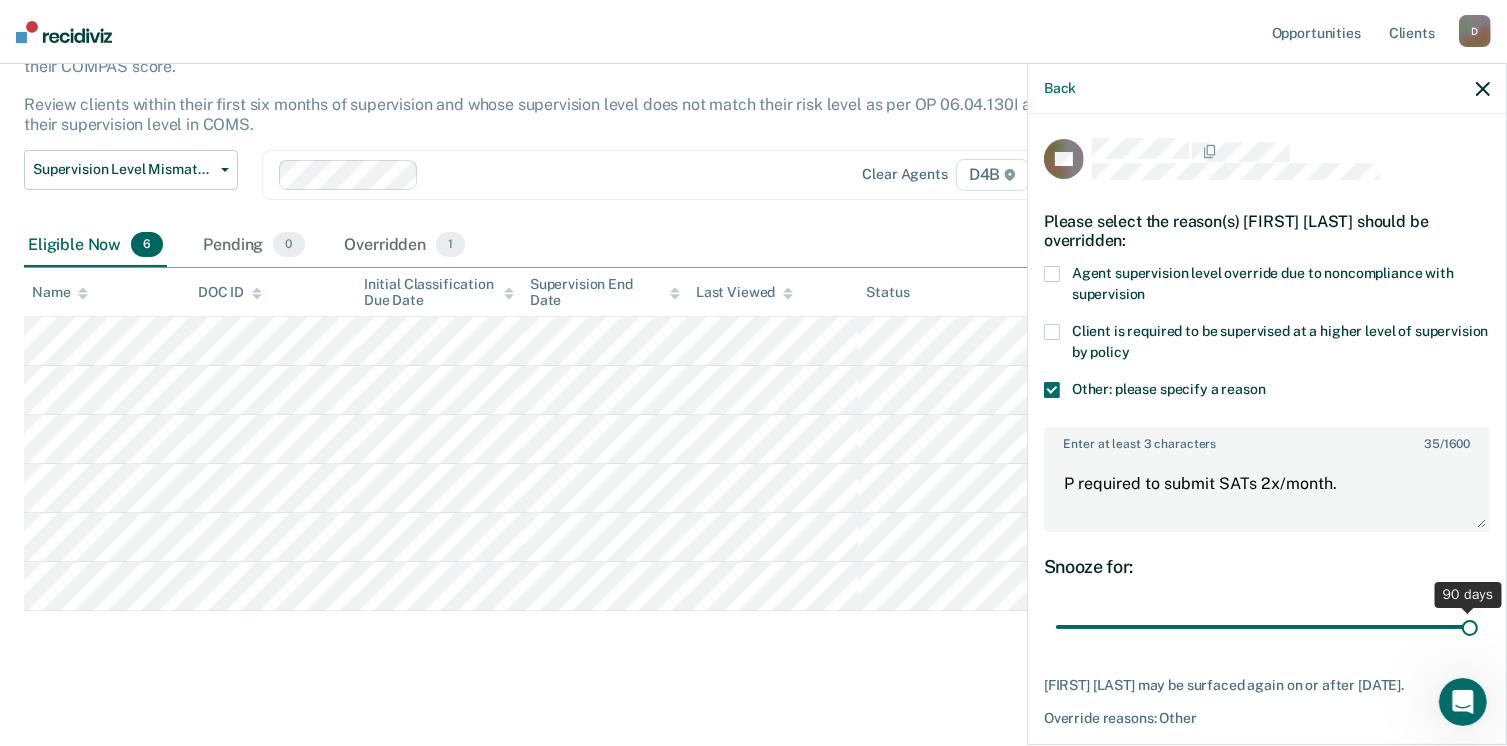drag, startPoint x: 1189, startPoint y: 622, endPoint x: 1501, endPoint y: 629, distance: 312.07852 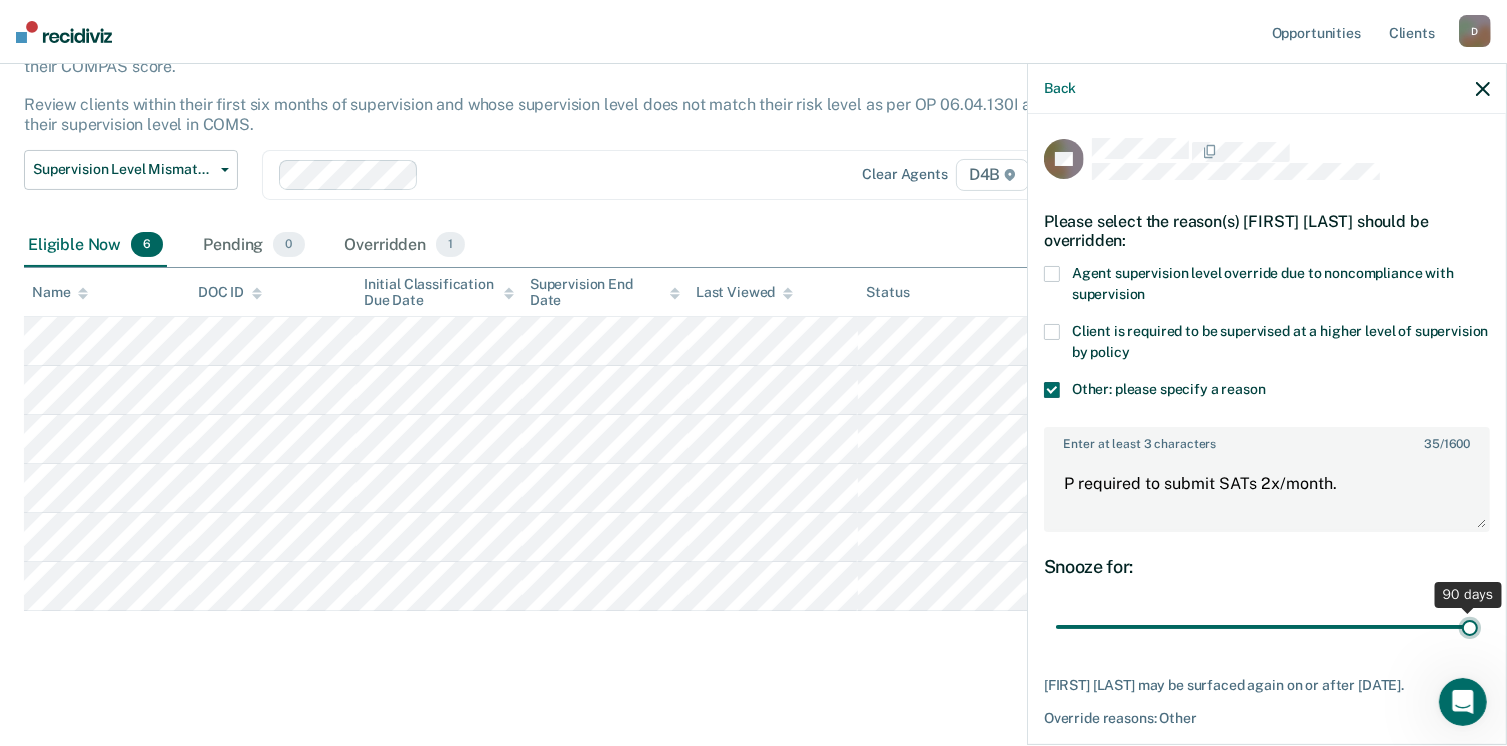 type on "90" 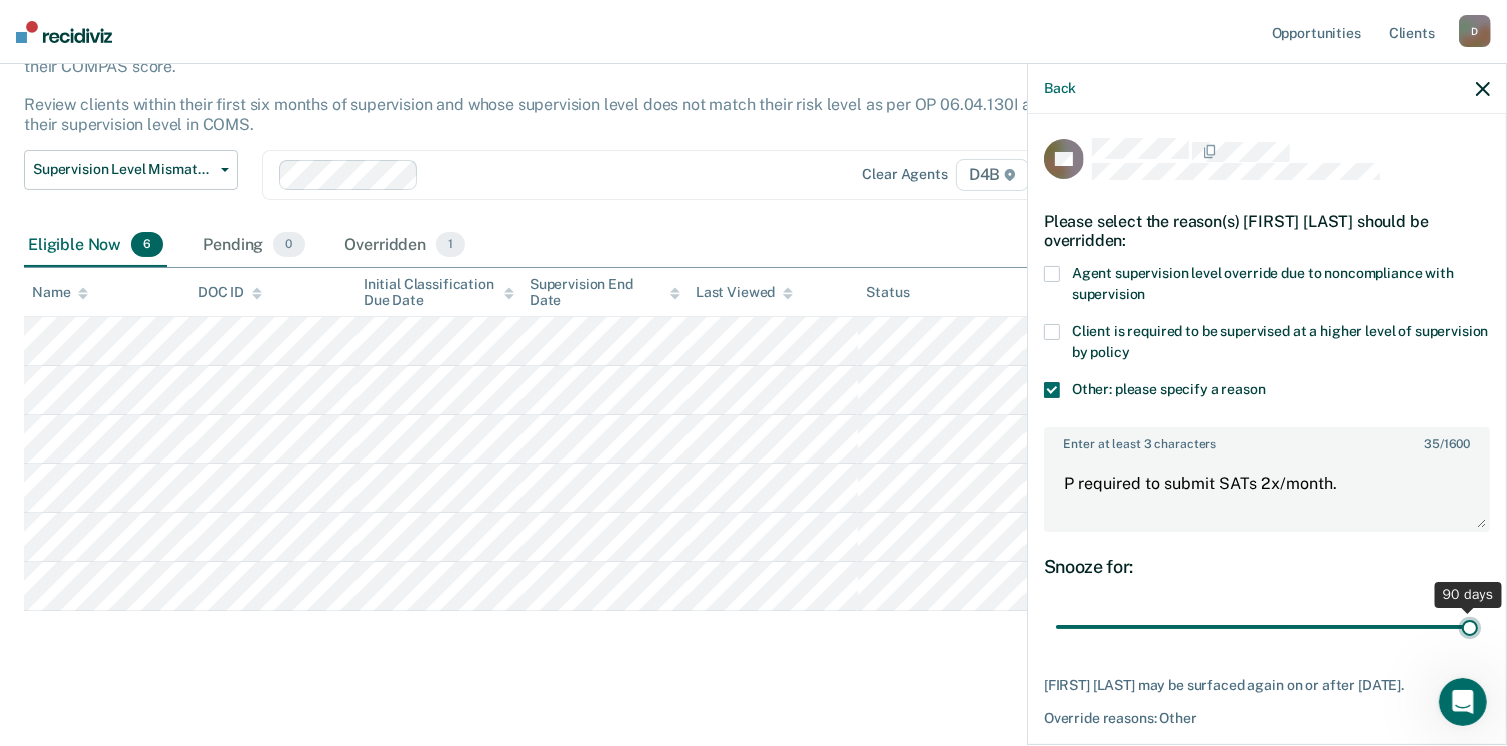 click at bounding box center (1267, 627) 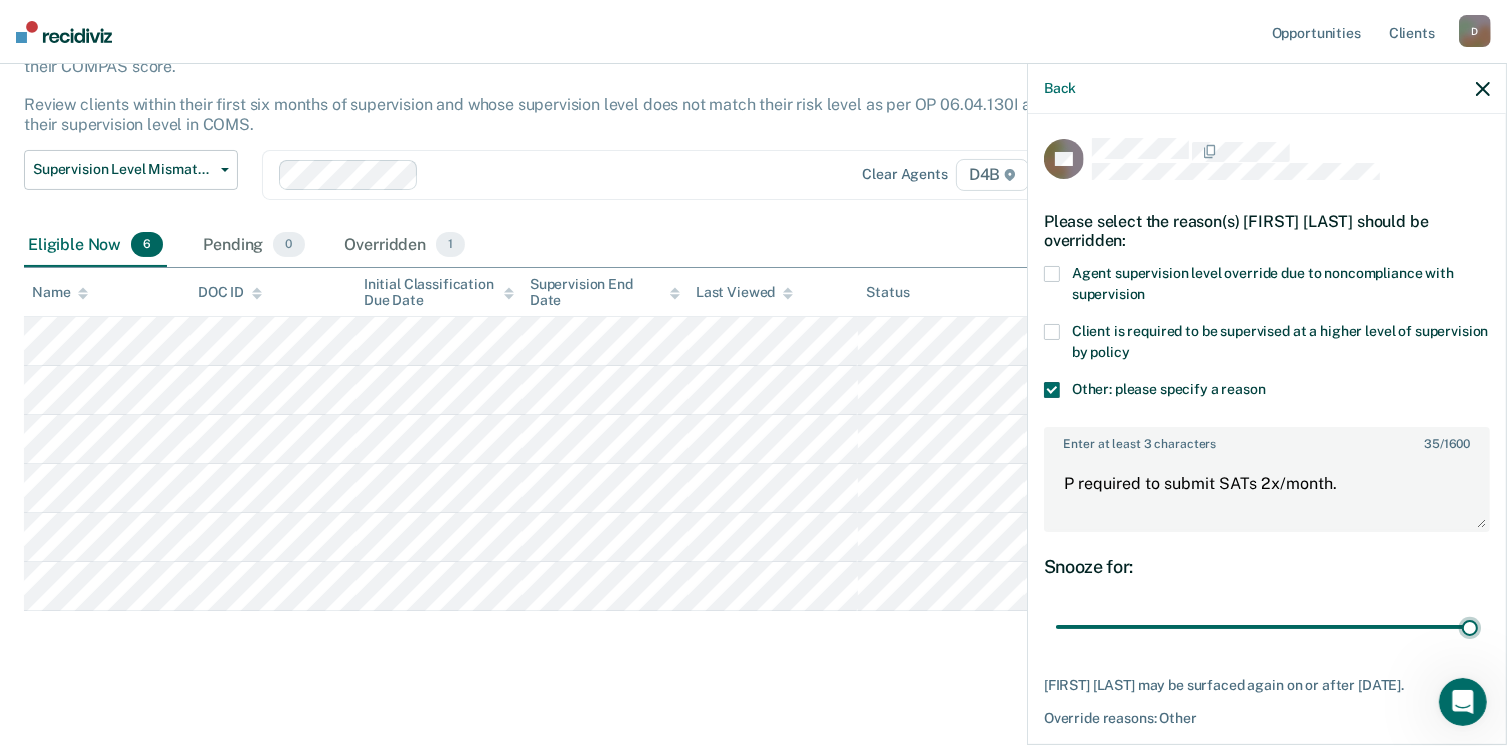 scroll, scrollTop: 74, scrollLeft: 0, axis: vertical 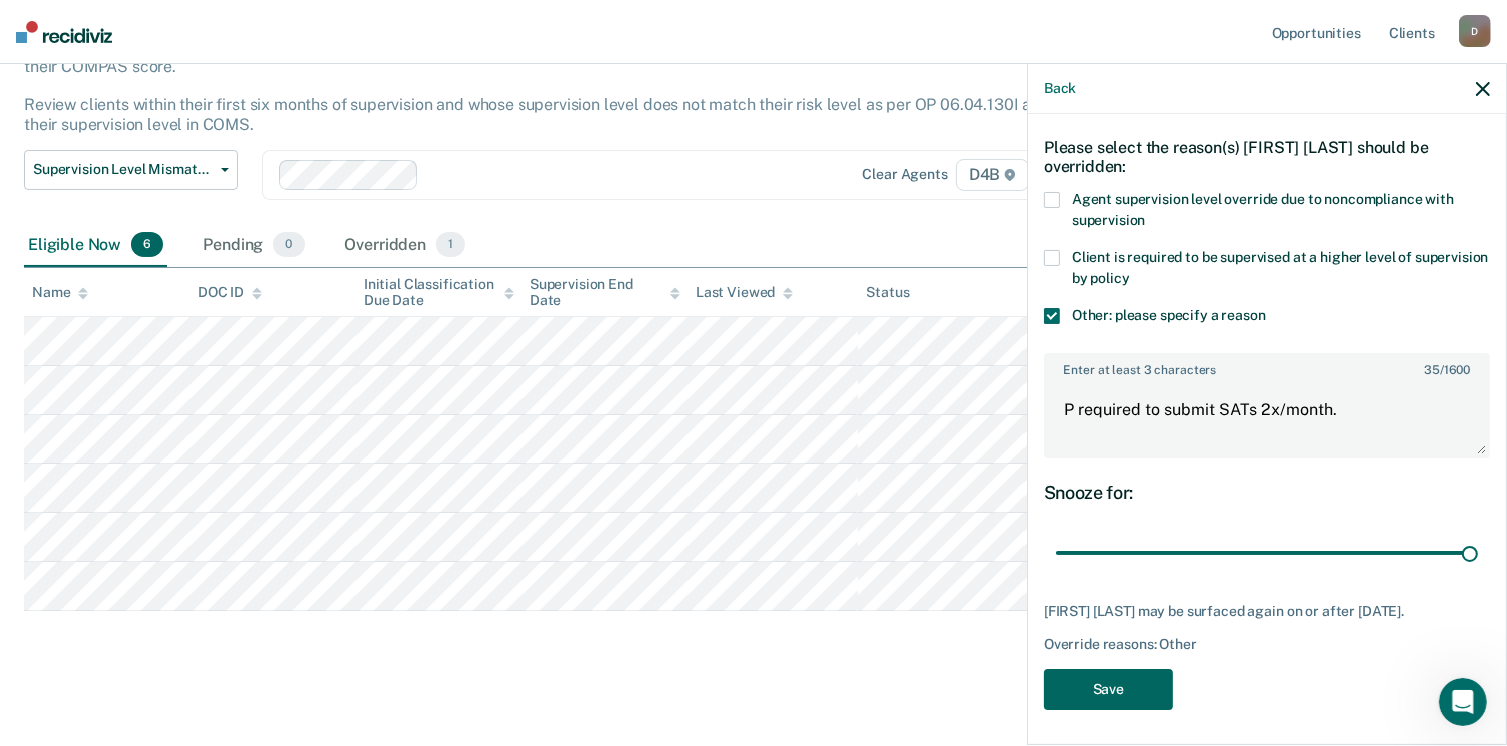 click on "Save" at bounding box center (1108, 689) 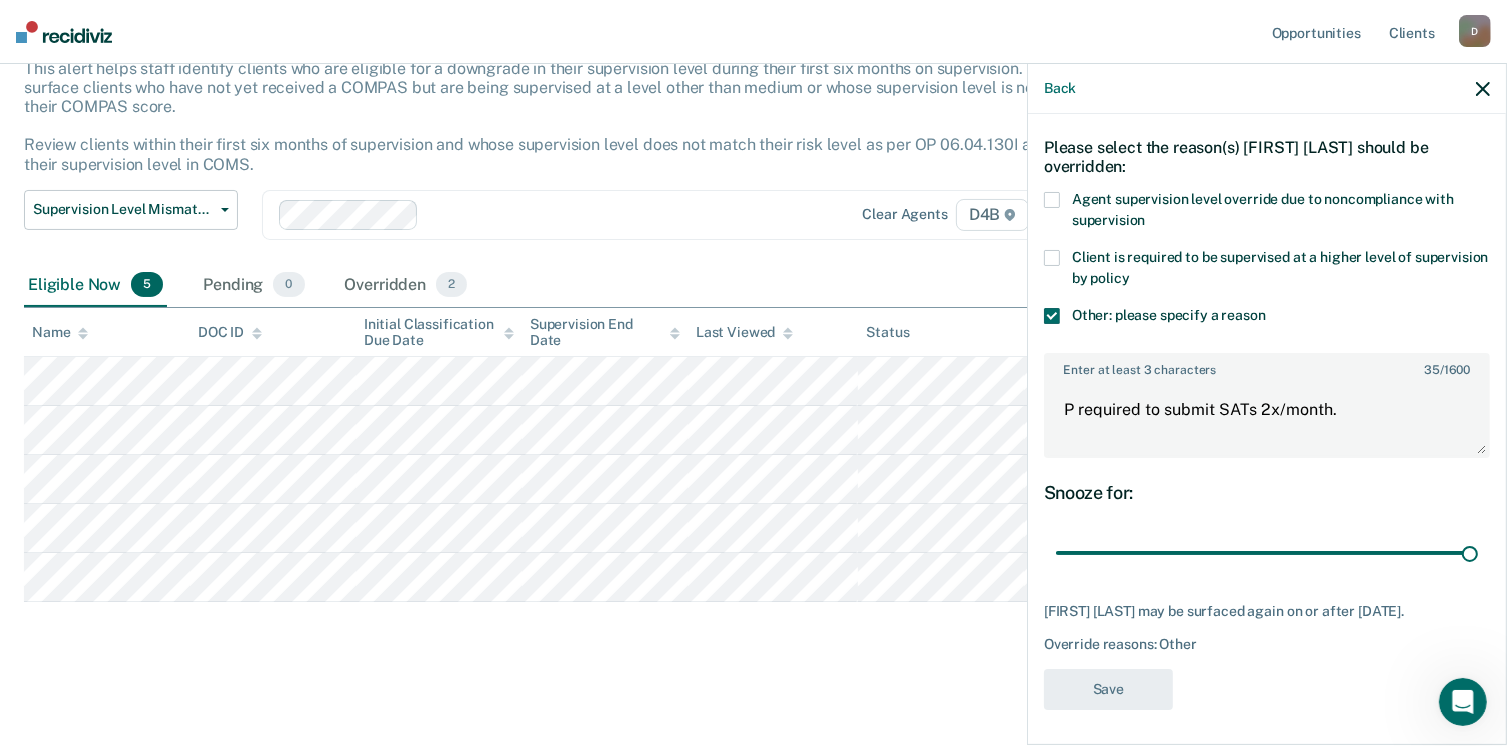 scroll, scrollTop: 134, scrollLeft: 0, axis: vertical 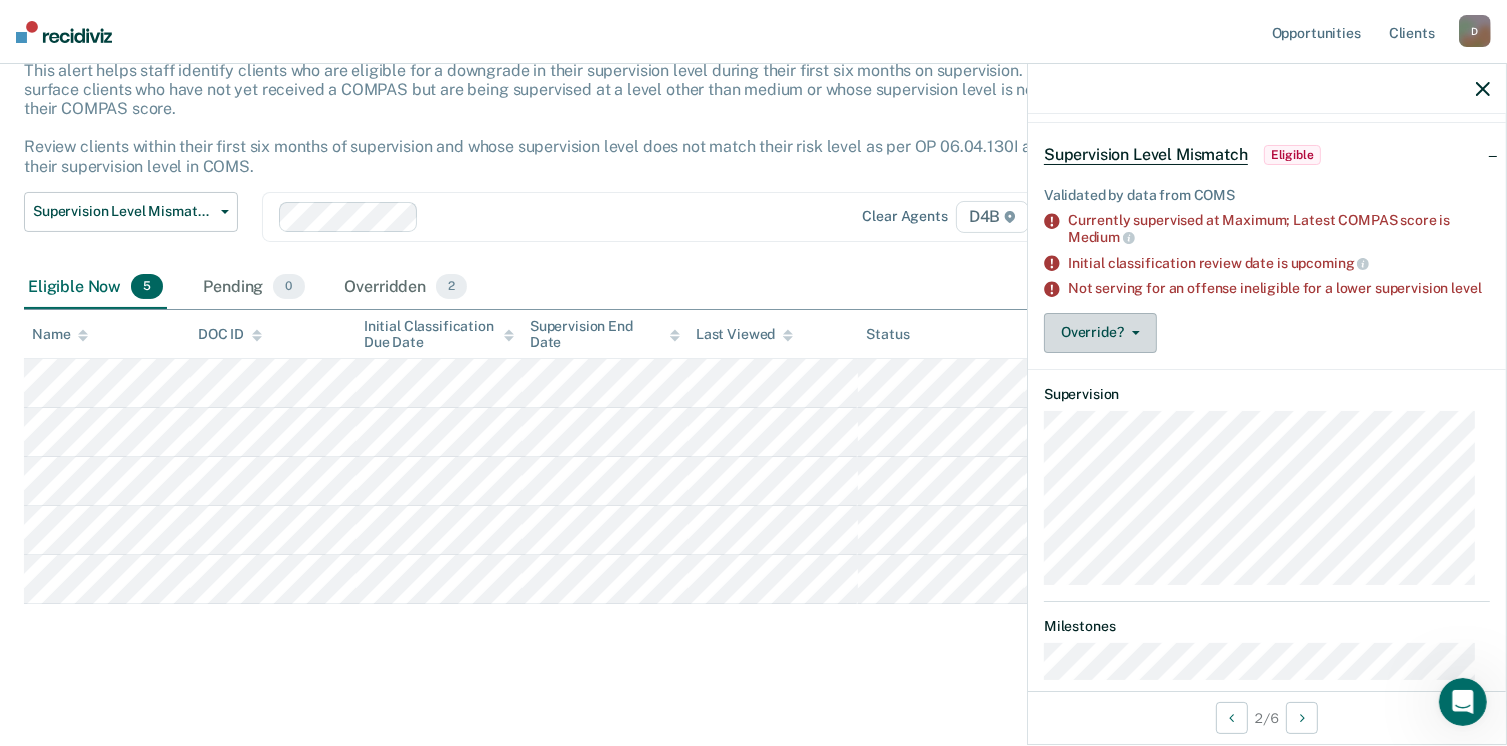 click 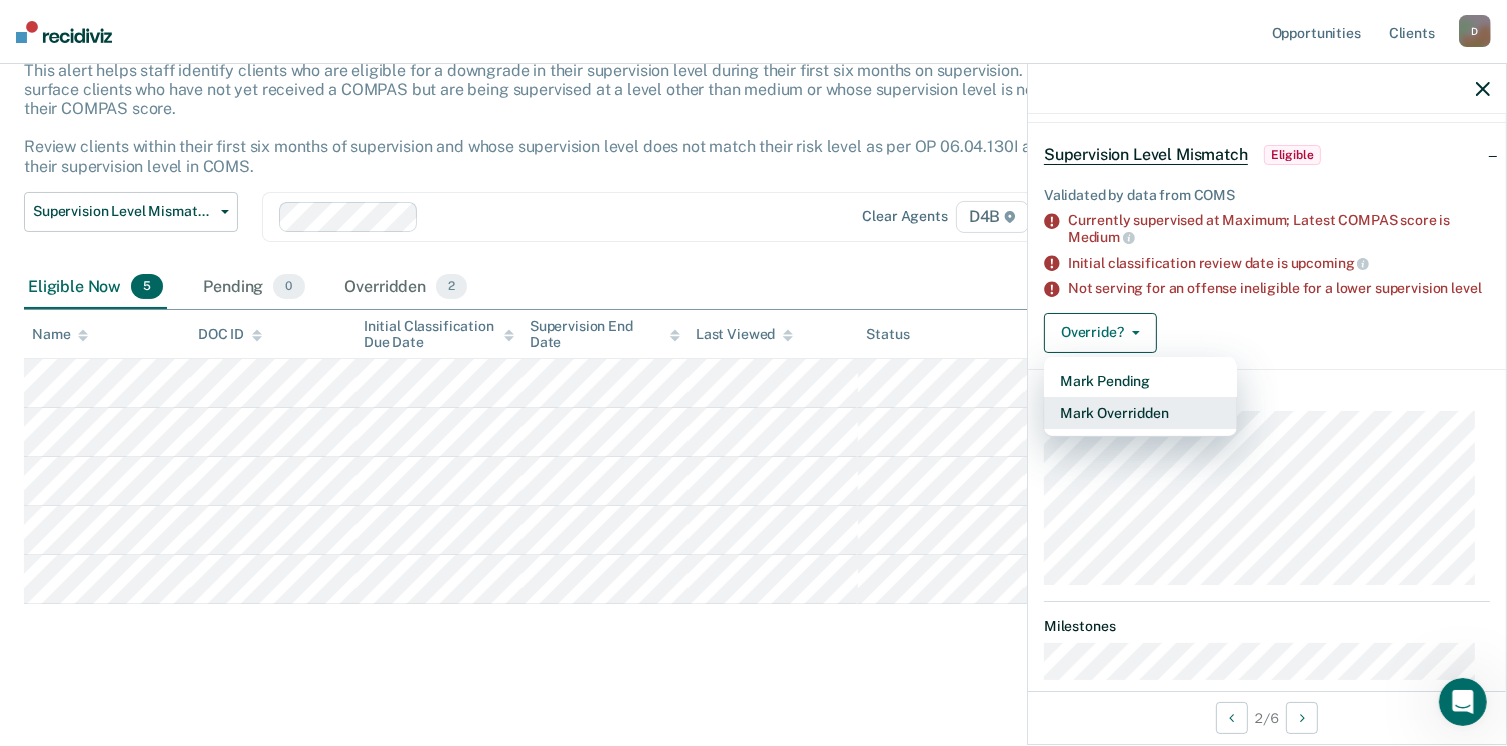 click on "Mark Overridden" at bounding box center (1140, 413) 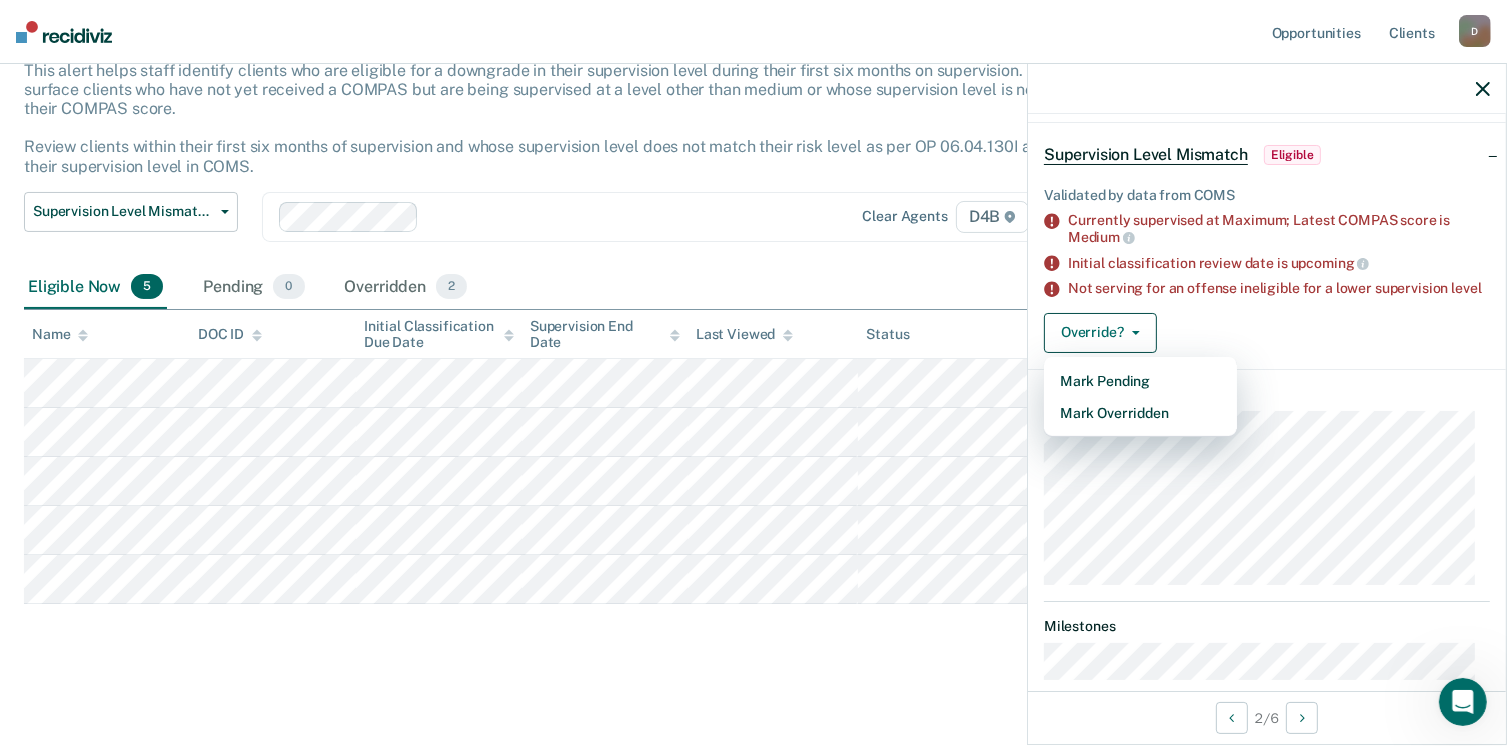 scroll, scrollTop: 0, scrollLeft: 0, axis: both 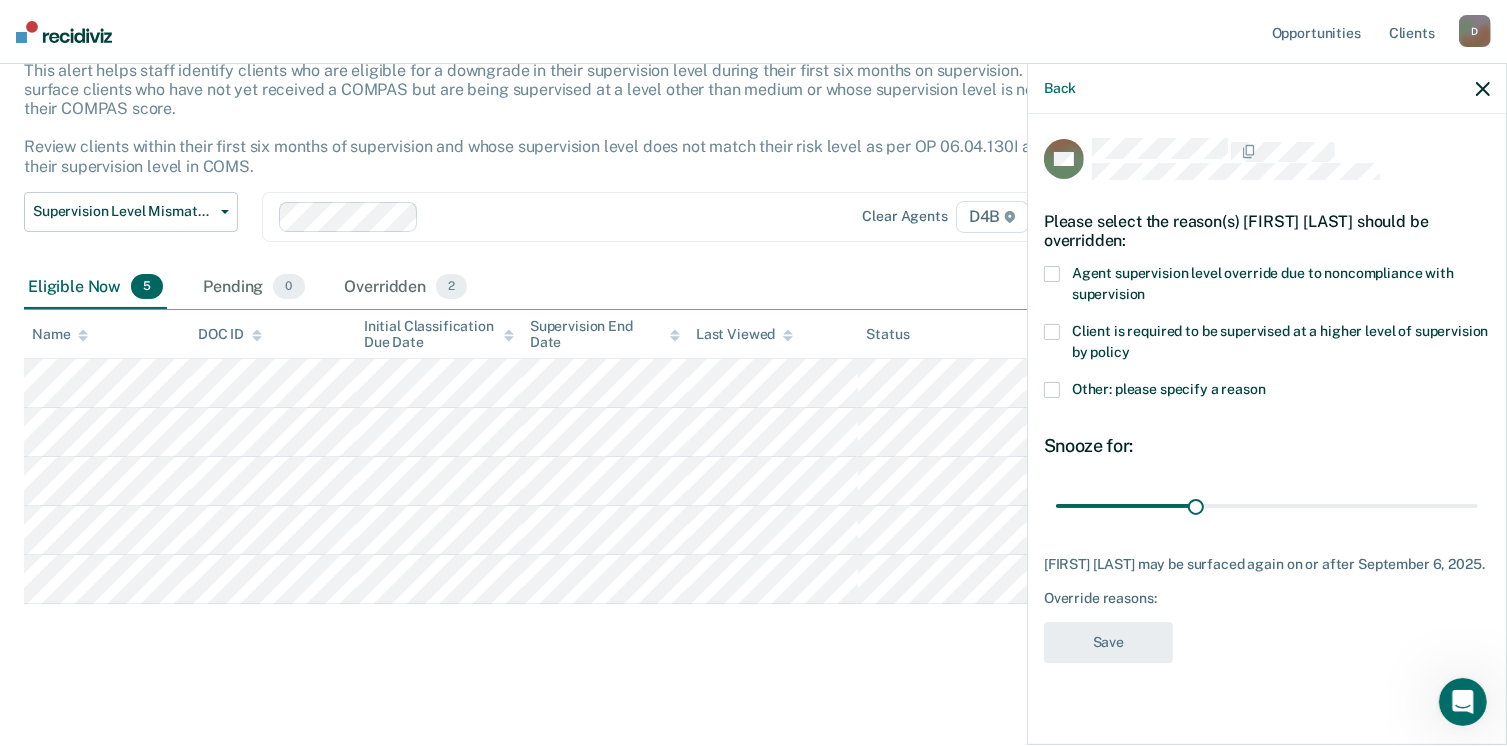 click at bounding box center (1052, 390) 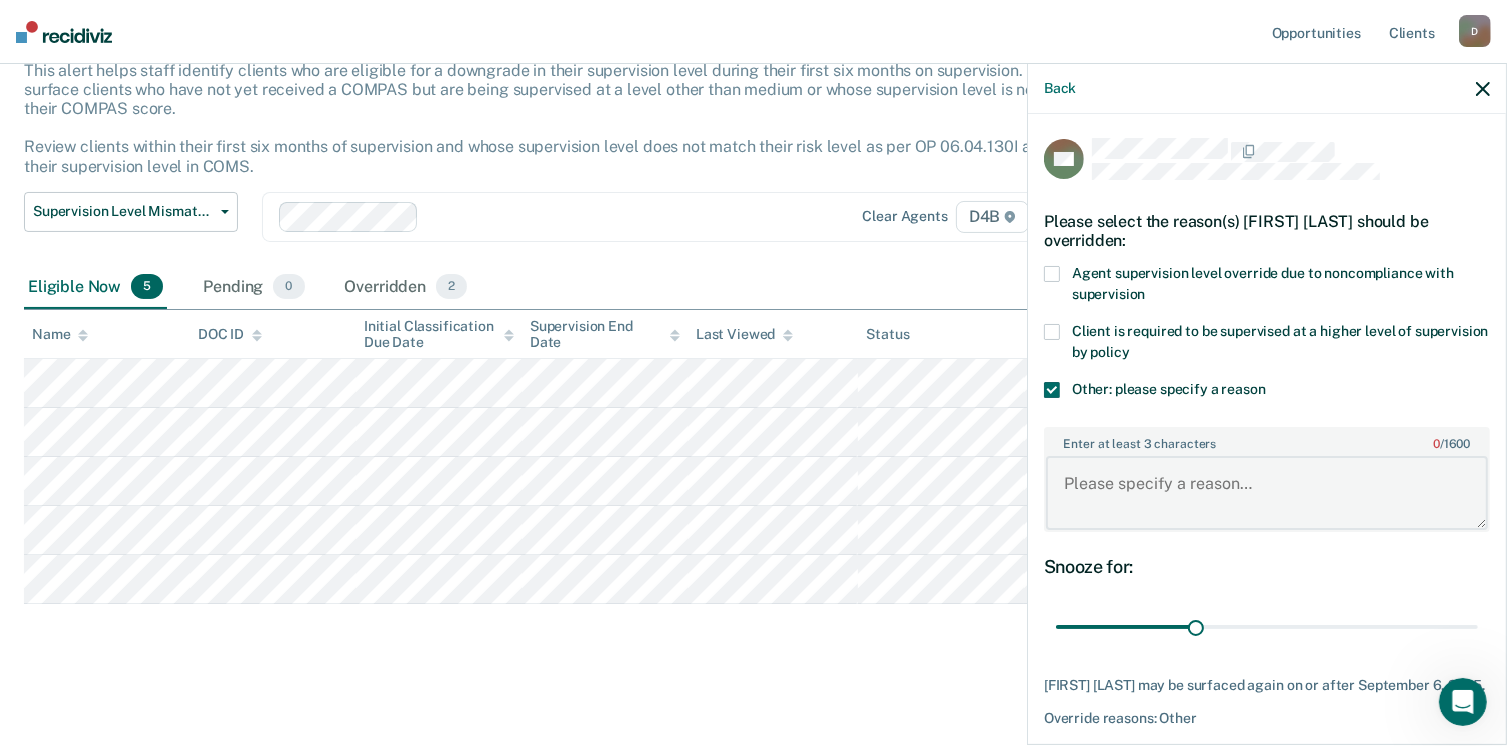 click on "Enter at least 3 characters 0  /  1600" at bounding box center [1267, 493] 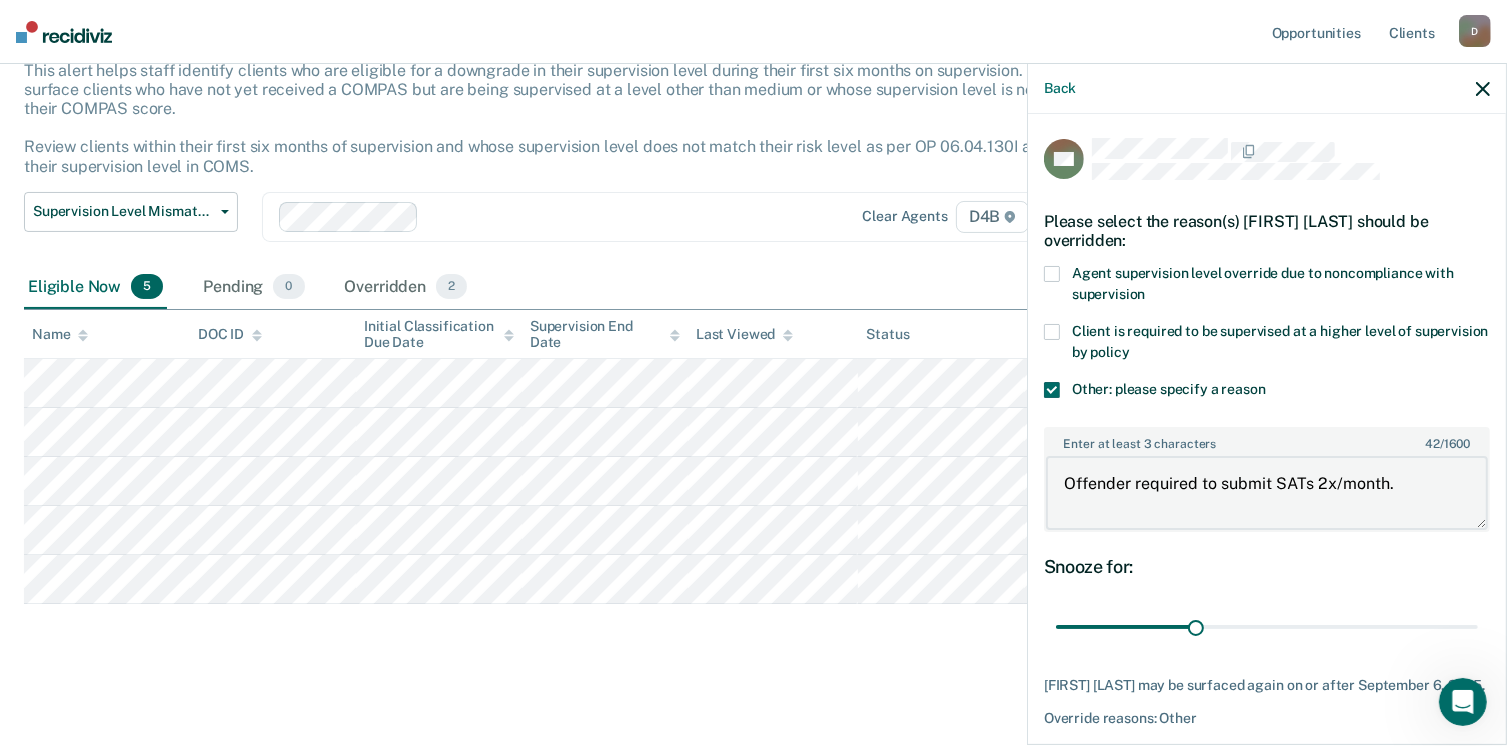 drag, startPoint x: 1396, startPoint y: 481, endPoint x: 1060, endPoint y: 478, distance: 336.0134 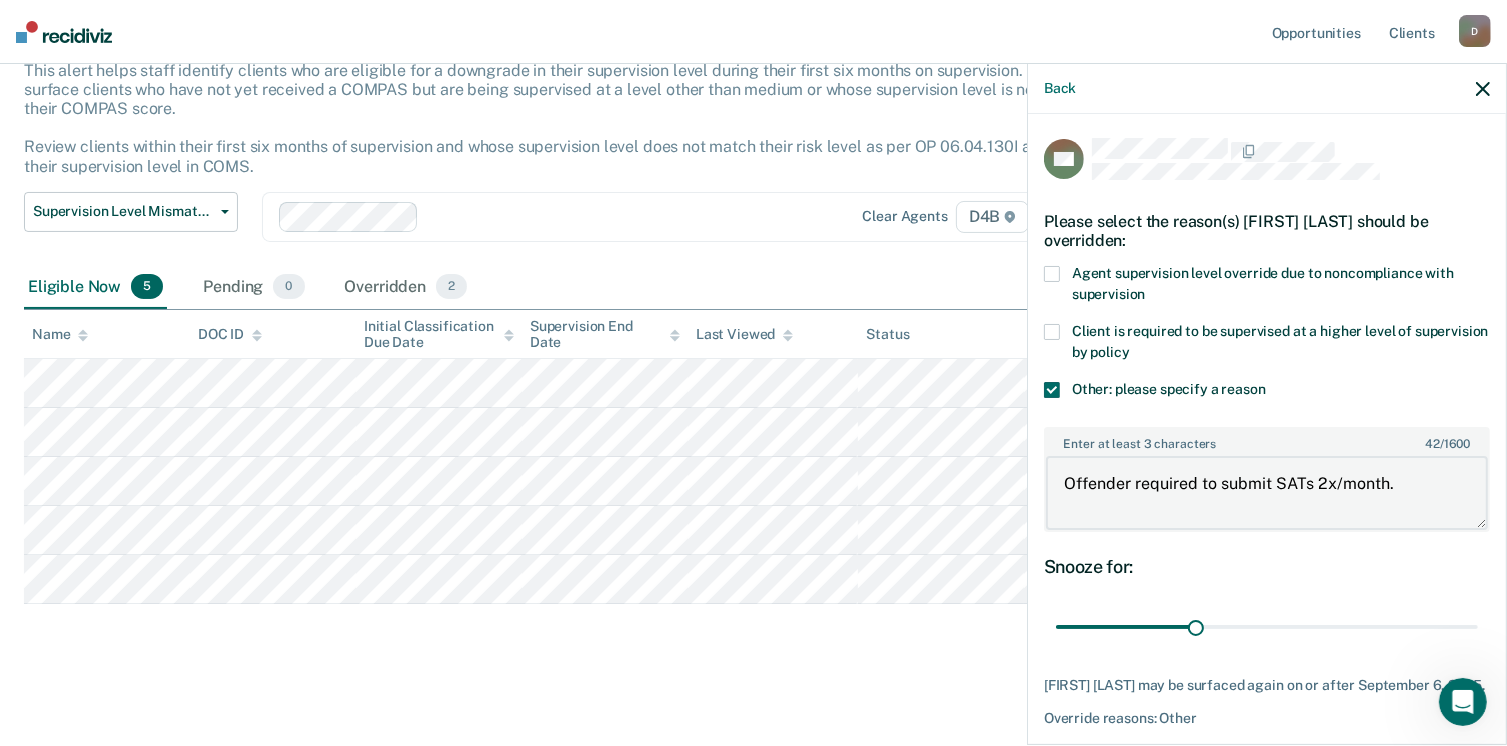 click on "Offender required to submit SATs 2x/month." at bounding box center [1267, 493] 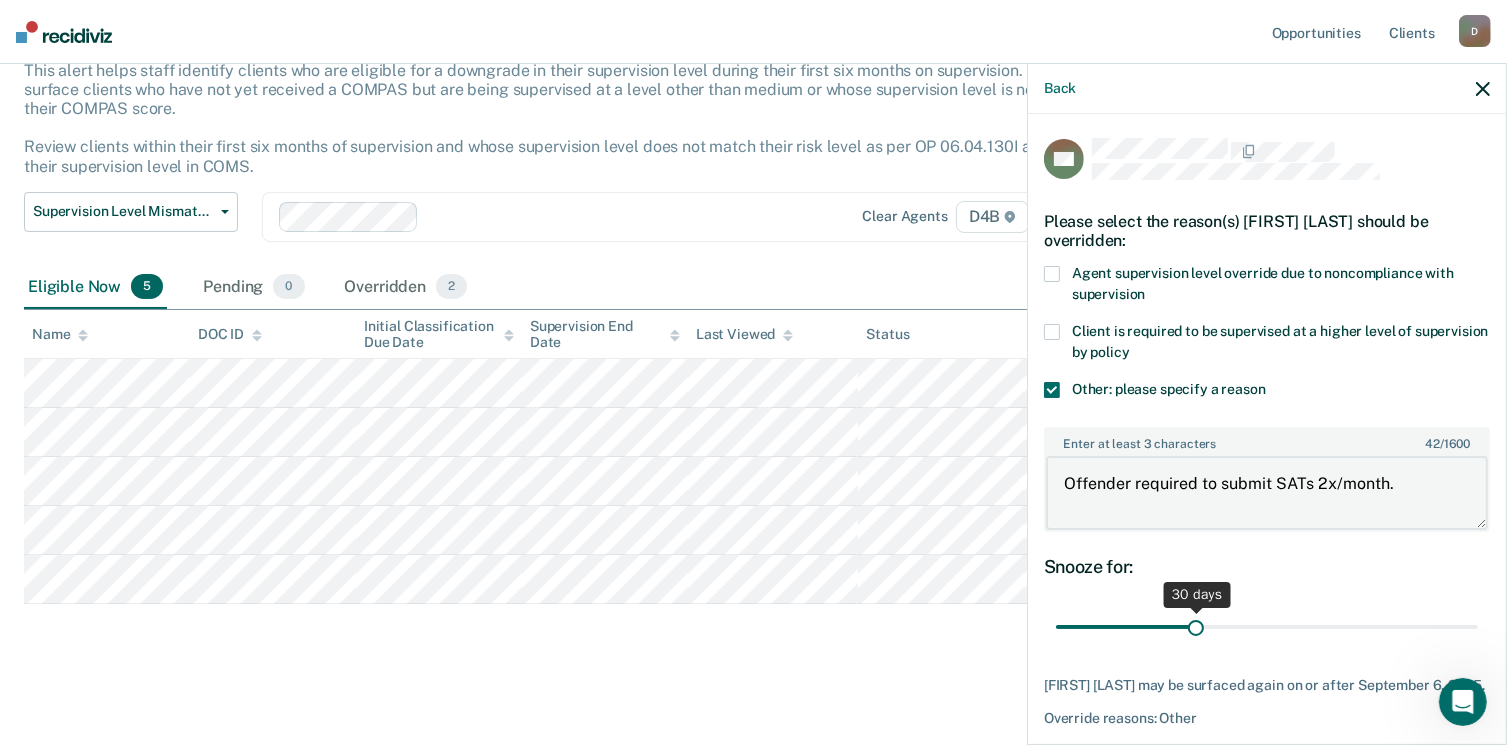 type on "Offender required to submit SATs 2x/month." 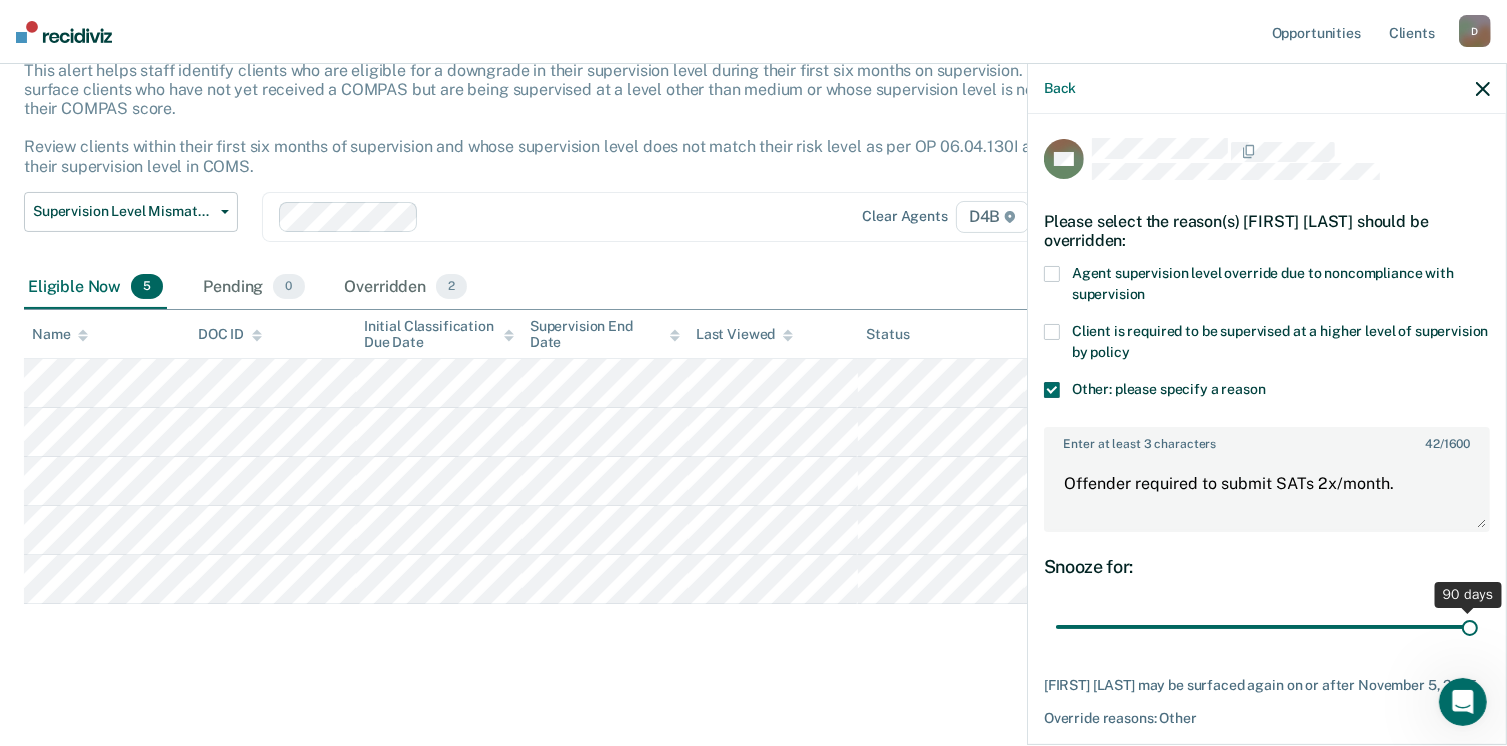 drag, startPoint x: 1192, startPoint y: 621, endPoint x: 1480, endPoint y: 633, distance: 288.24988 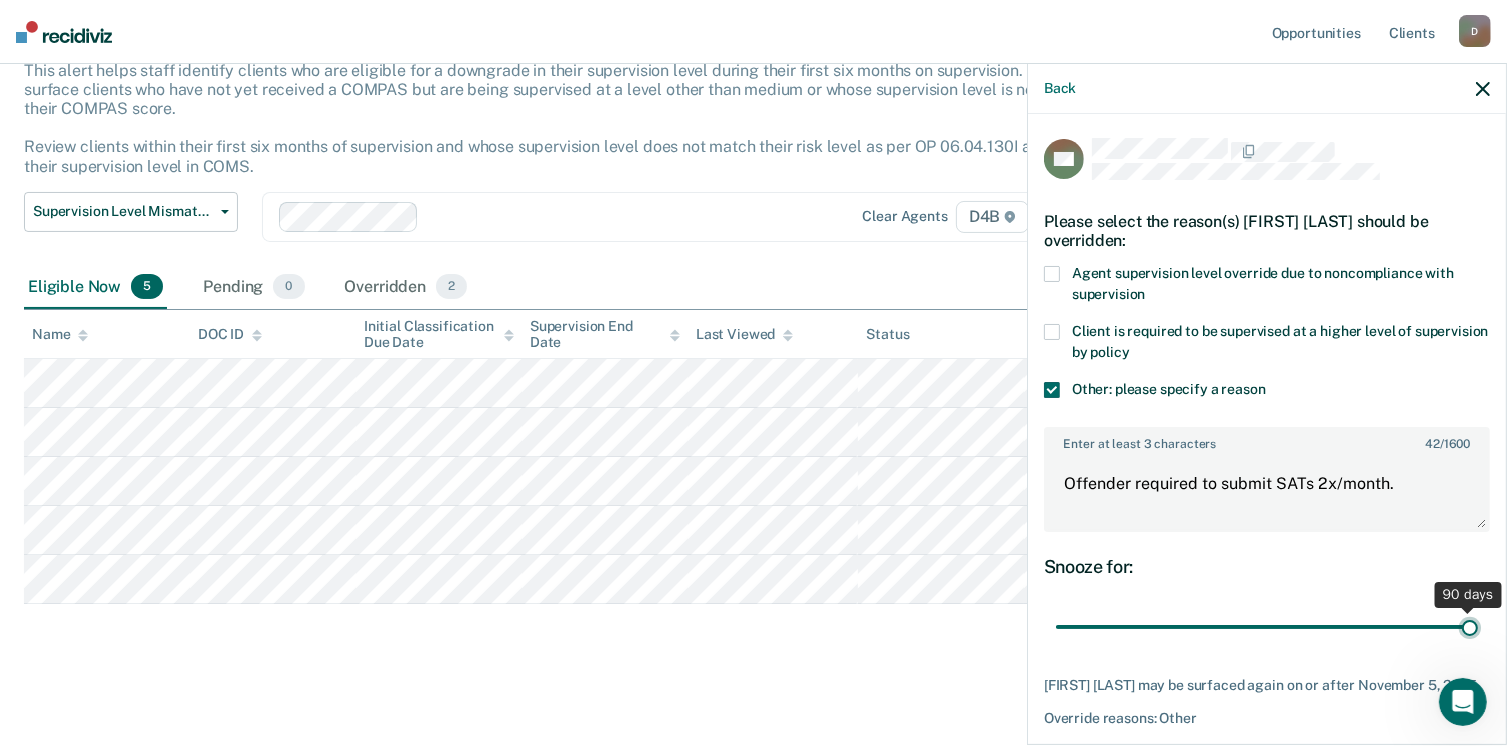 type on "90" 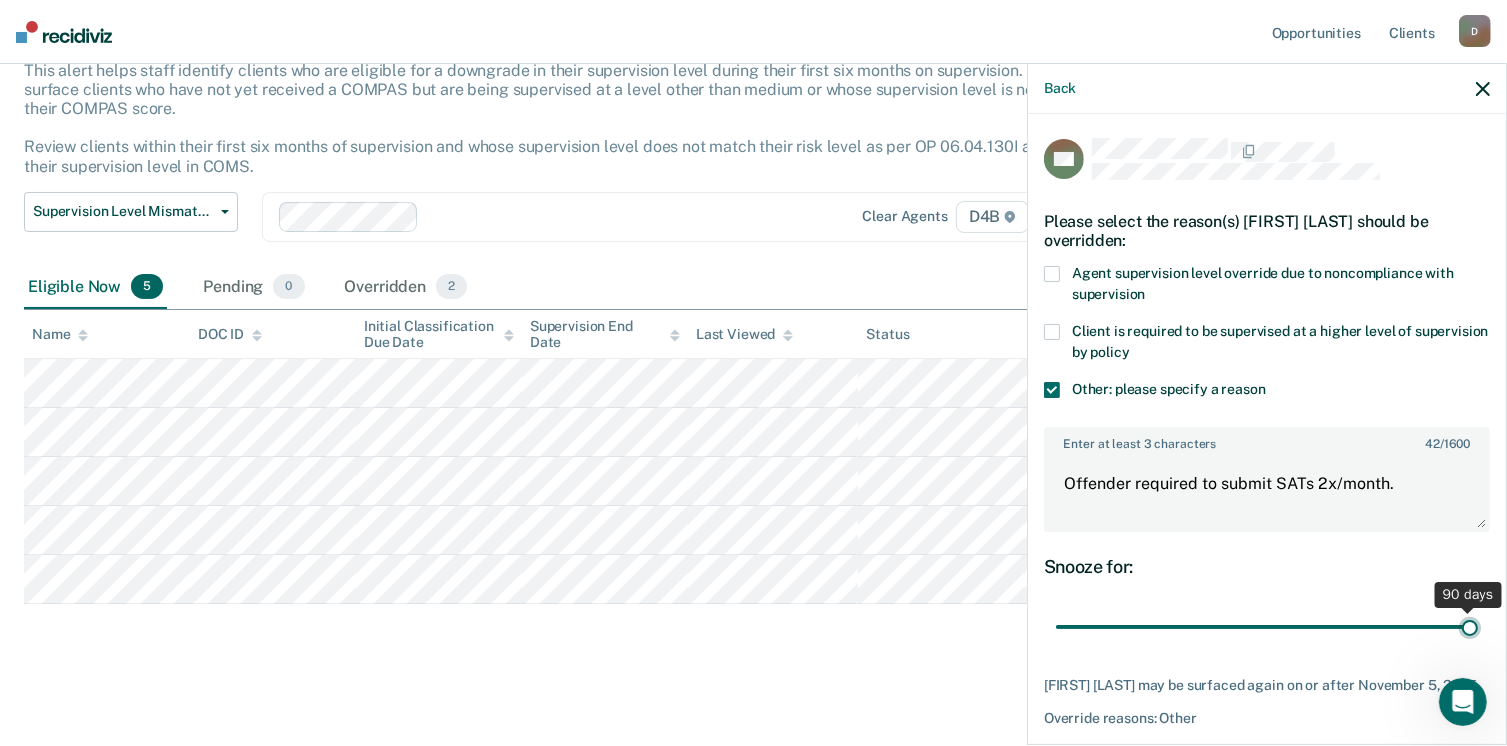 click at bounding box center [1267, 627] 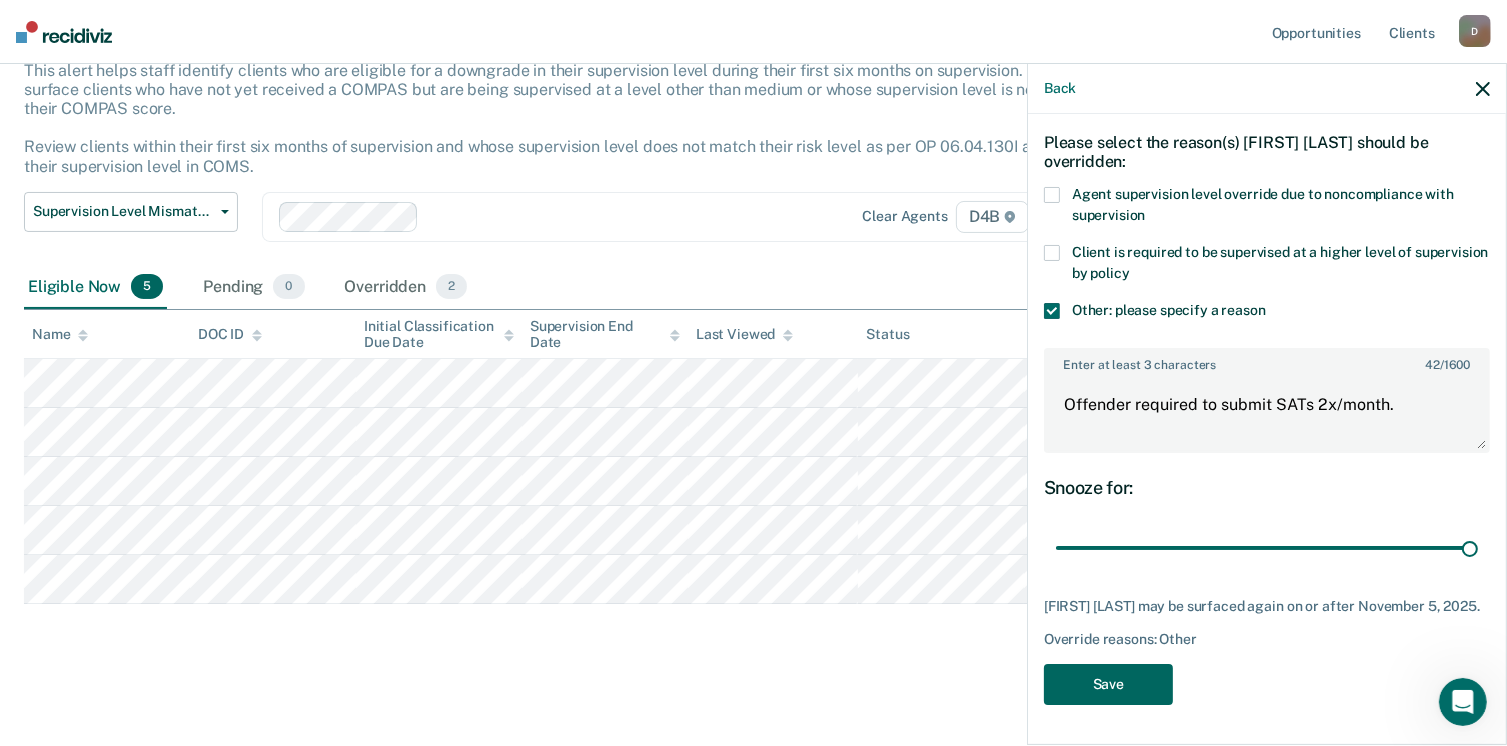 click on "Save" at bounding box center (1108, 684) 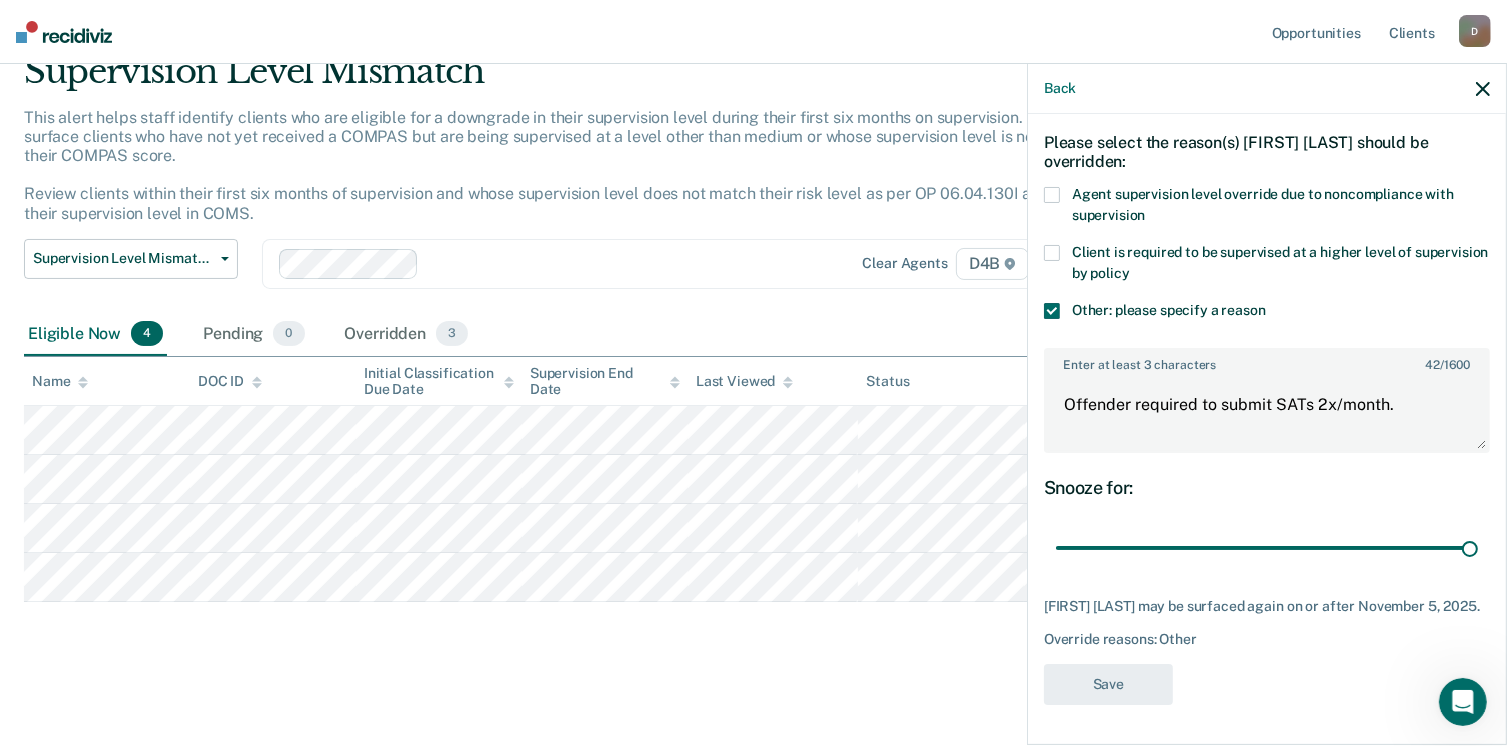 scroll, scrollTop: 84, scrollLeft: 0, axis: vertical 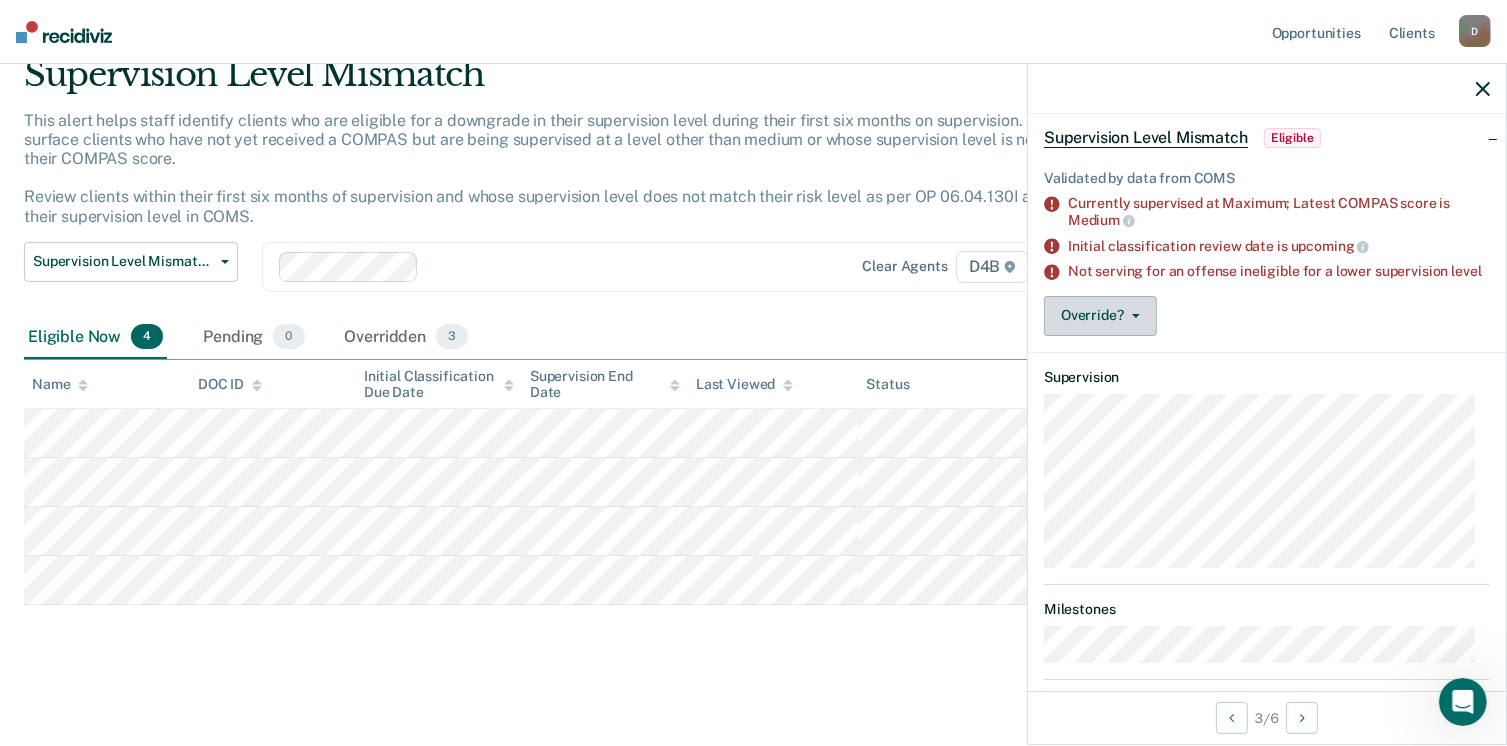 click 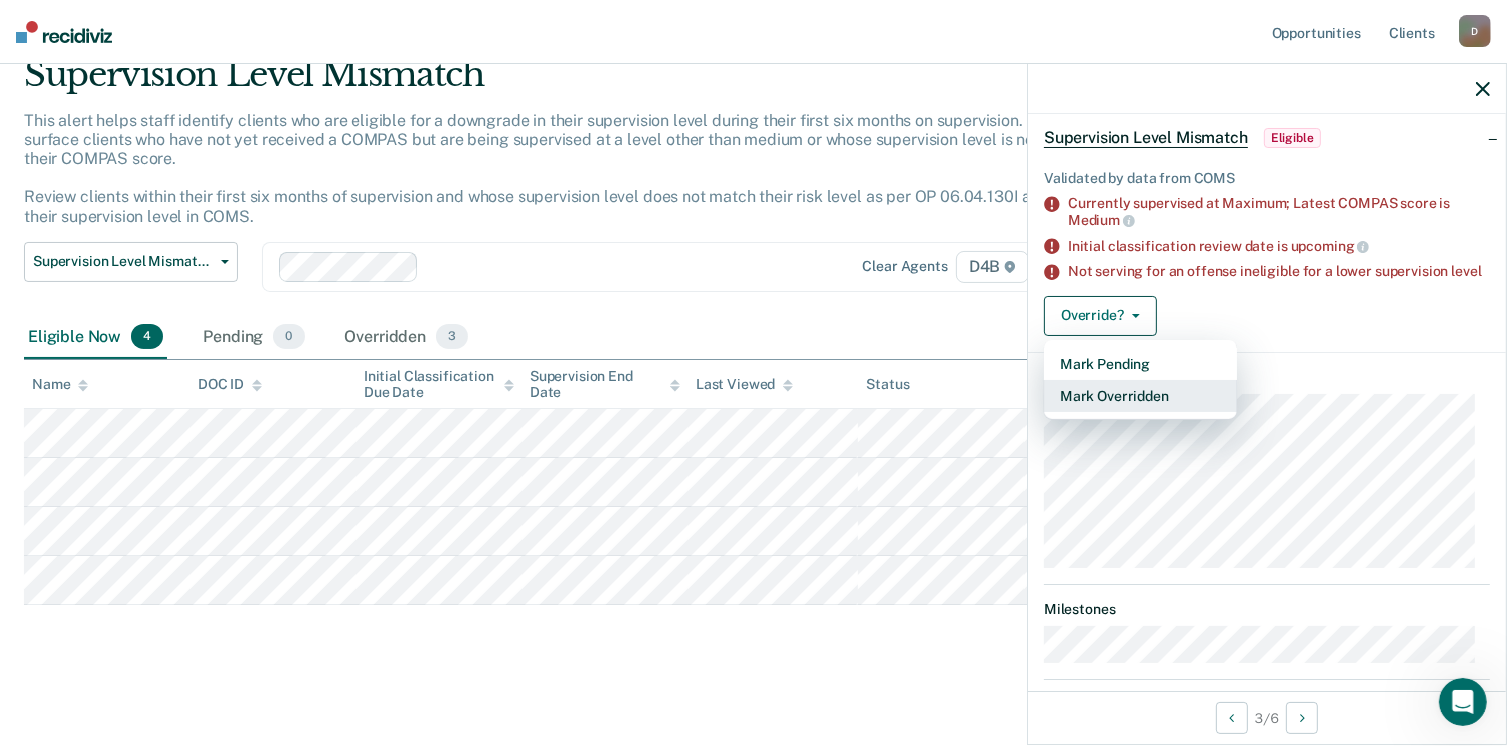 click on "Mark Overridden" at bounding box center [1140, 396] 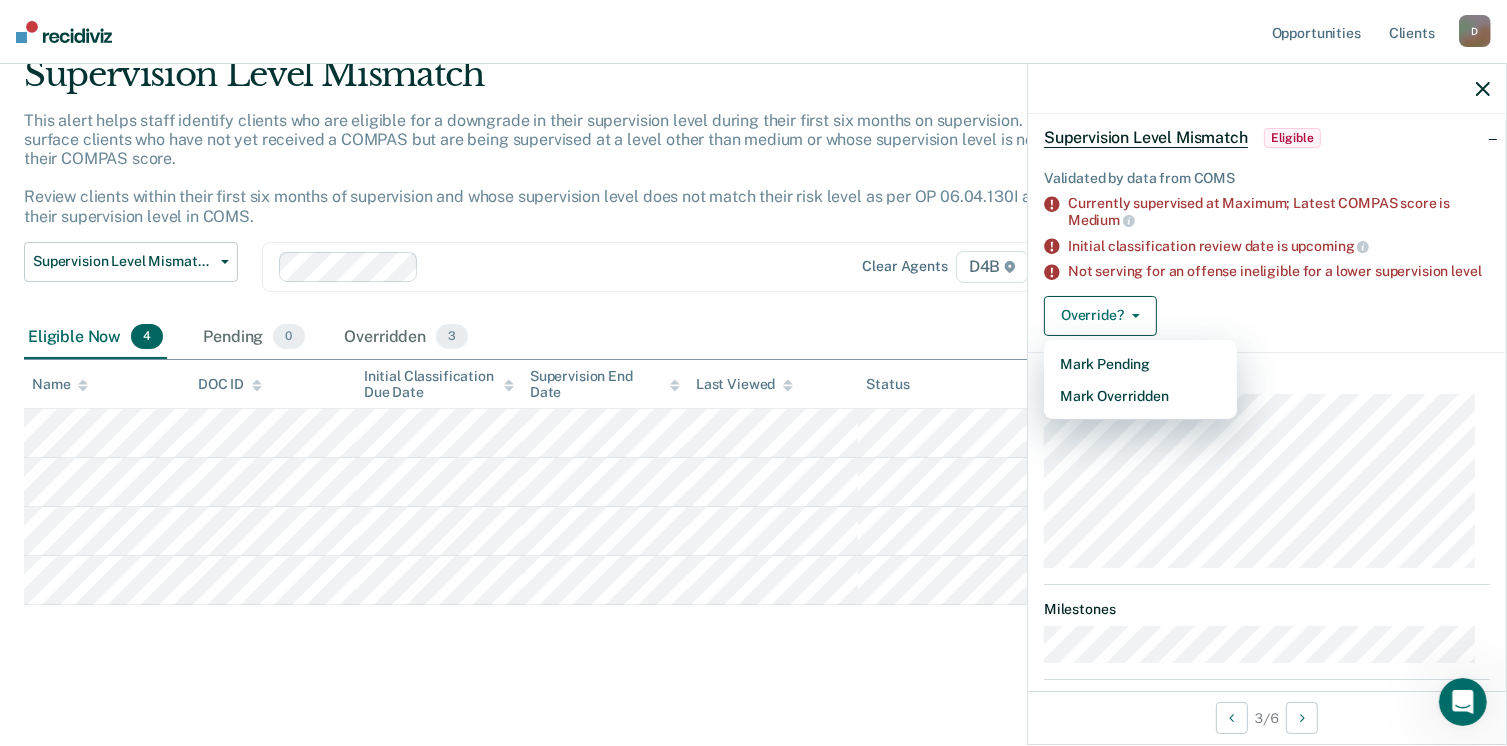 scroll, scrollTop: 0, scrollLeft: 0, axis: both 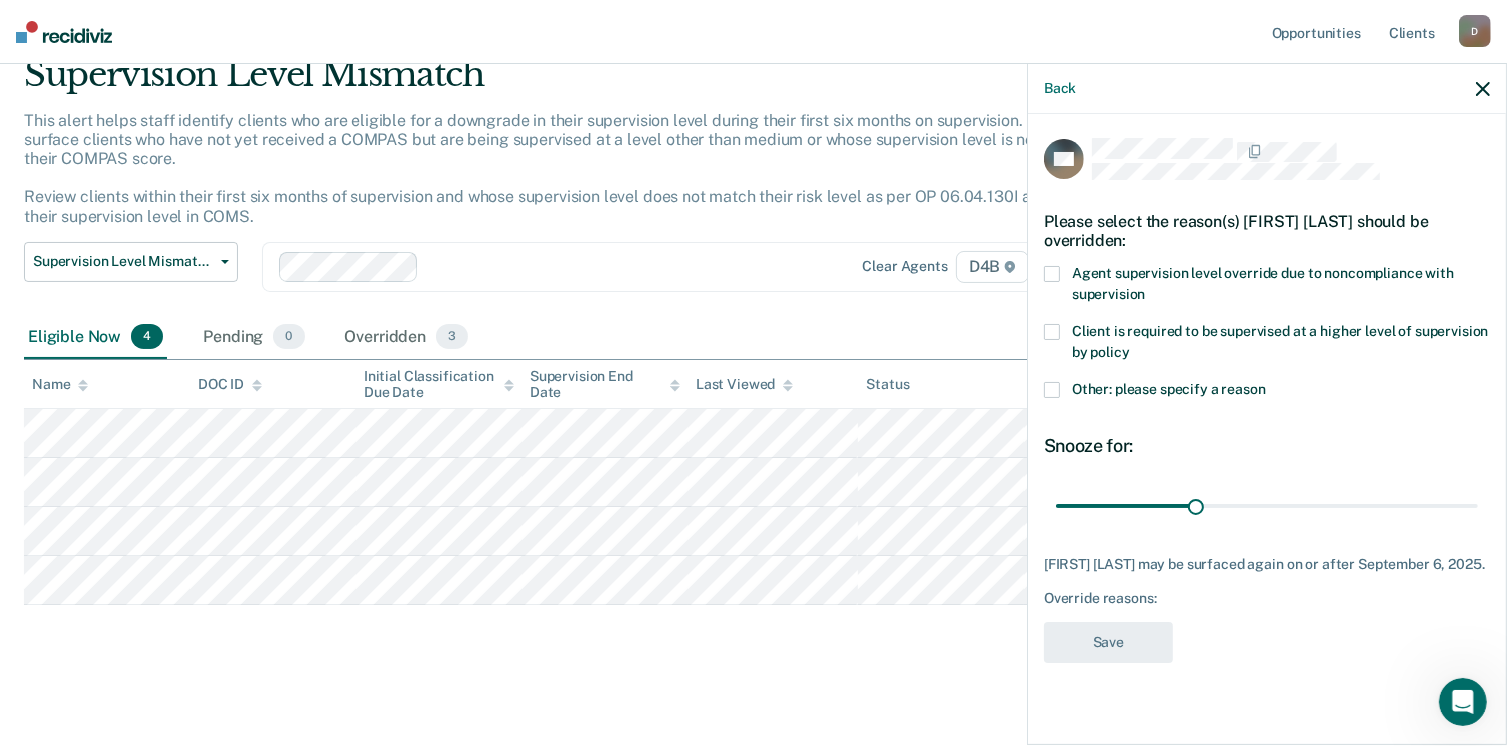 click at bounding box center (1052, 390) 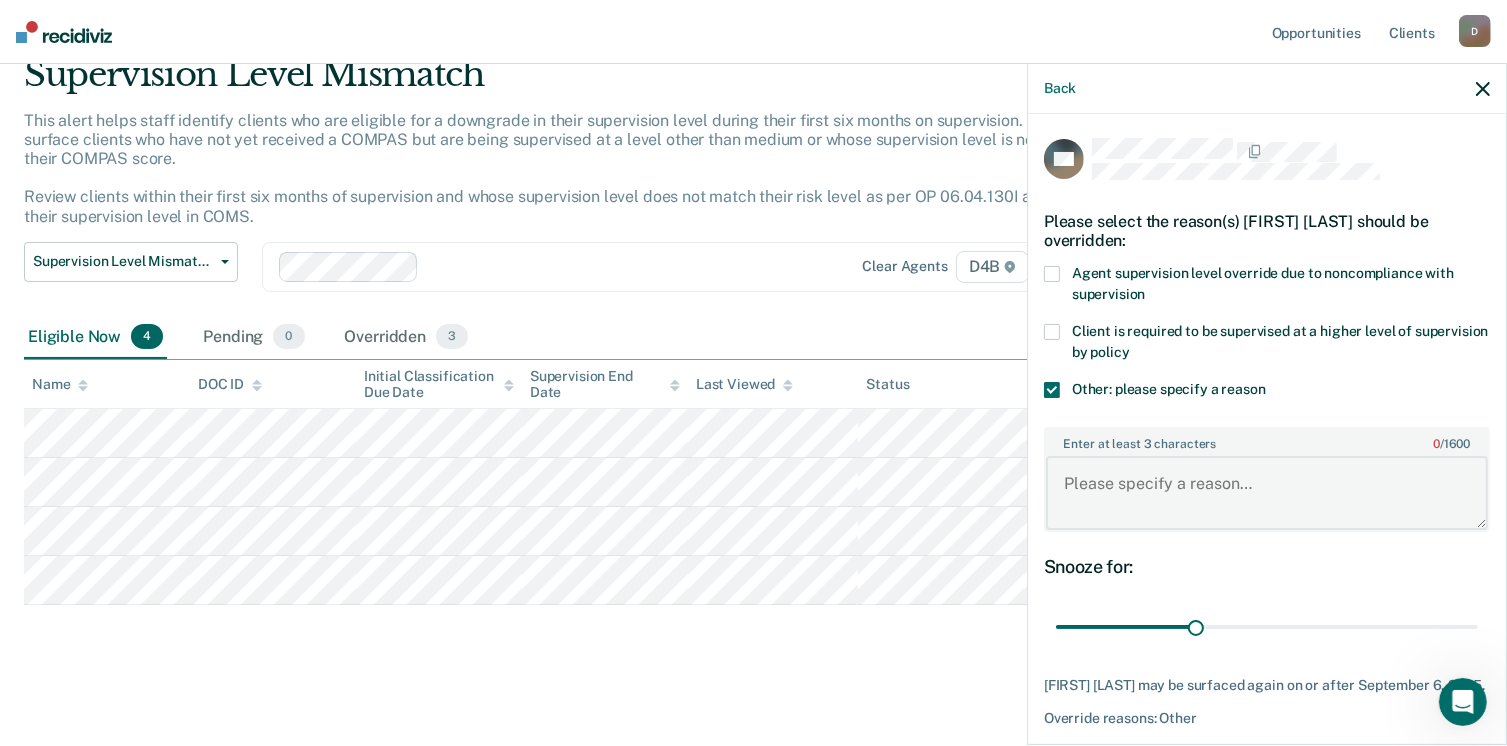 click on "Enter at least 3 characters 0  /  1600" at bounding box center (1267, 493) 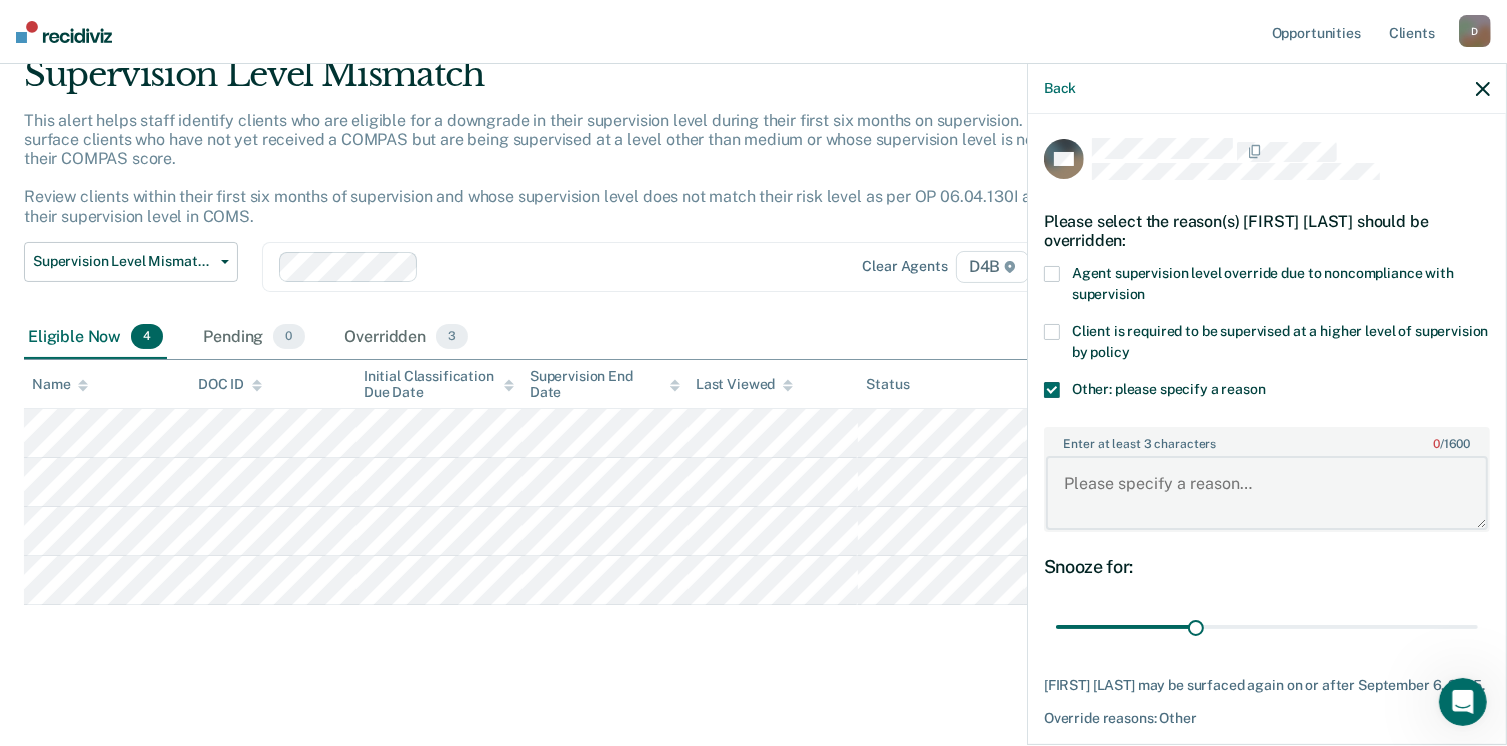 paste on "Offender required to submit SATs 2x/month." 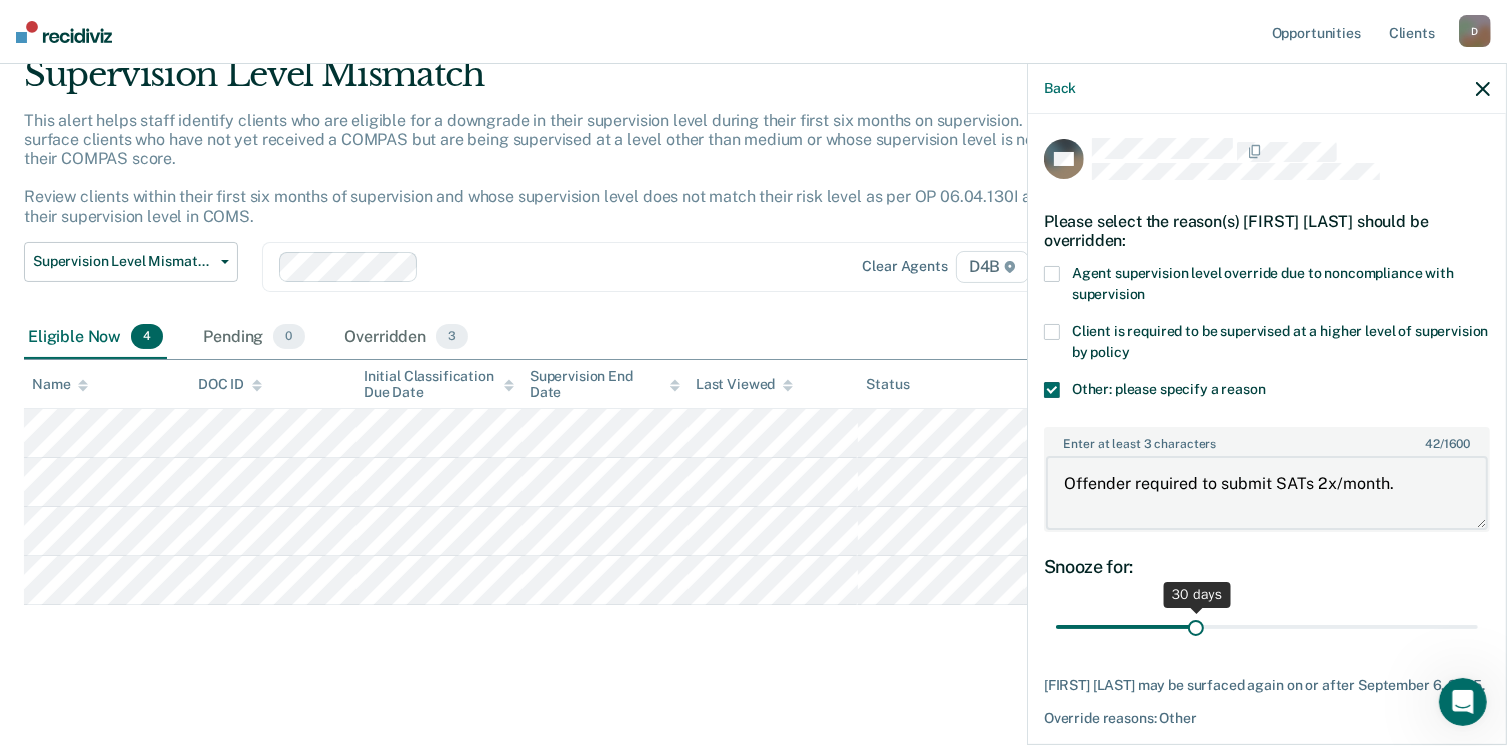 type on "Offender required to submit SATs 2x/month." 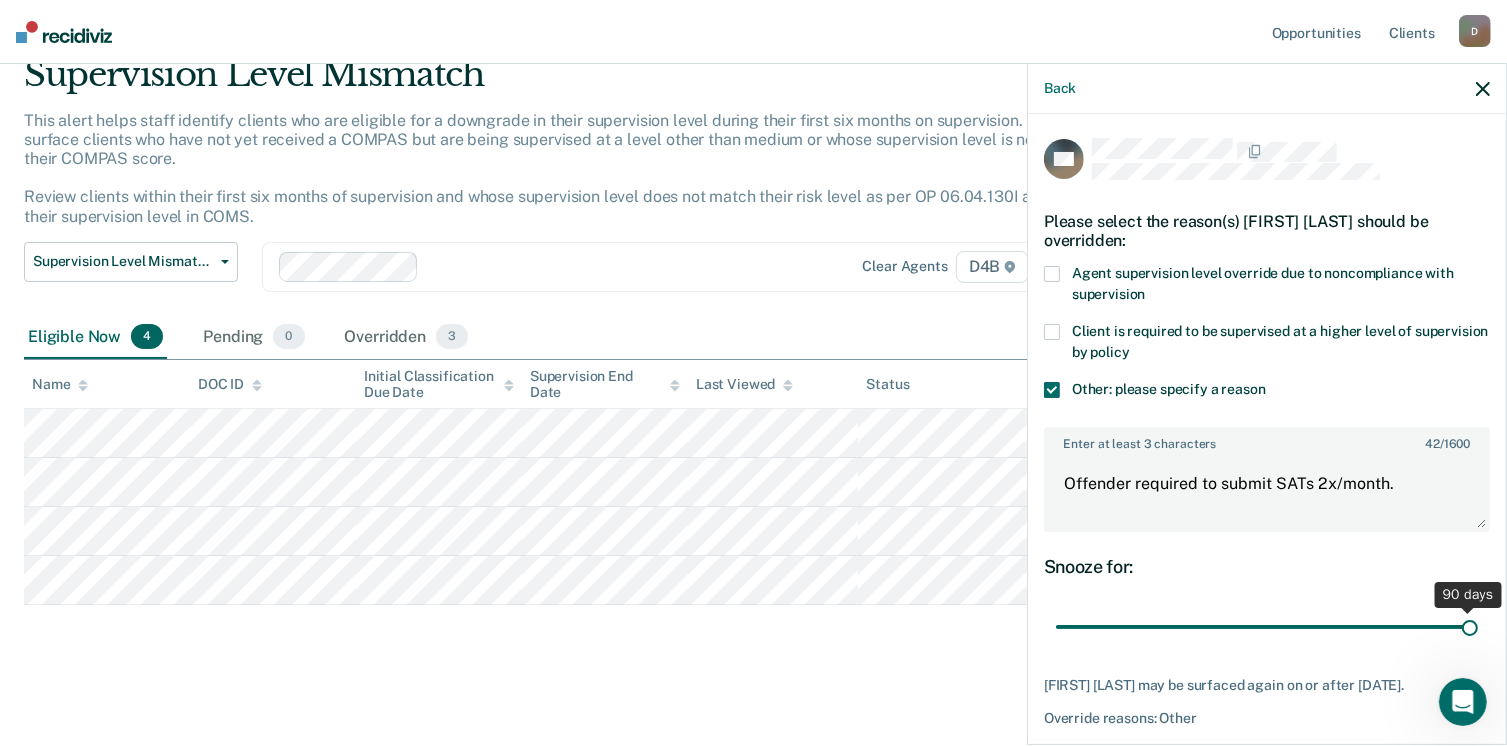 drag, startPoint x: 1192, startPoint y: 625, endPoint x: 1488, endPoint y: 633, distance: 296.1081 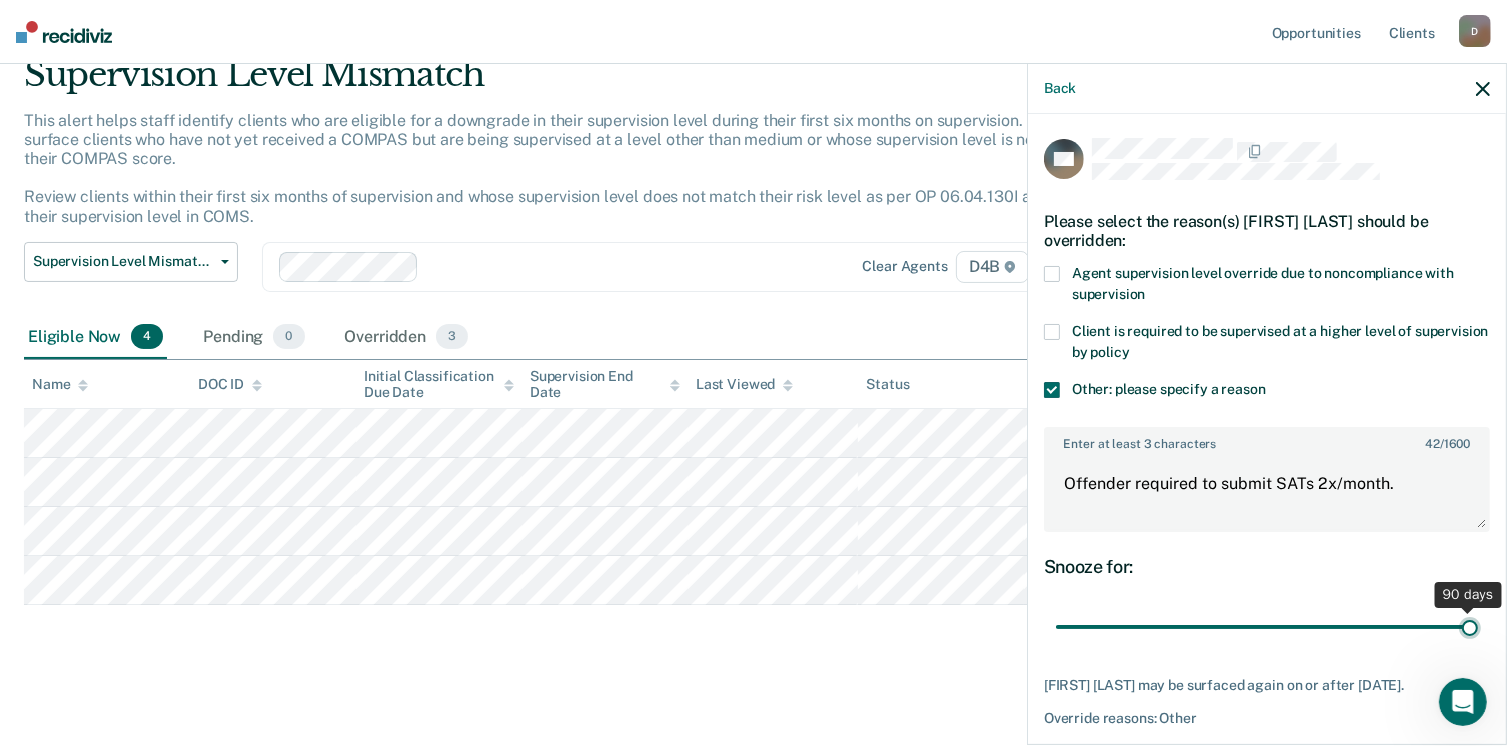 type on "90" 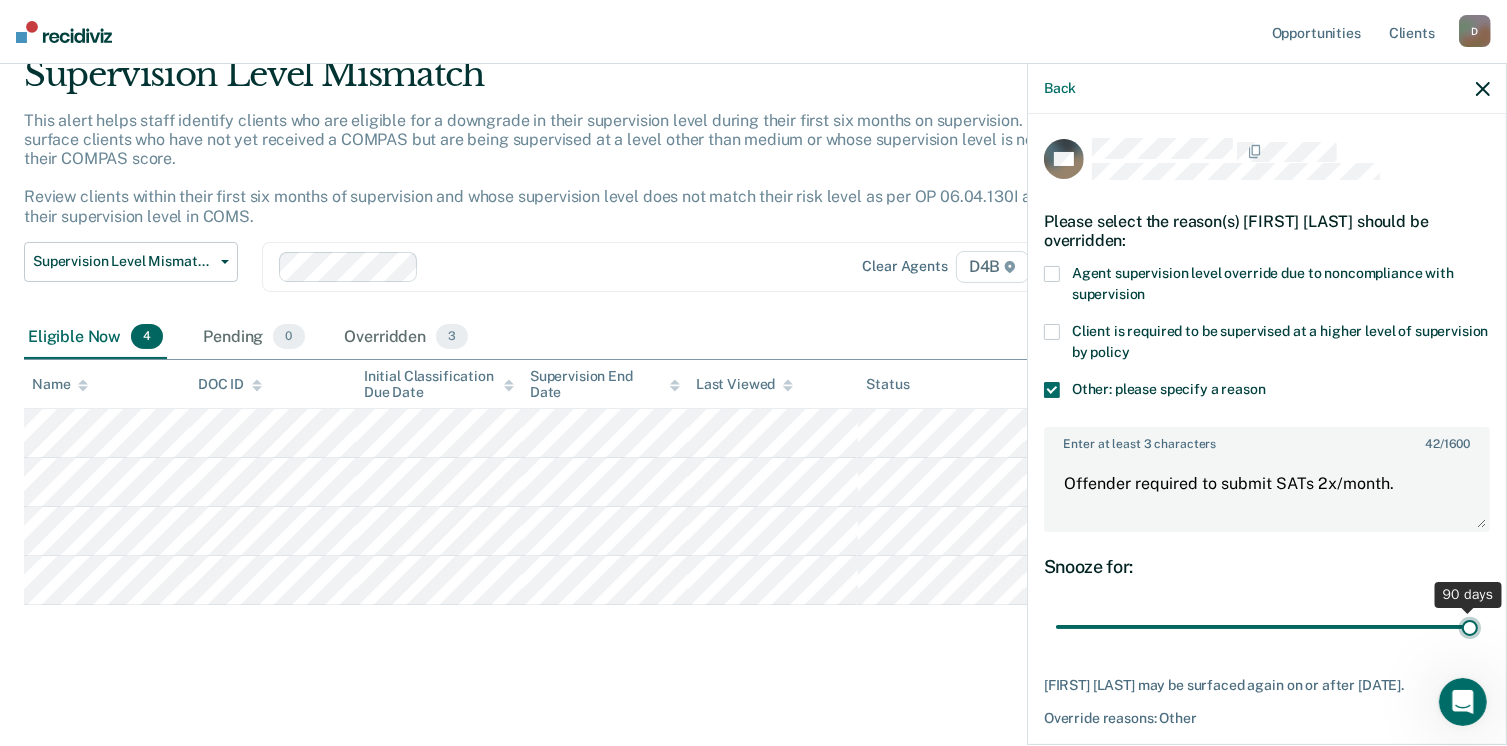 click at bounding box center (1267, 627) 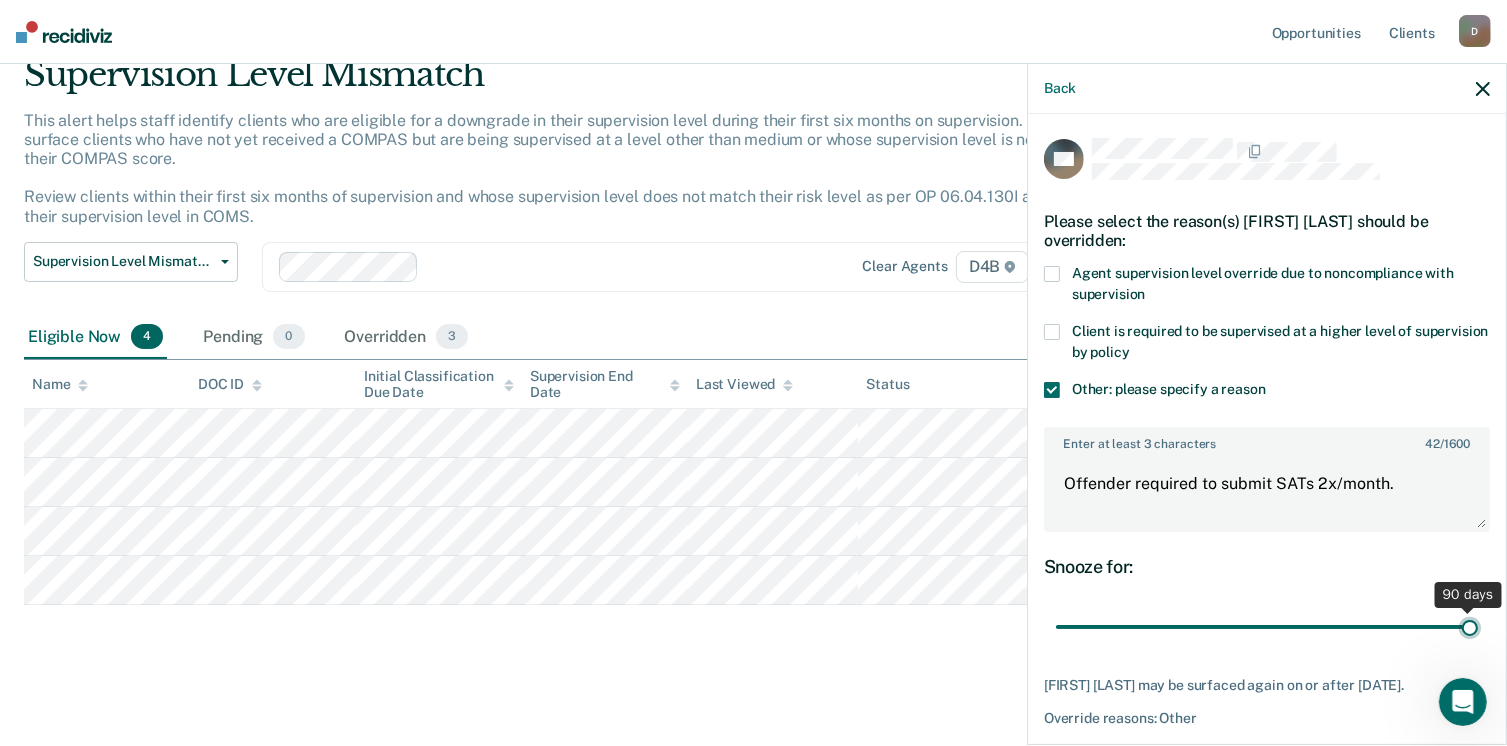 scroll, scrollTop: 91, scrollLeft: 0, axis: vertical 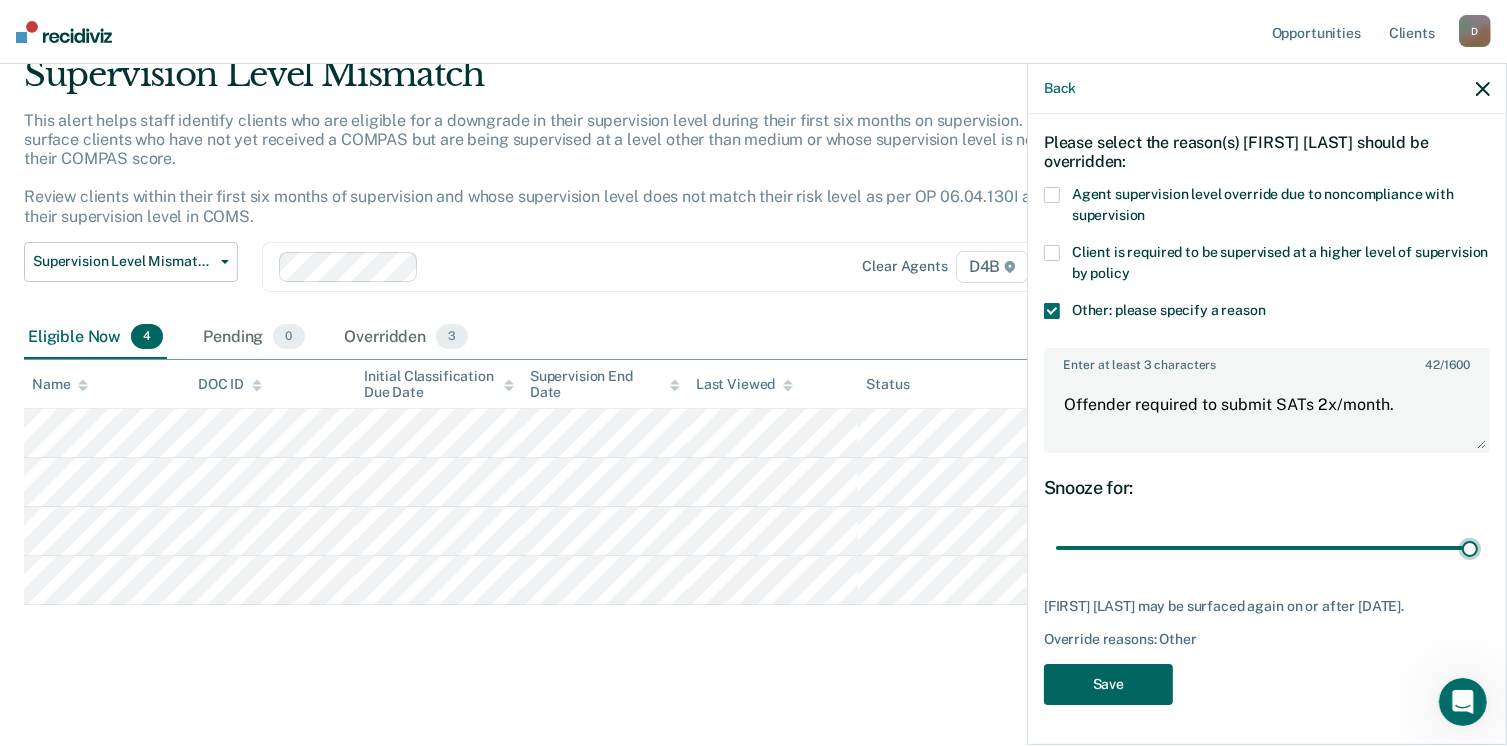 click on "Save" at bounding box center (1108, 684) 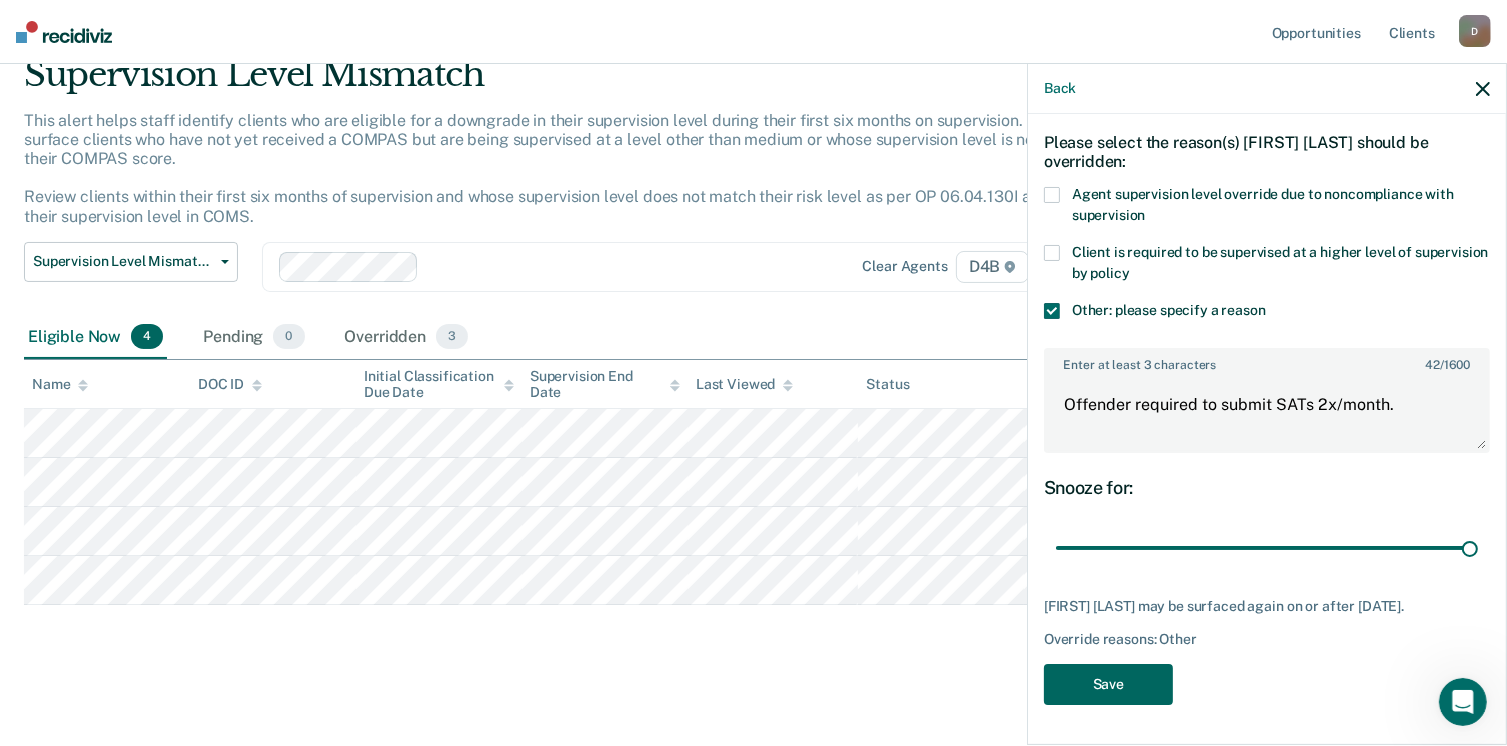 scroll, scrollTop: 36, scrollLeft: 0, axis: vertical 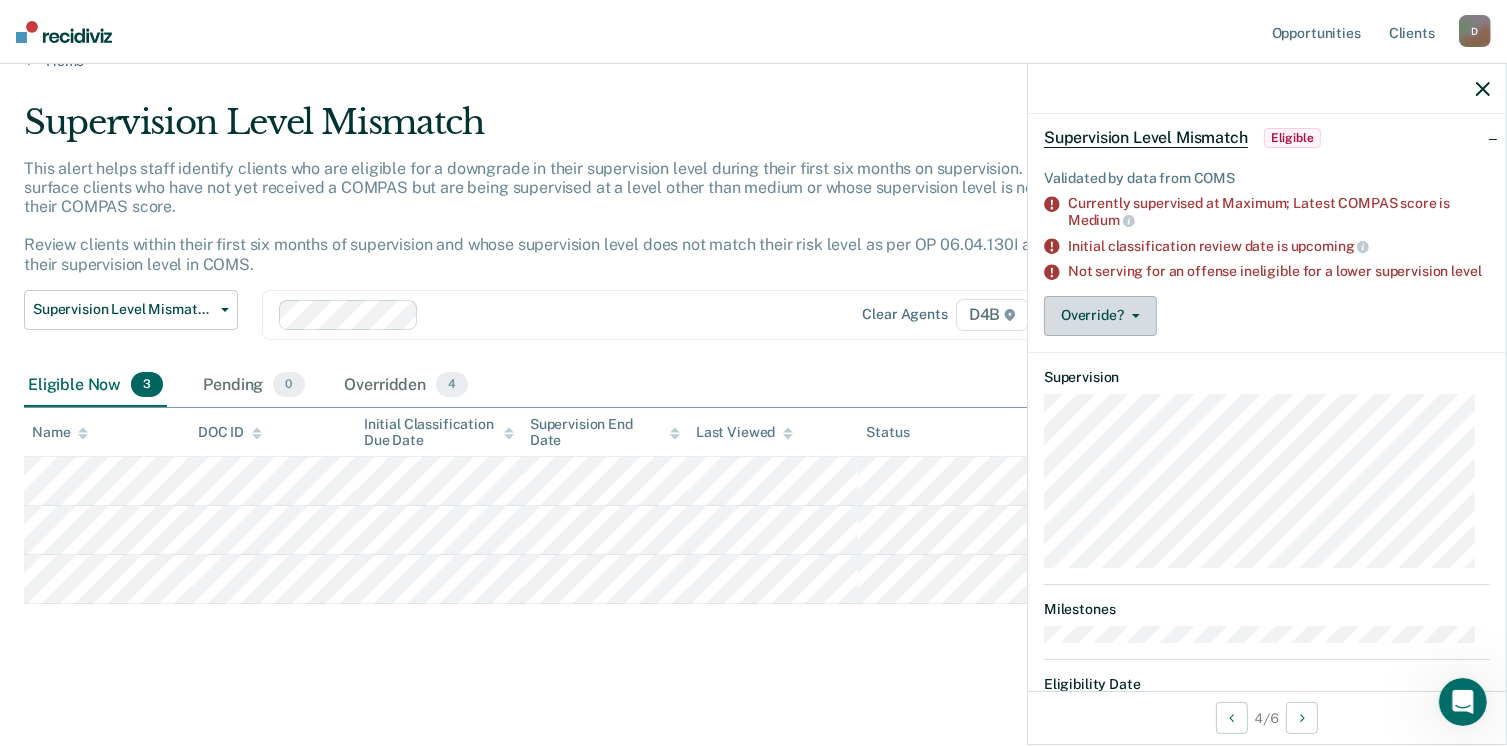 click on "Override?" at bounding box center (1100, 316) 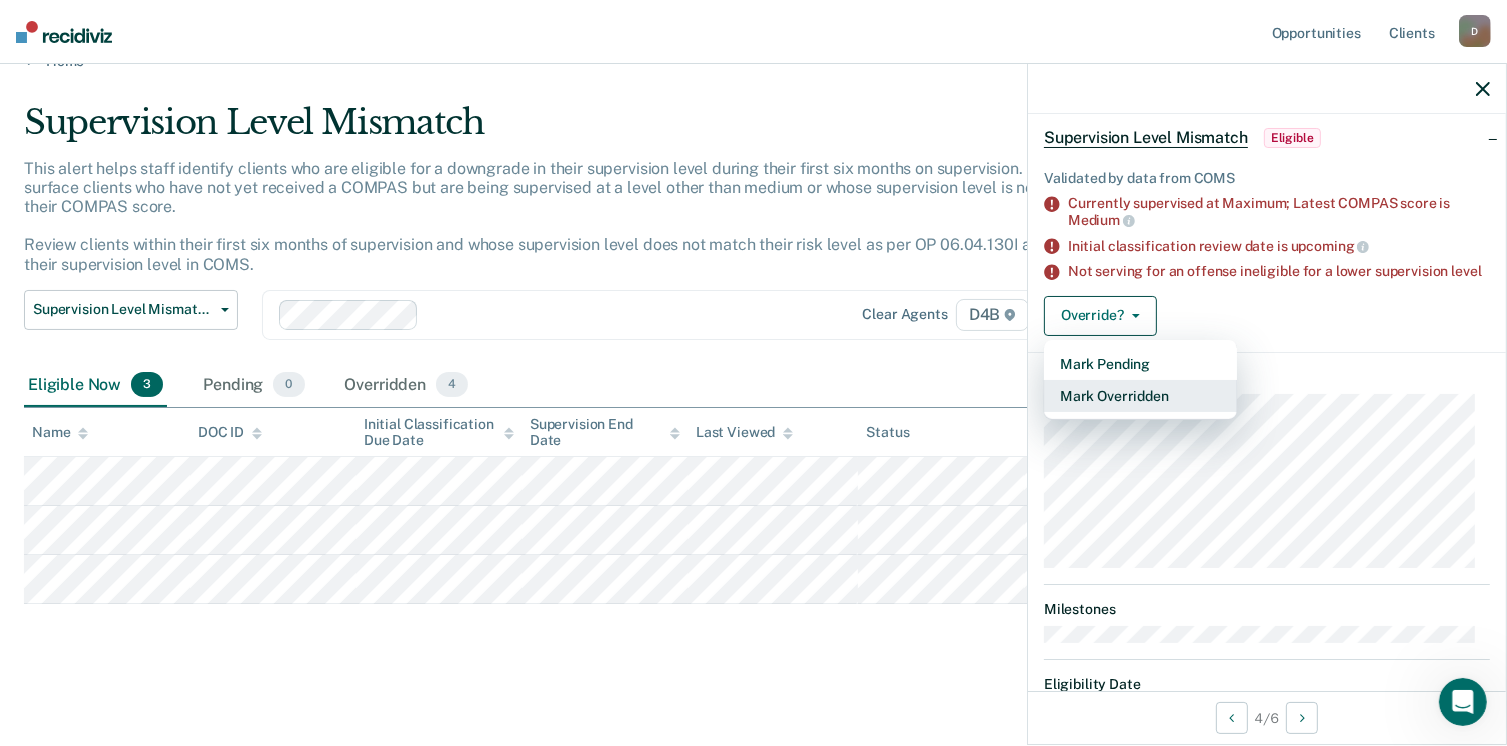 click on "Mark Overridden" at bounding box center (1140, 396) 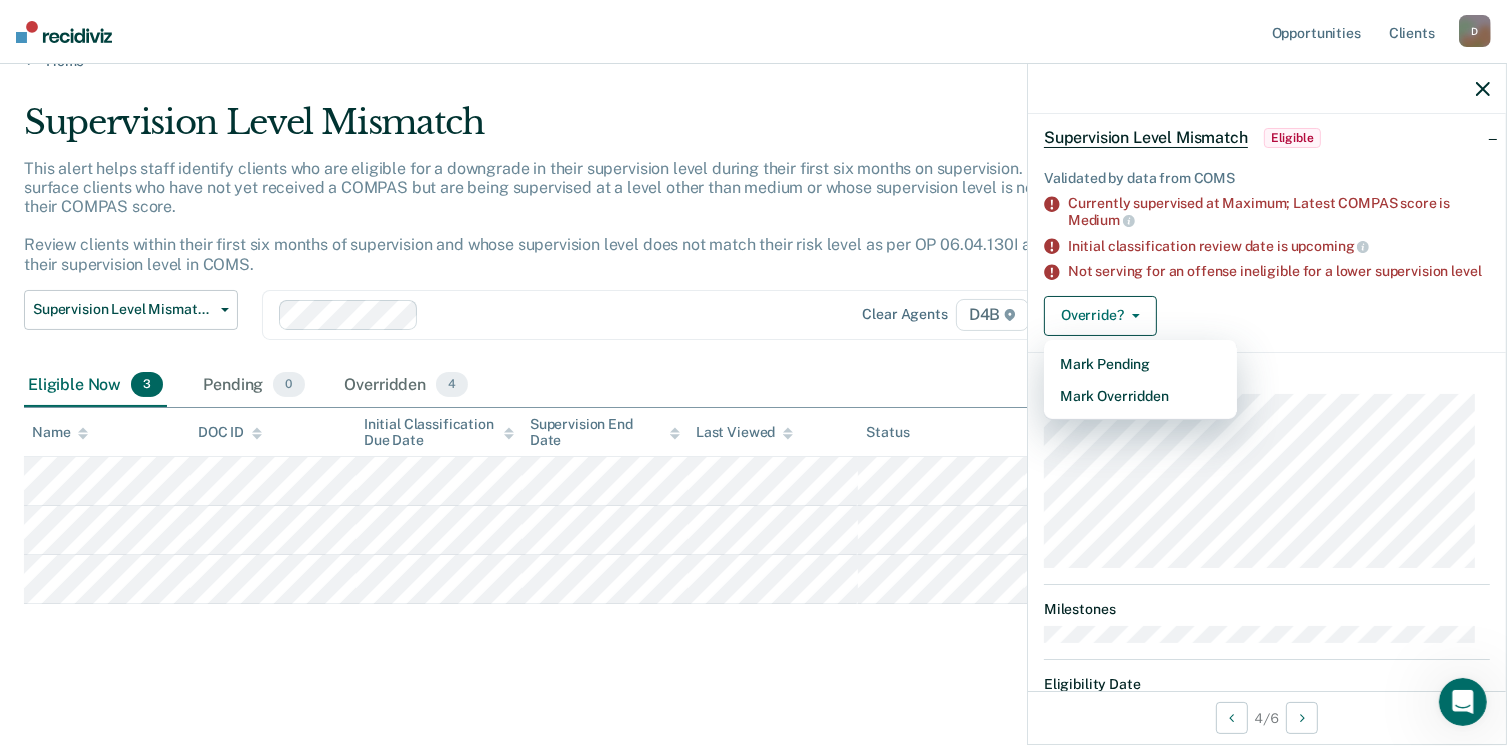 scroll, scrollTop: 0, scrollLeft: 0, axis: both 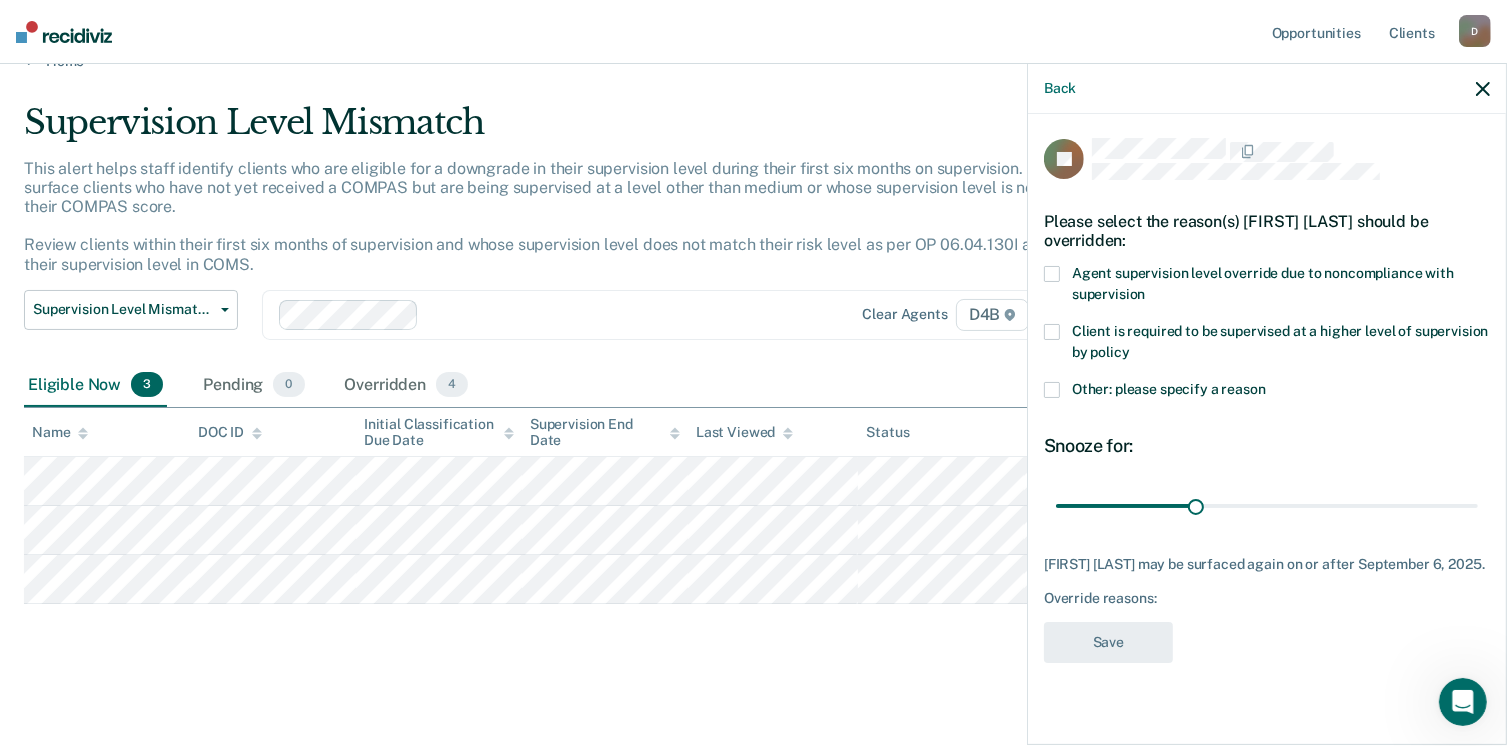 click at bounding box center [1052, 390] 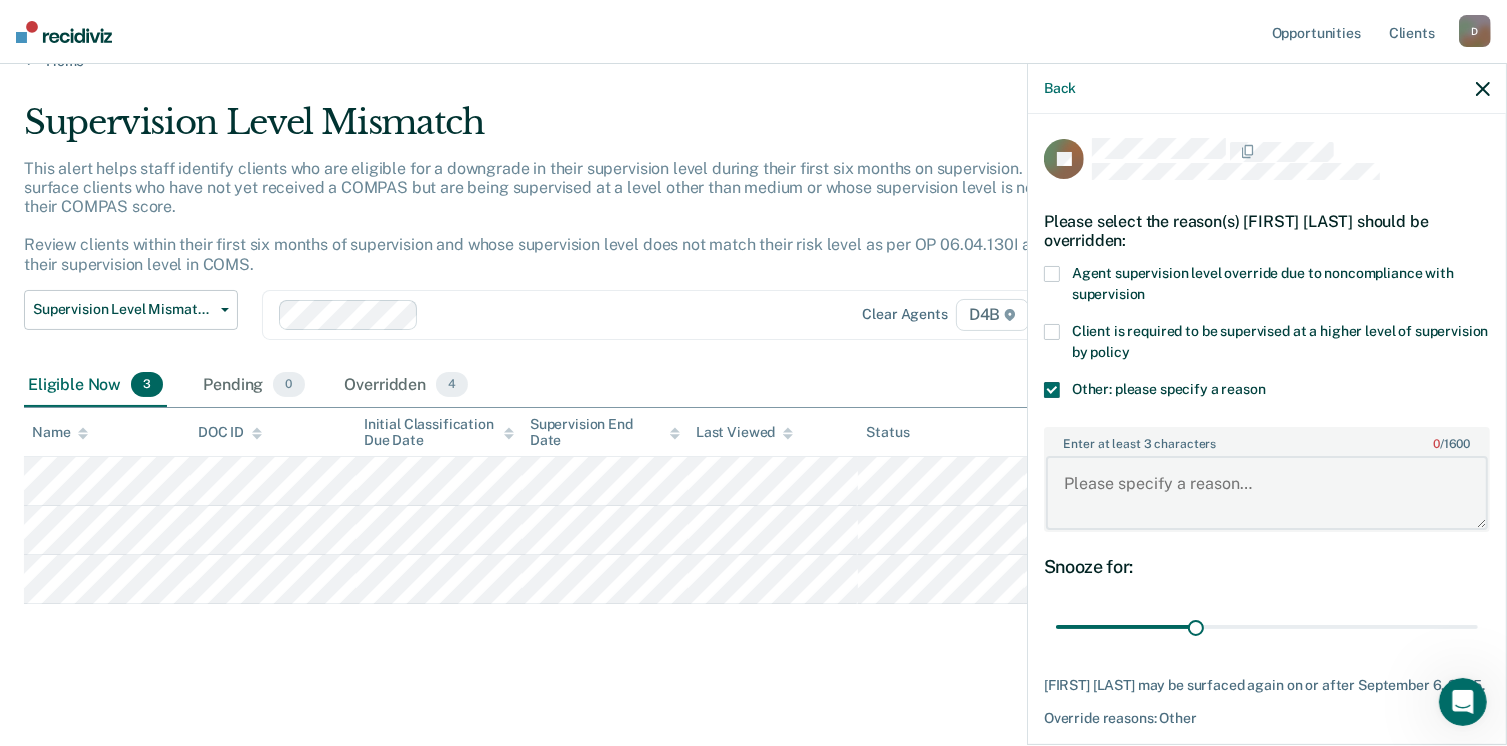click on "Enter at least 3 characters 0  /  1600" at bounding box center (1267, 493) 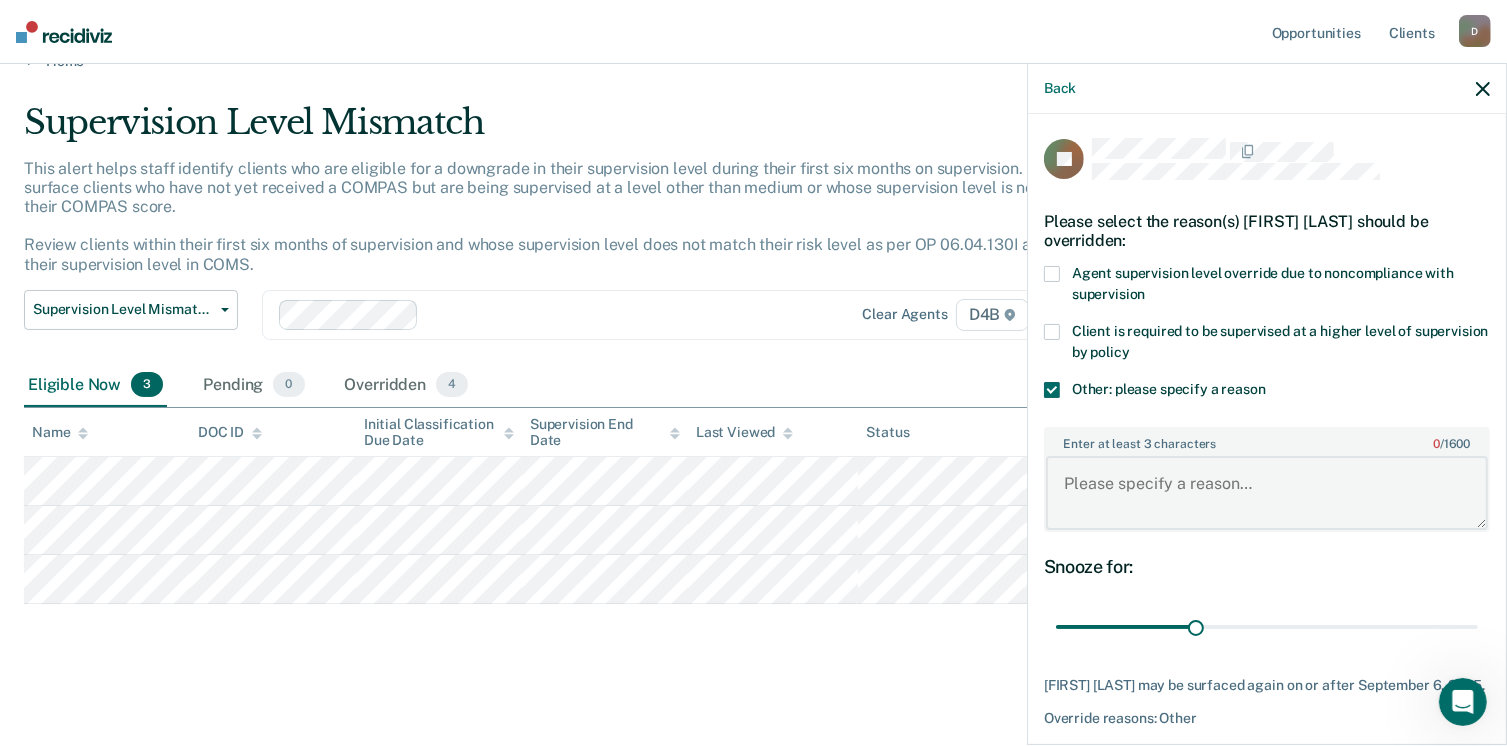paste on "Offender required to submit SATs 2x/month." 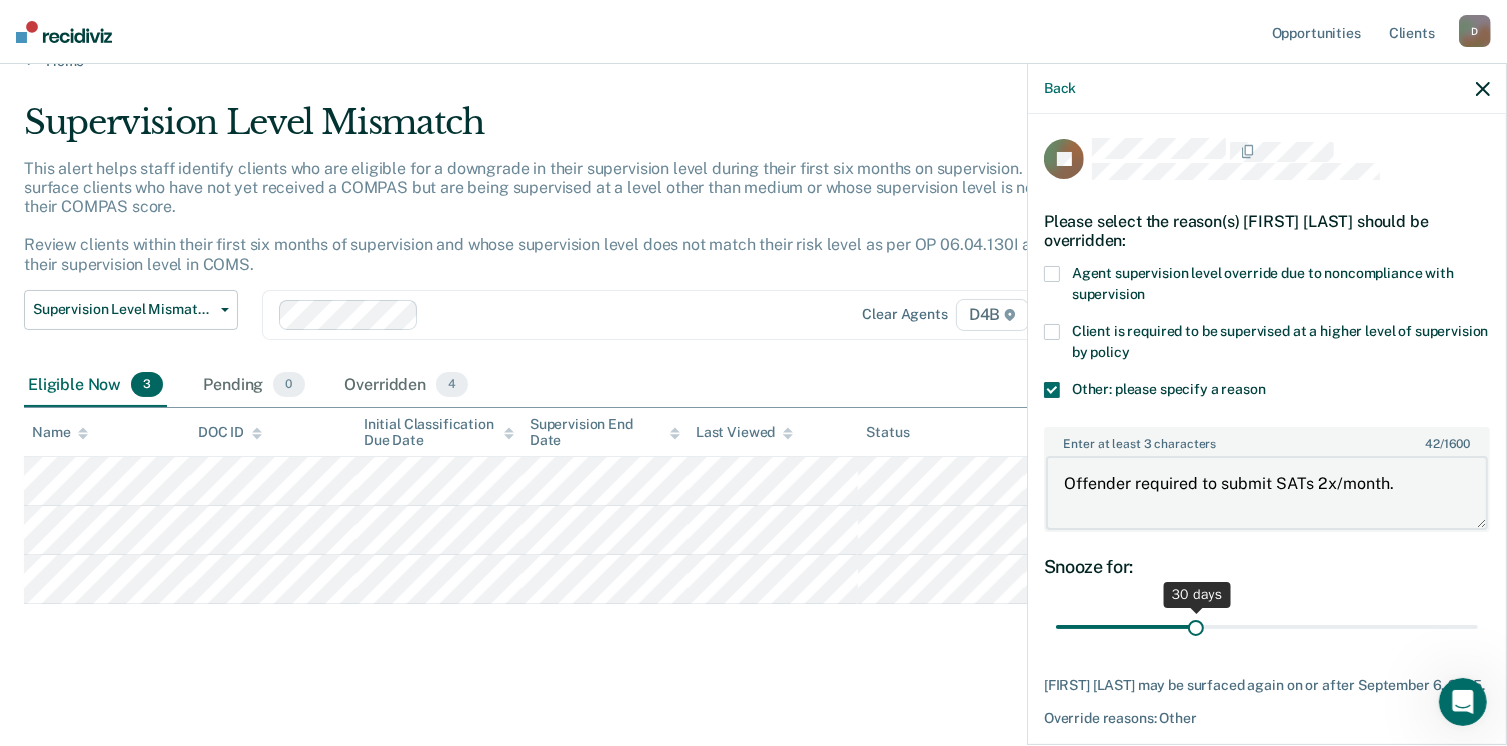 type on "Offender required to submit SATs 2x/month." 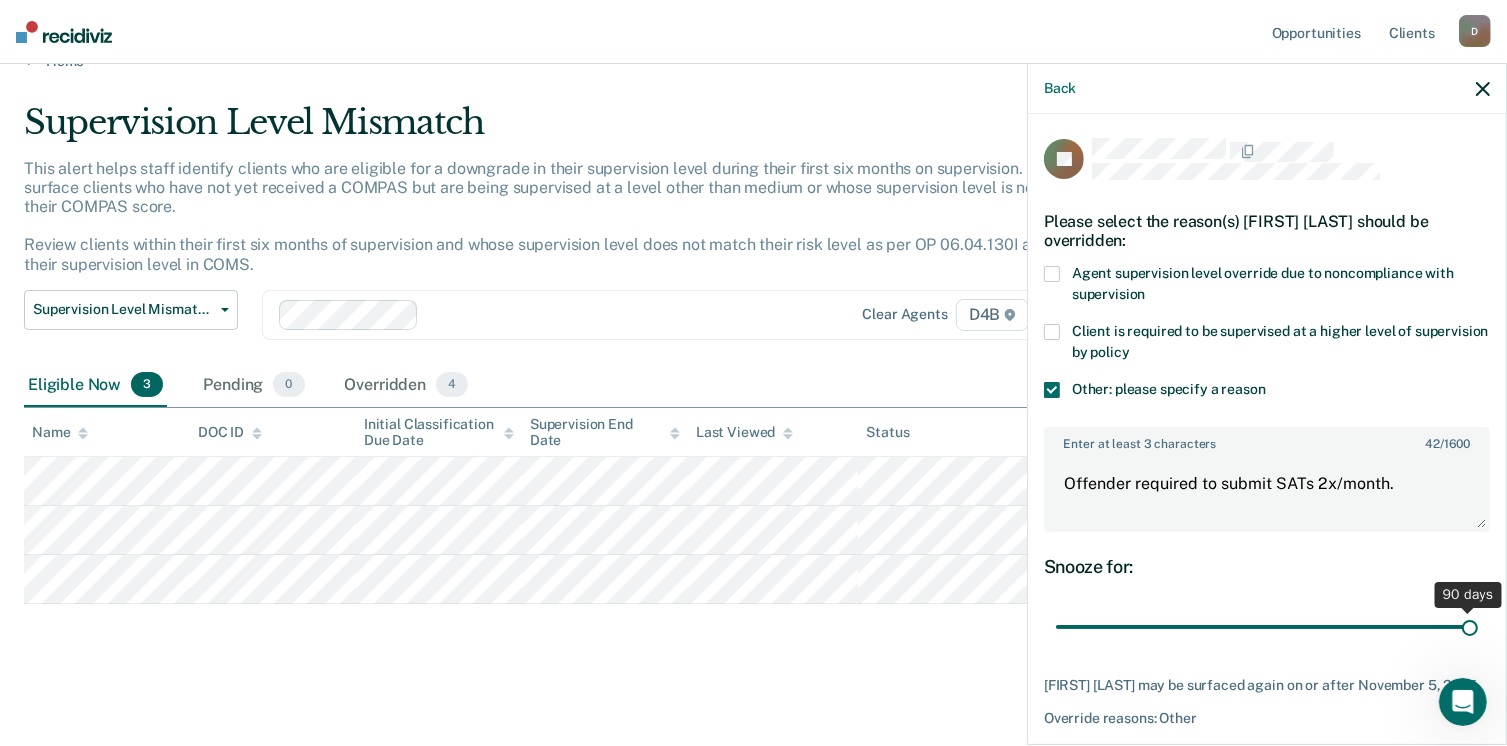 drag, startPoint x: 1192, startPoint y: 627, endPoint x: 1519, endPoint y: 606, distance: 327.6736 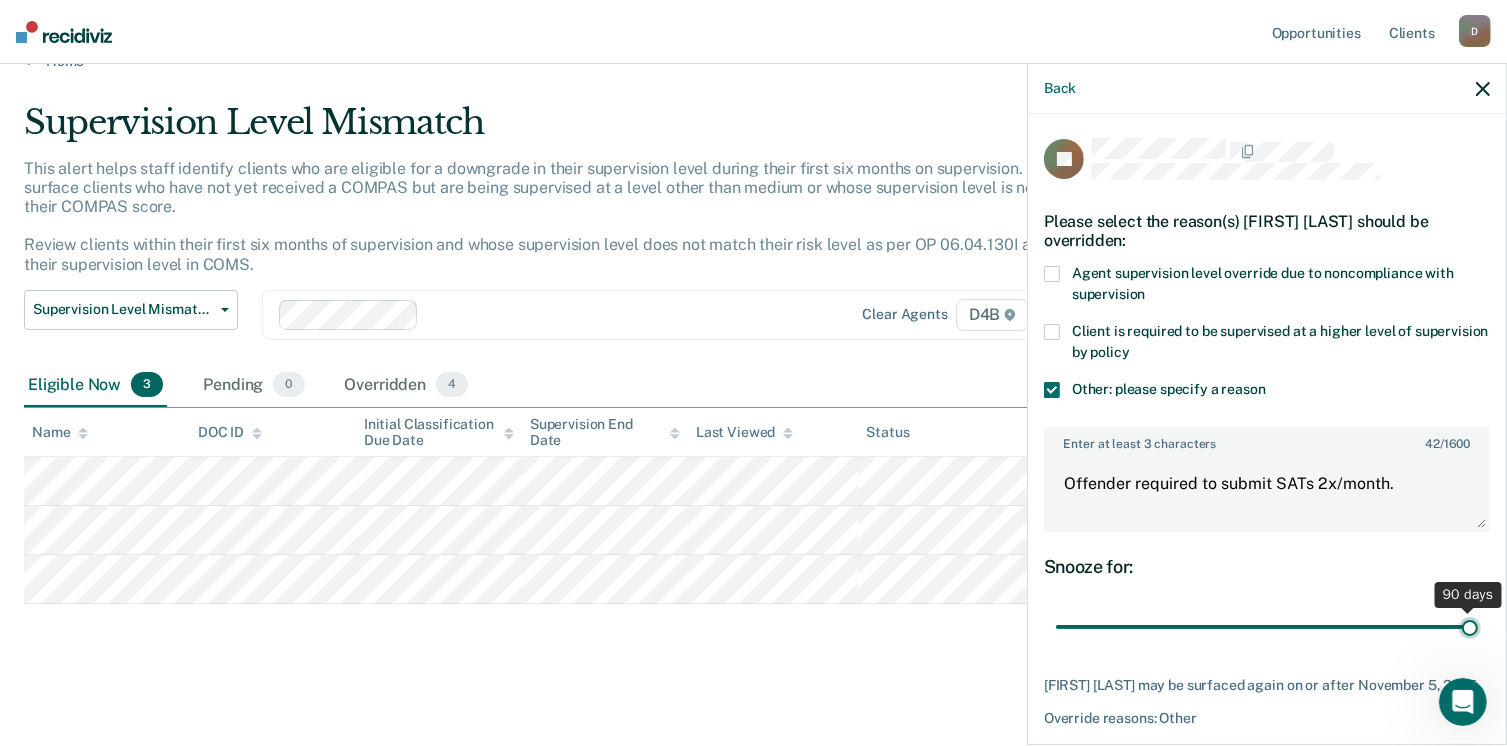 type on "90" 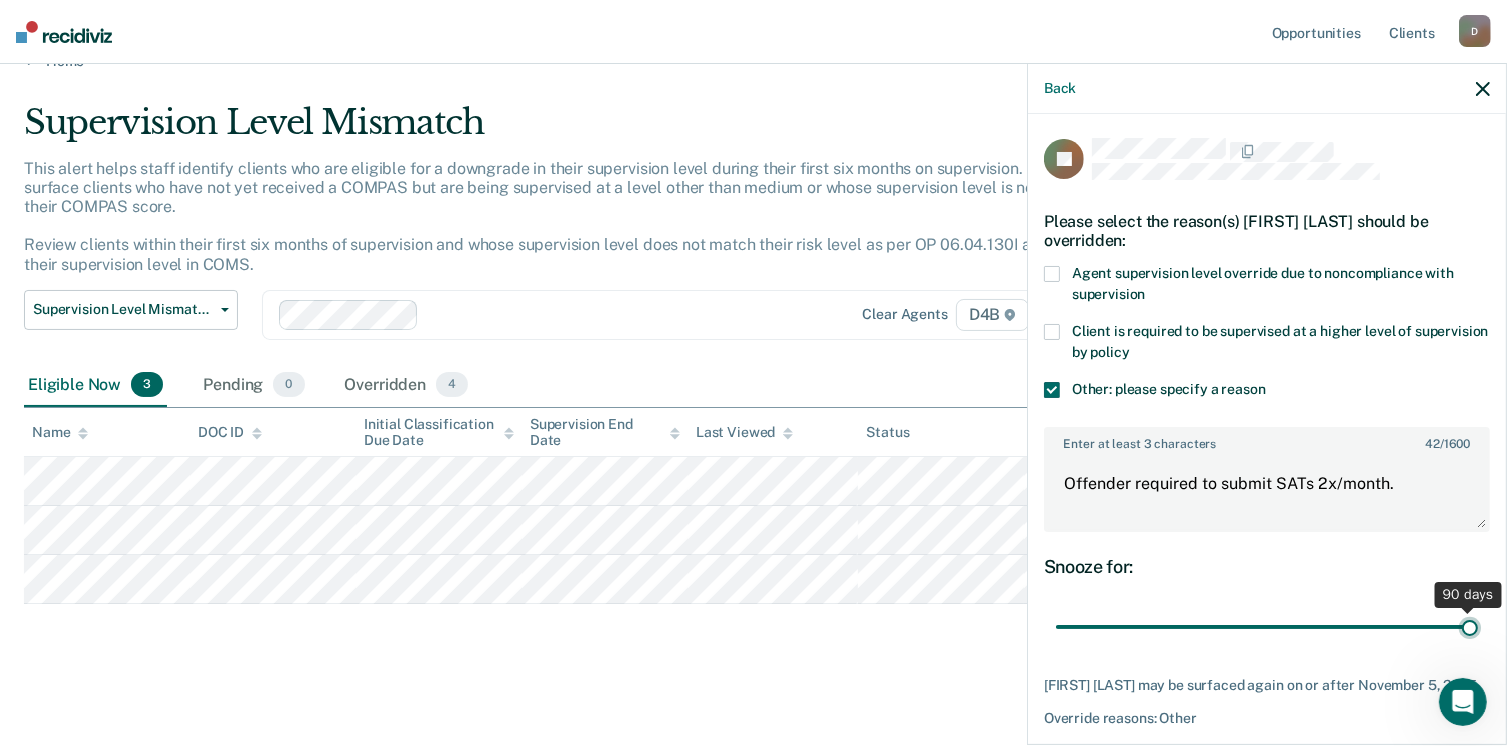 click at bounding box center (1267, 627) 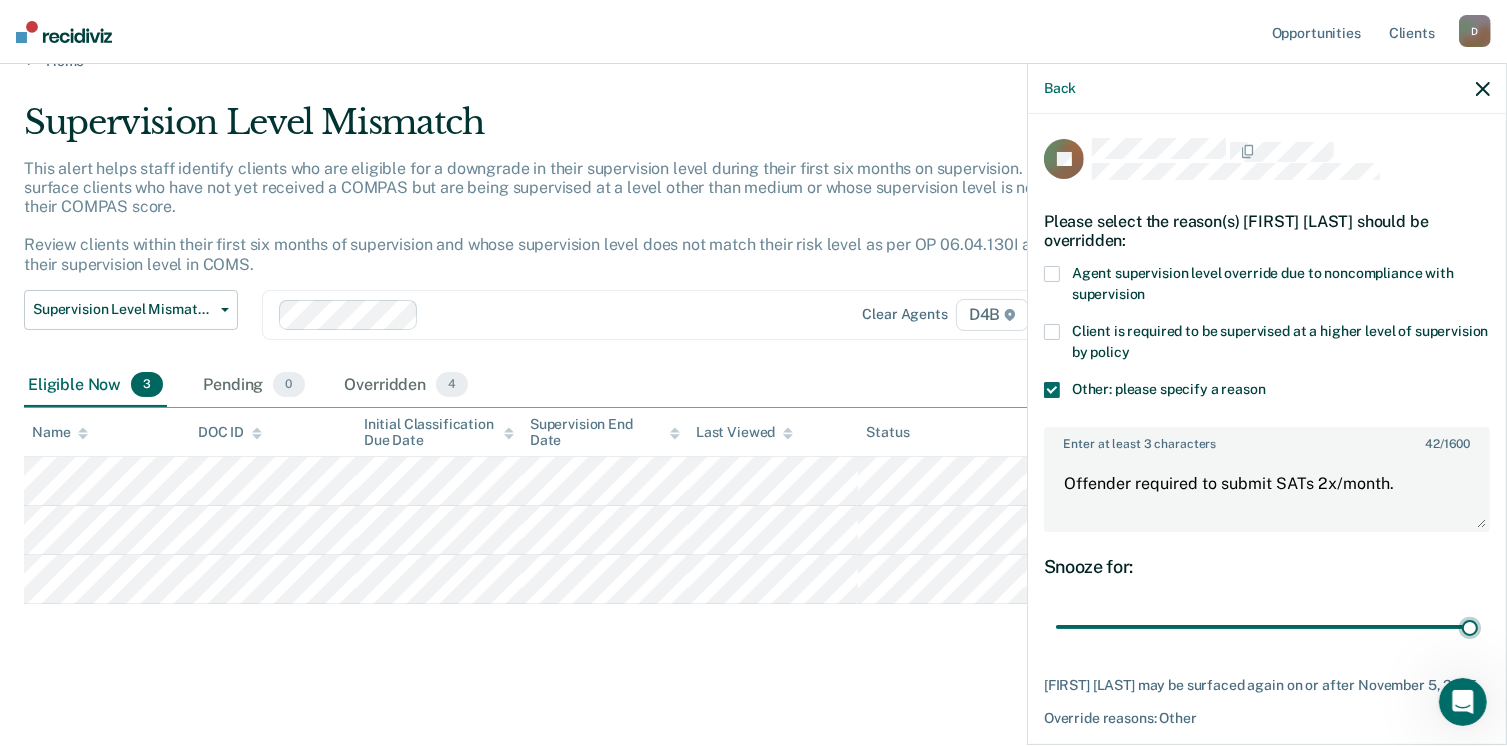 scroll, scrollTop: 91, scrollLeft: 0, axis: vertical 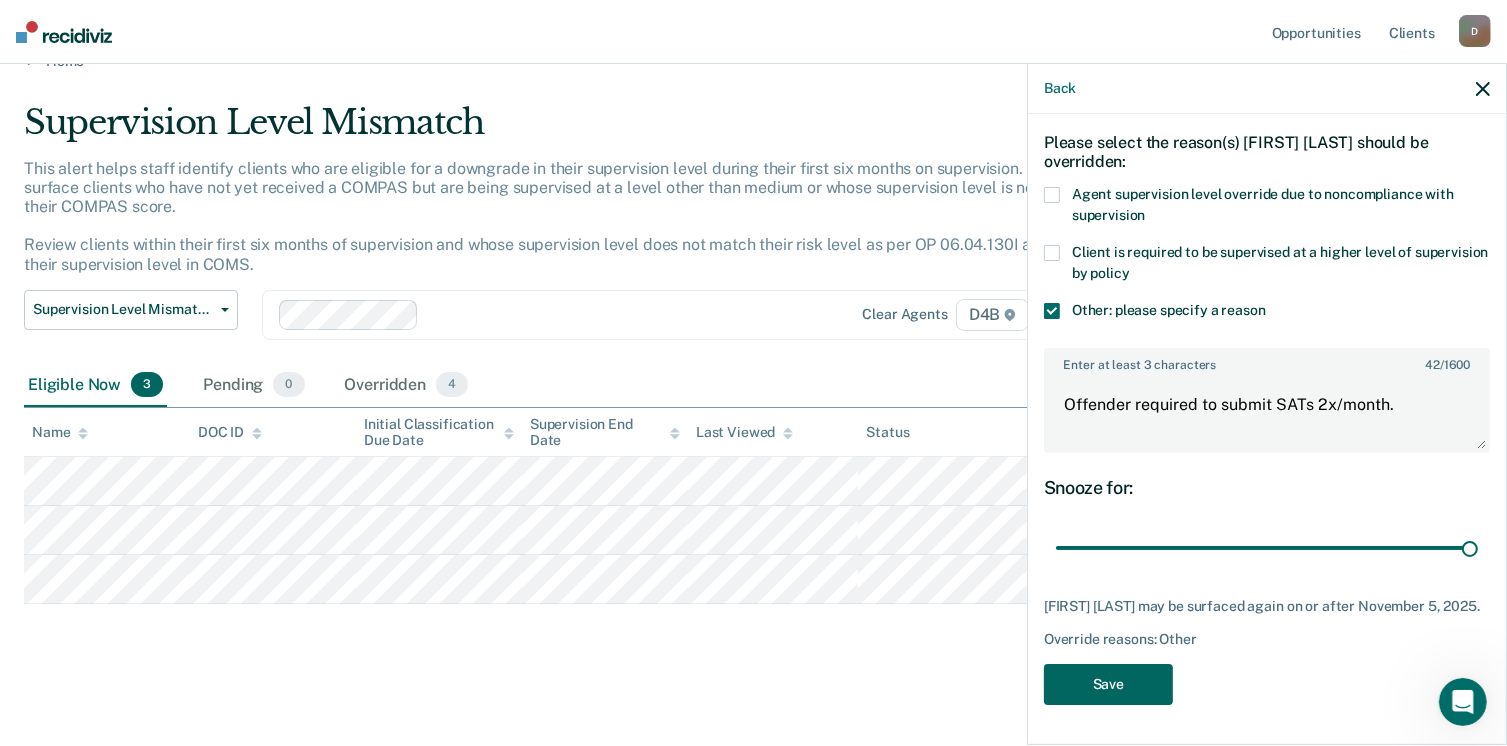 click on "Save" at bounding box center (1108, 684) 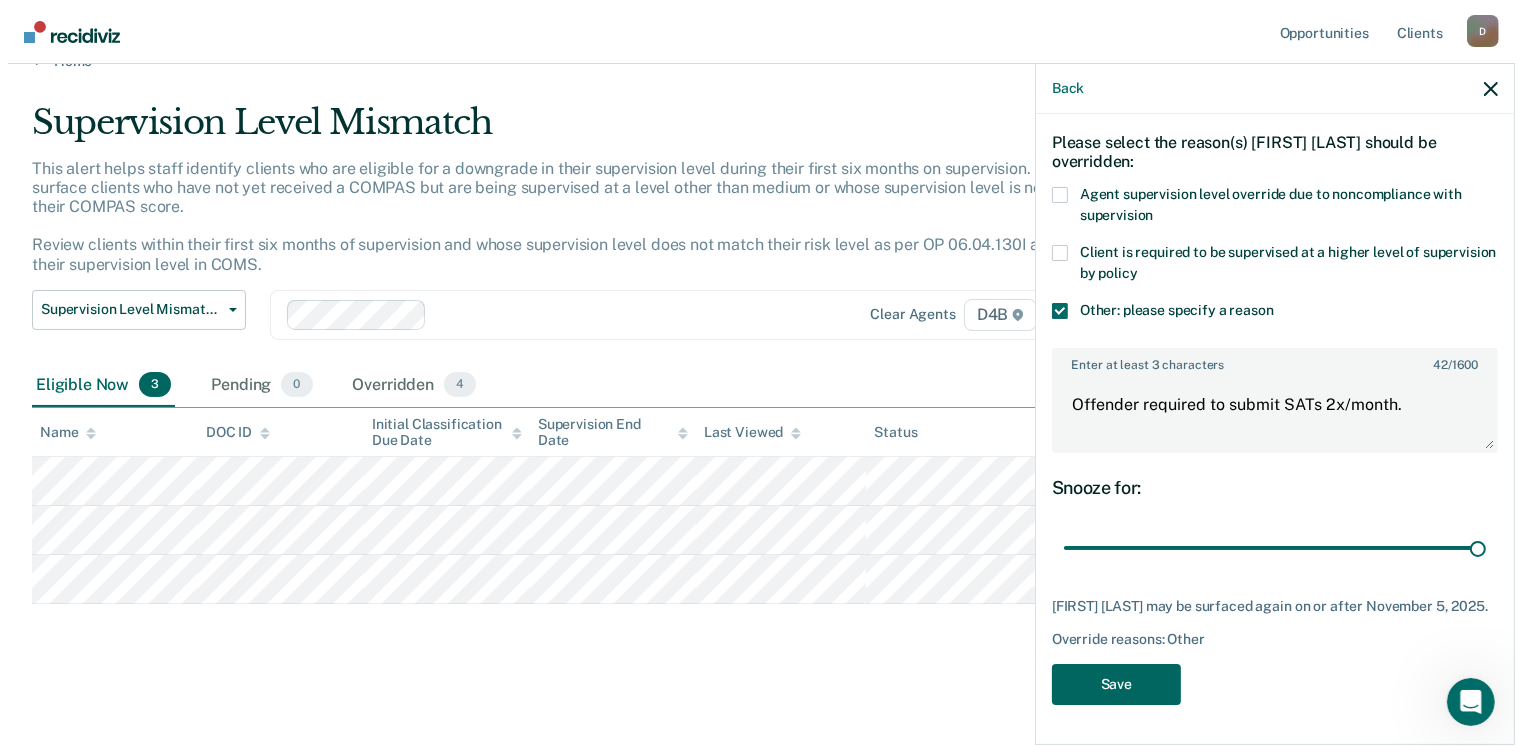 scroll, scrollTop: 0, scrollLeft: 0, axis: both 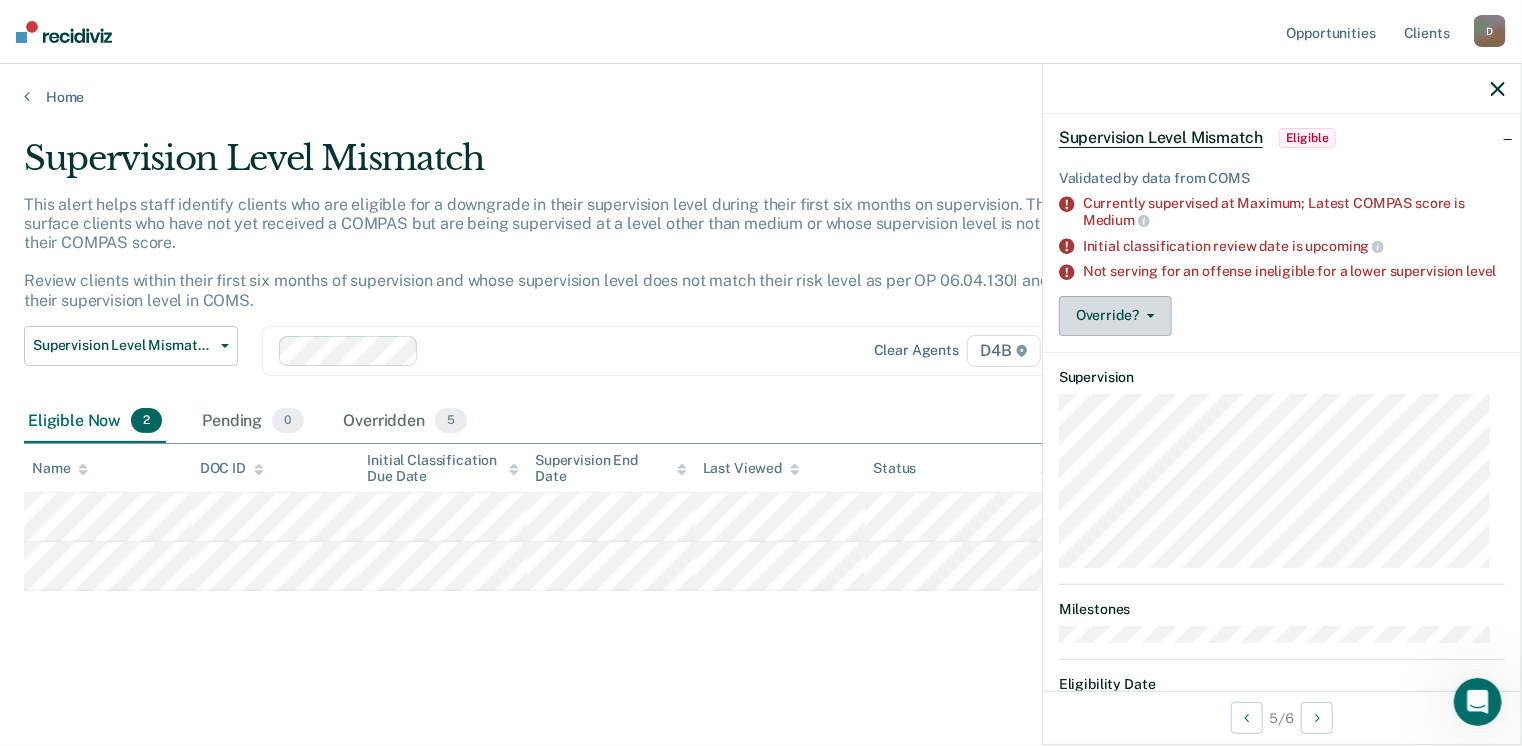 click on "Override?" at bounding box center (1115, 316) 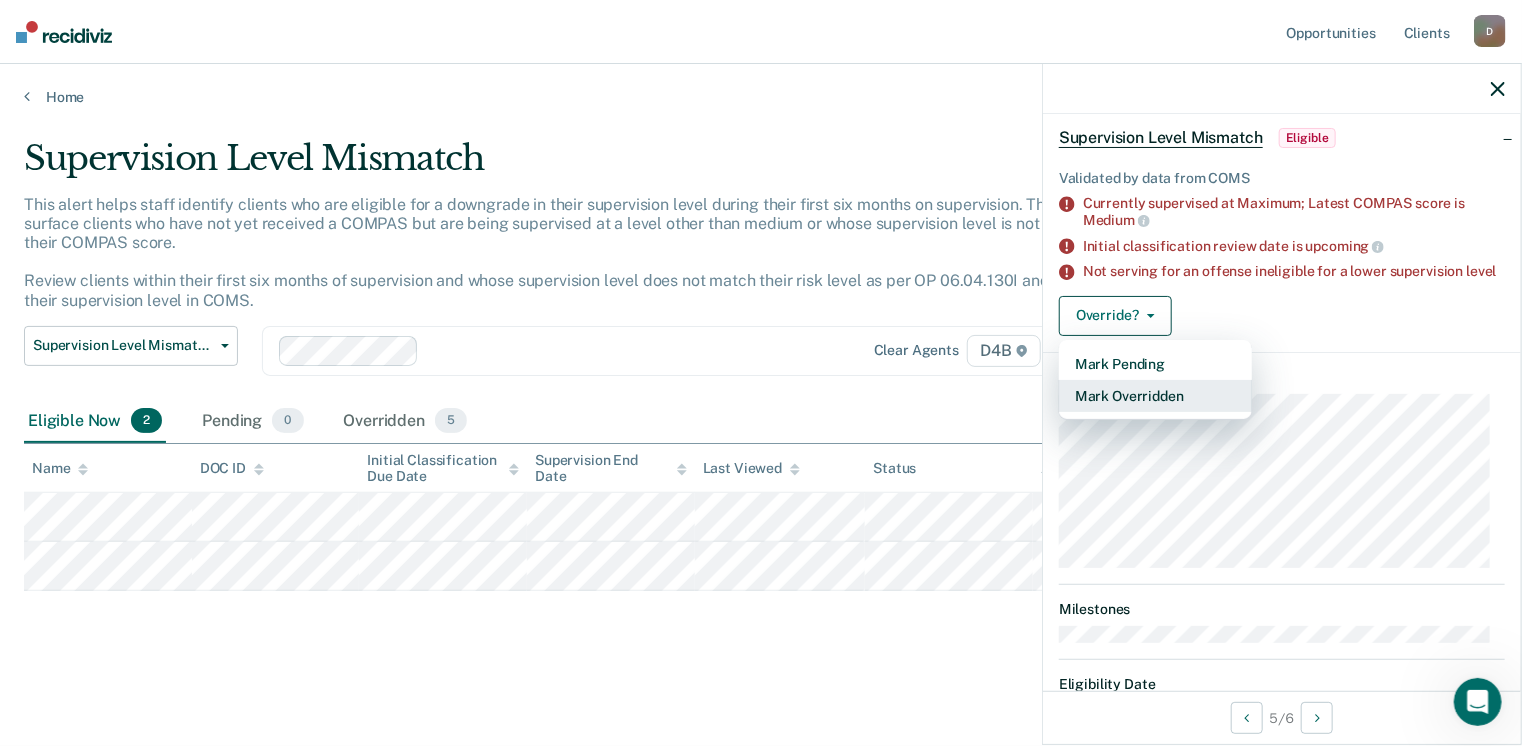 click on "Mark Overridden" at bounding box center (1155, 396) 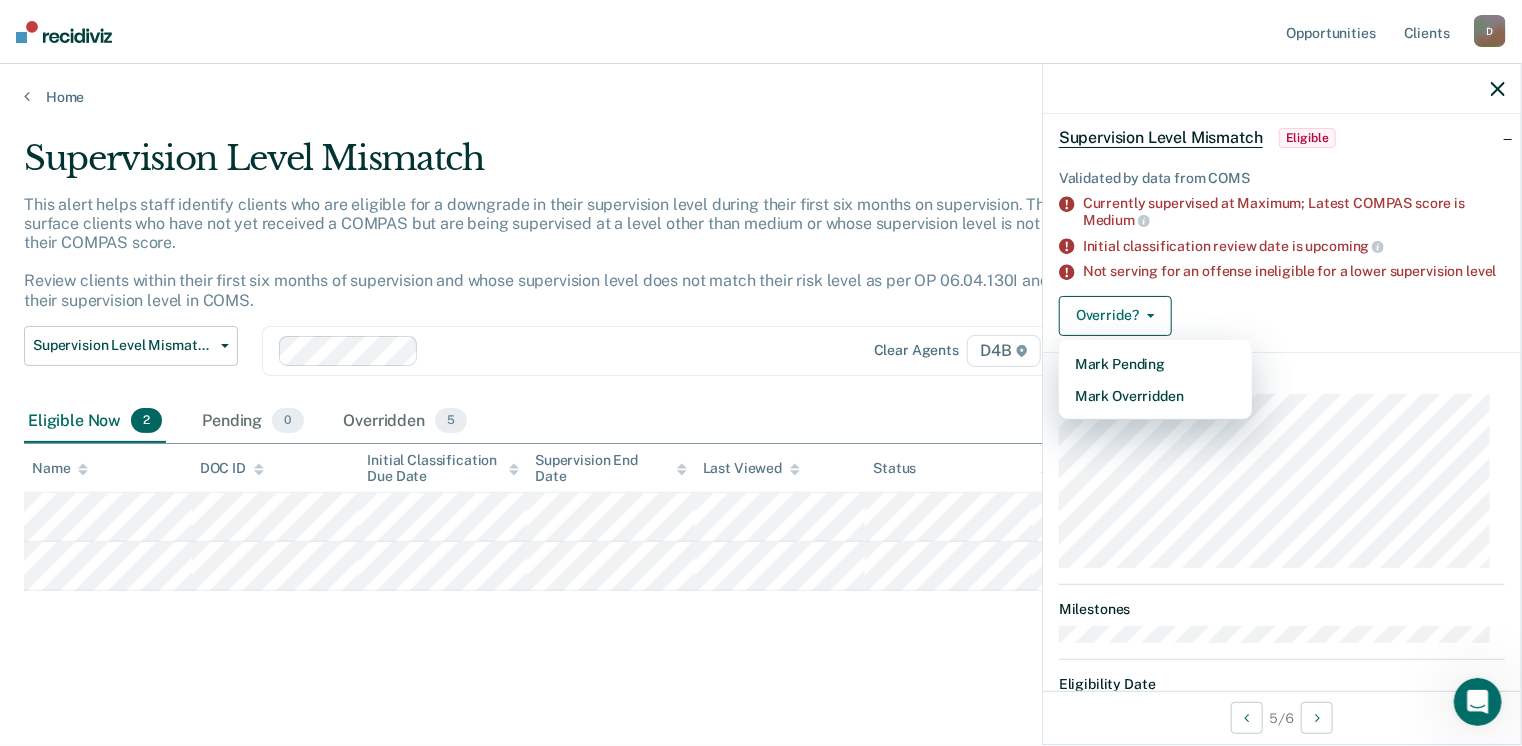 scroll, scrollTop: 0, scrollLeft: 0, axis: both 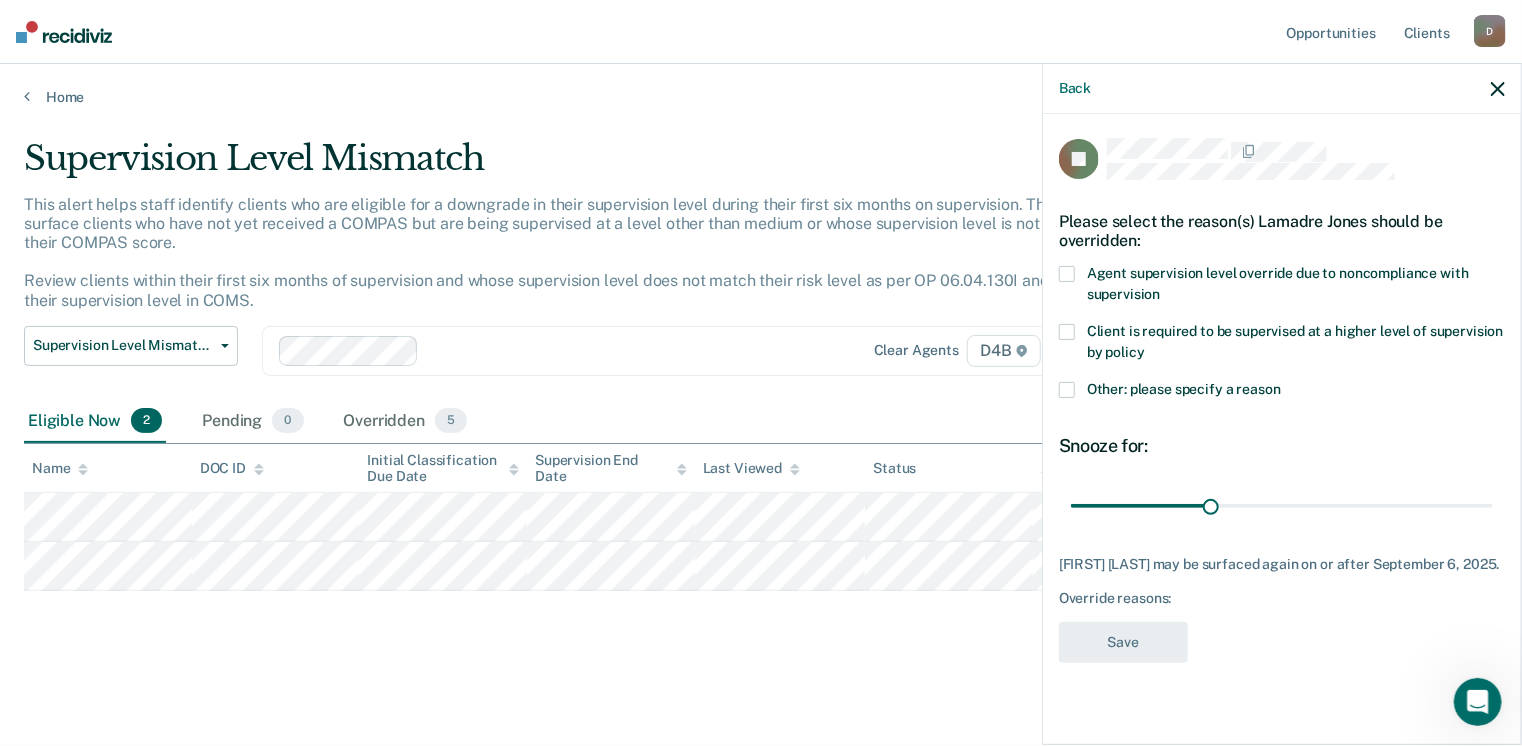 click at bounding box center [1067, 390] 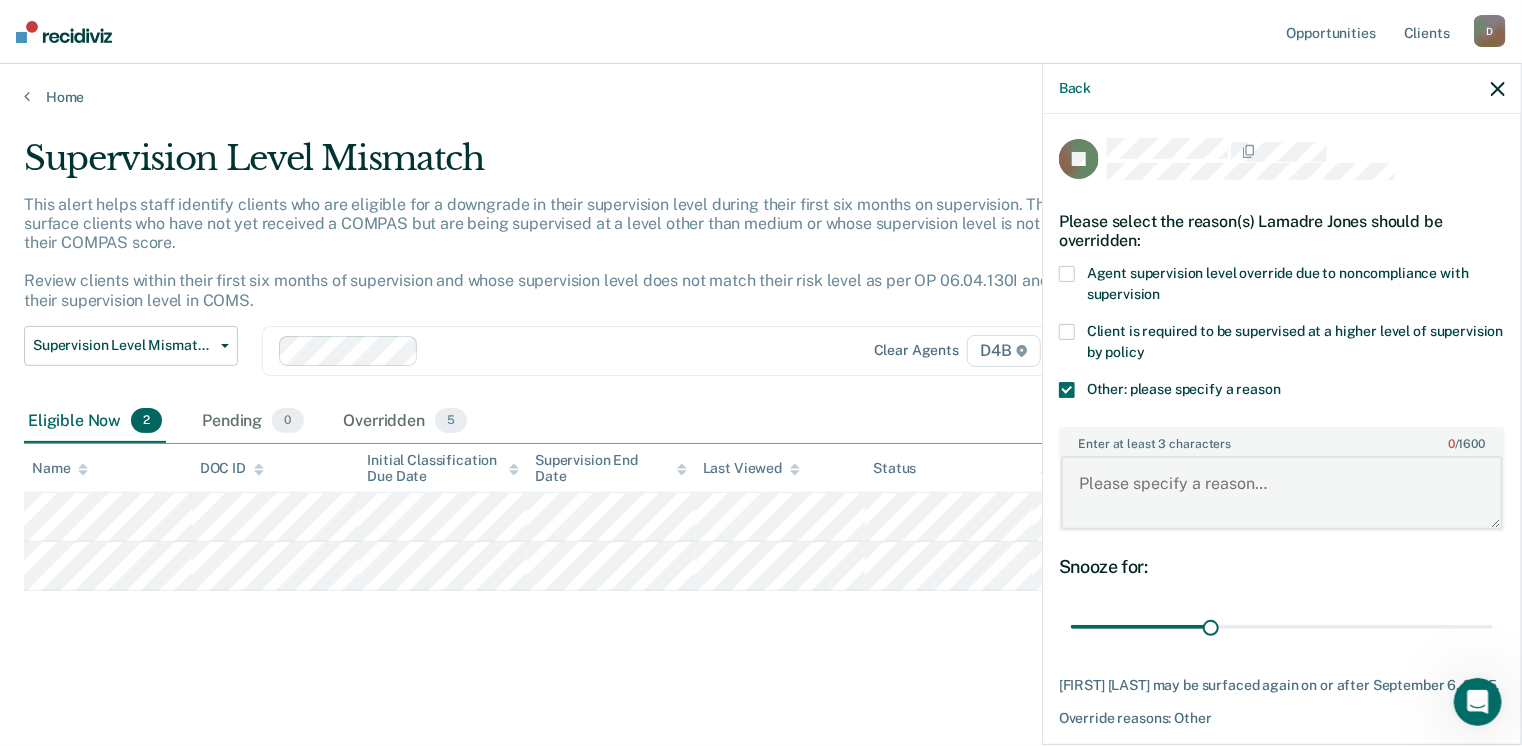 click on "Enter at least 3 characters 0  /  1600" at bounding box center (1282, 493) 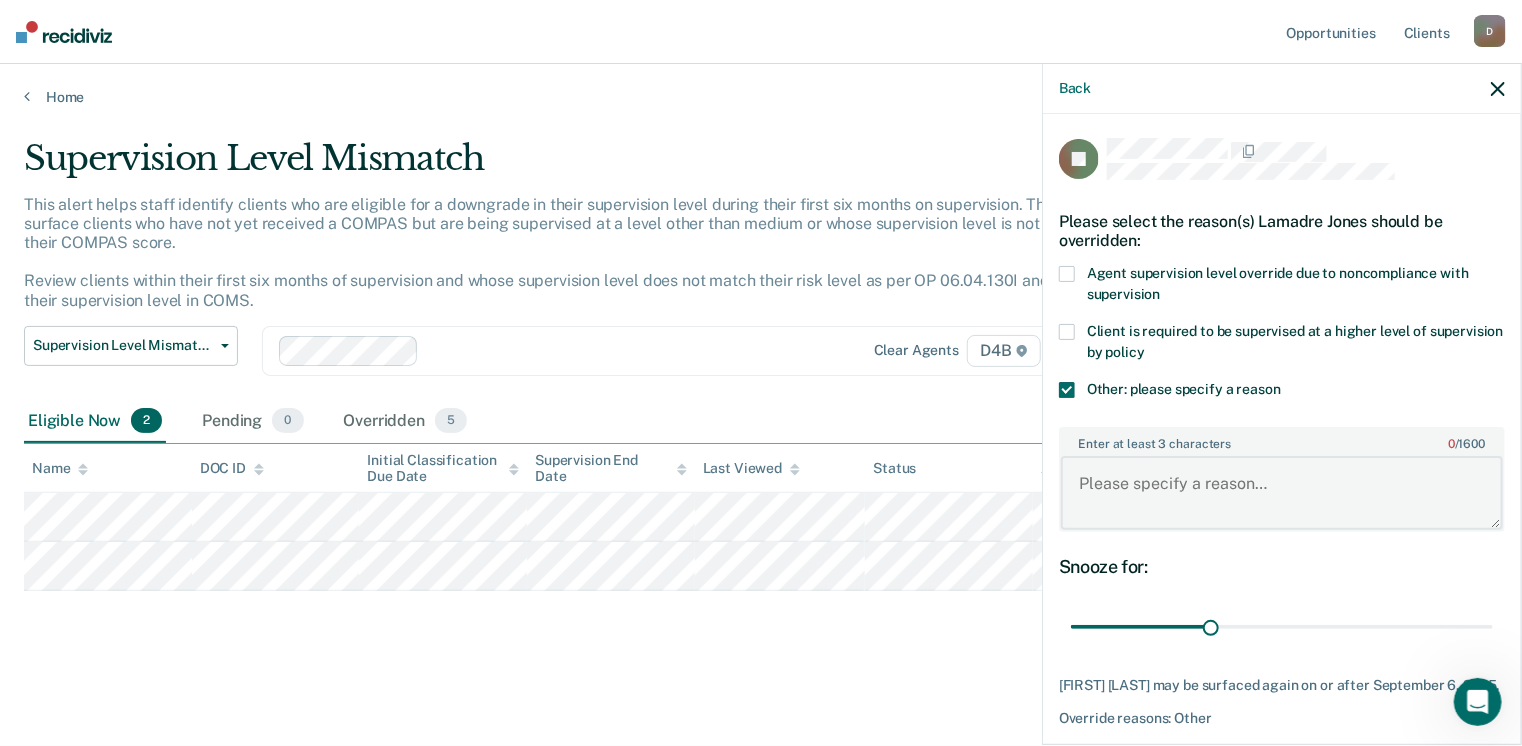 paste on "Offender required to submit SATs 2x/month." 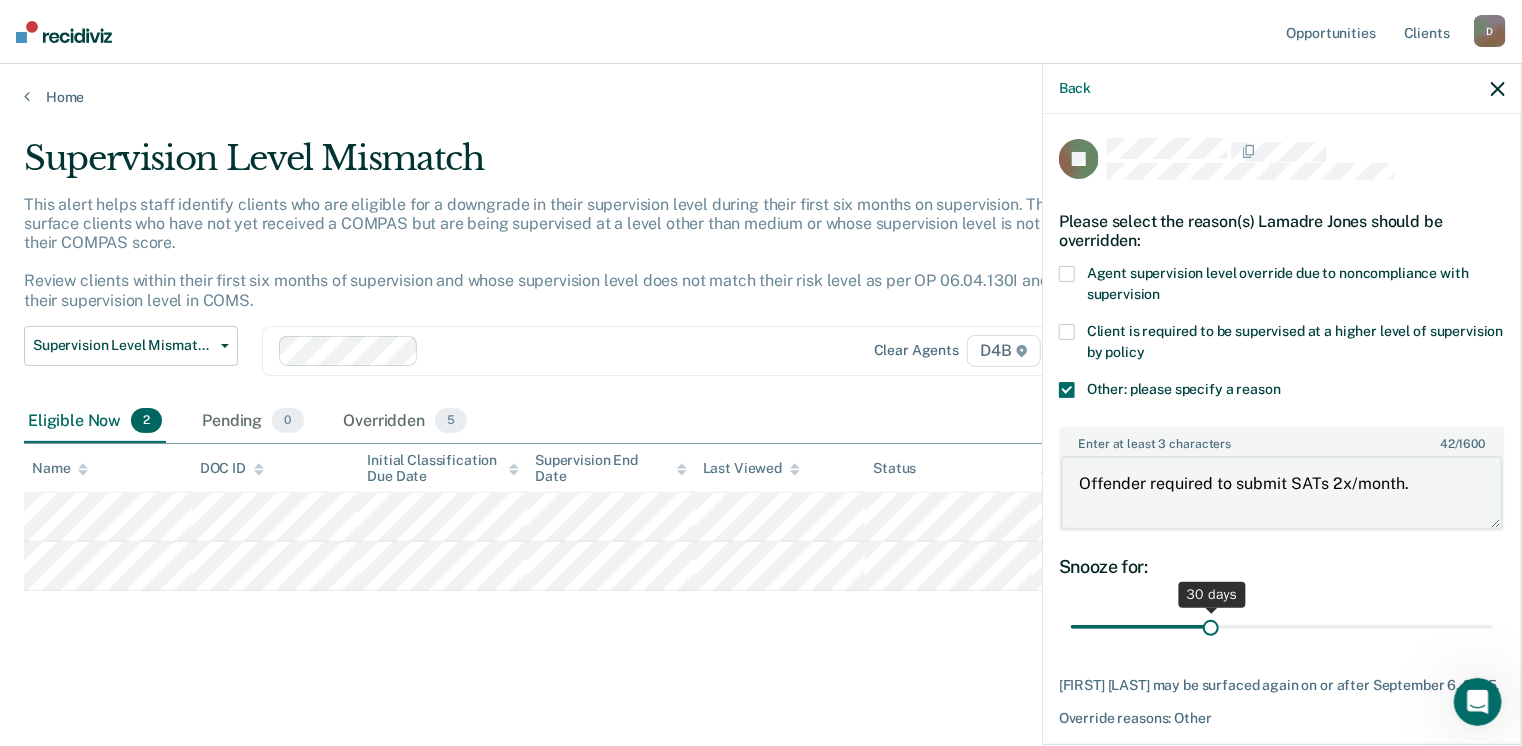 type on "Offender required to submit SATs 2x/month." 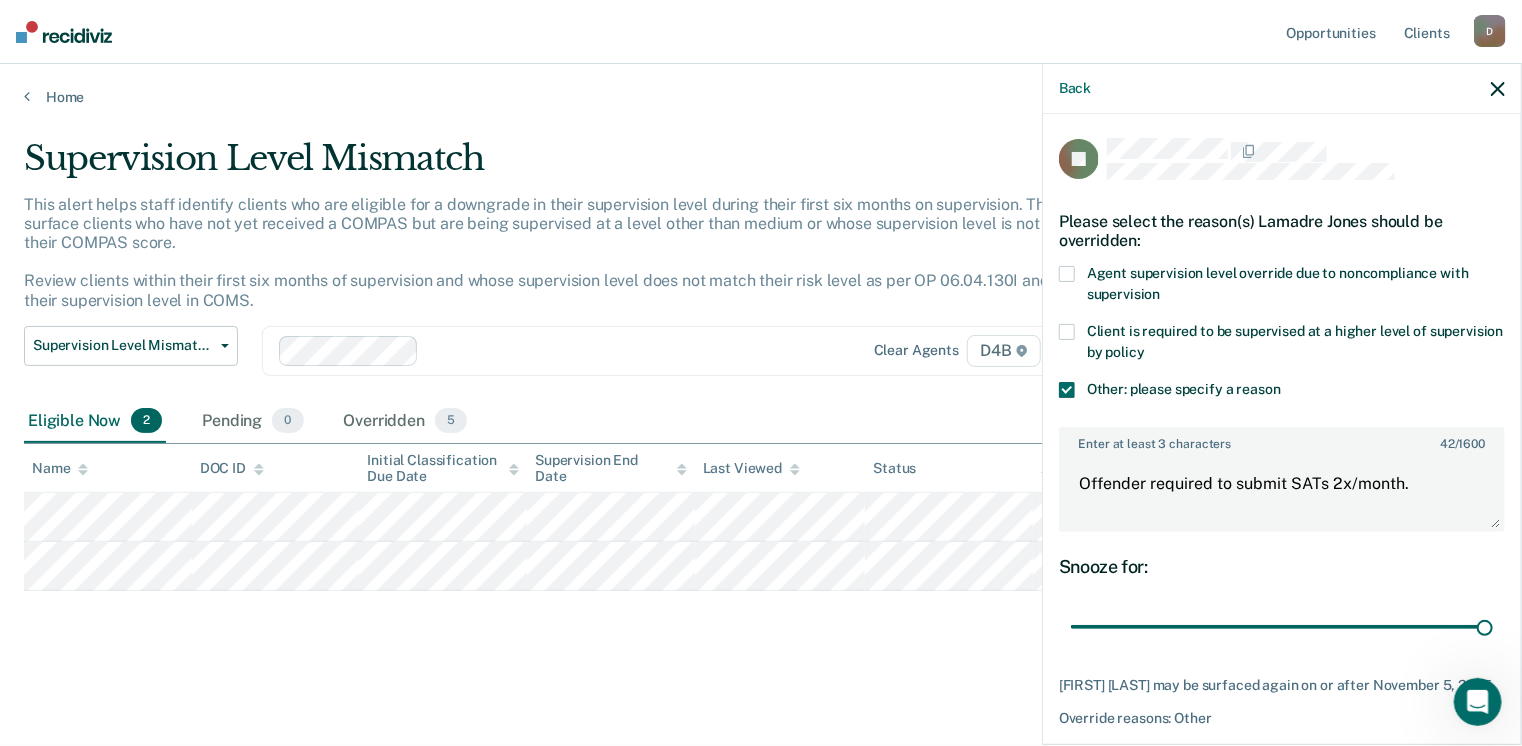 drag, startPoint x: 1204, startPoint y: 626, endPoint x: 1515, endPoint y: 622, distance: 311.02573 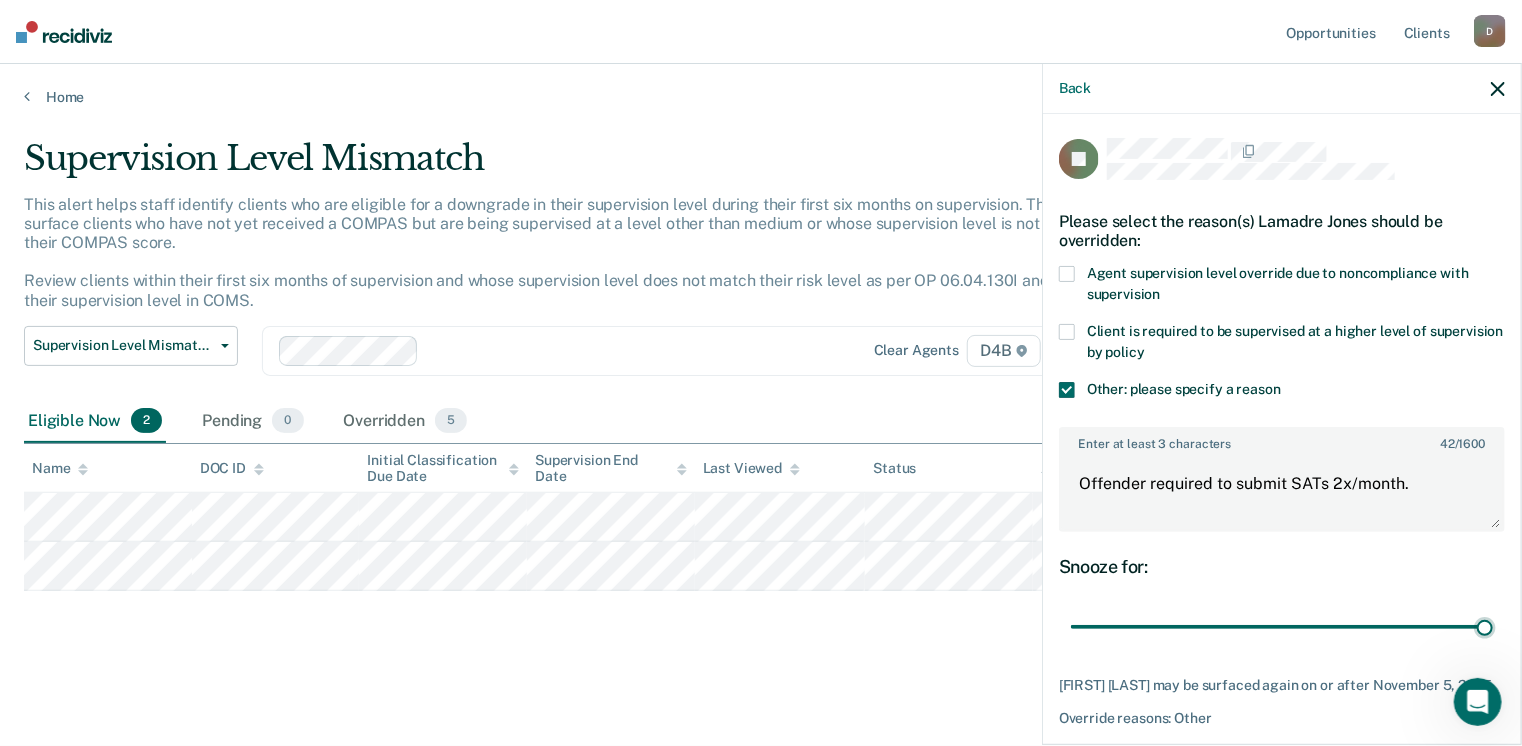 type on "90" 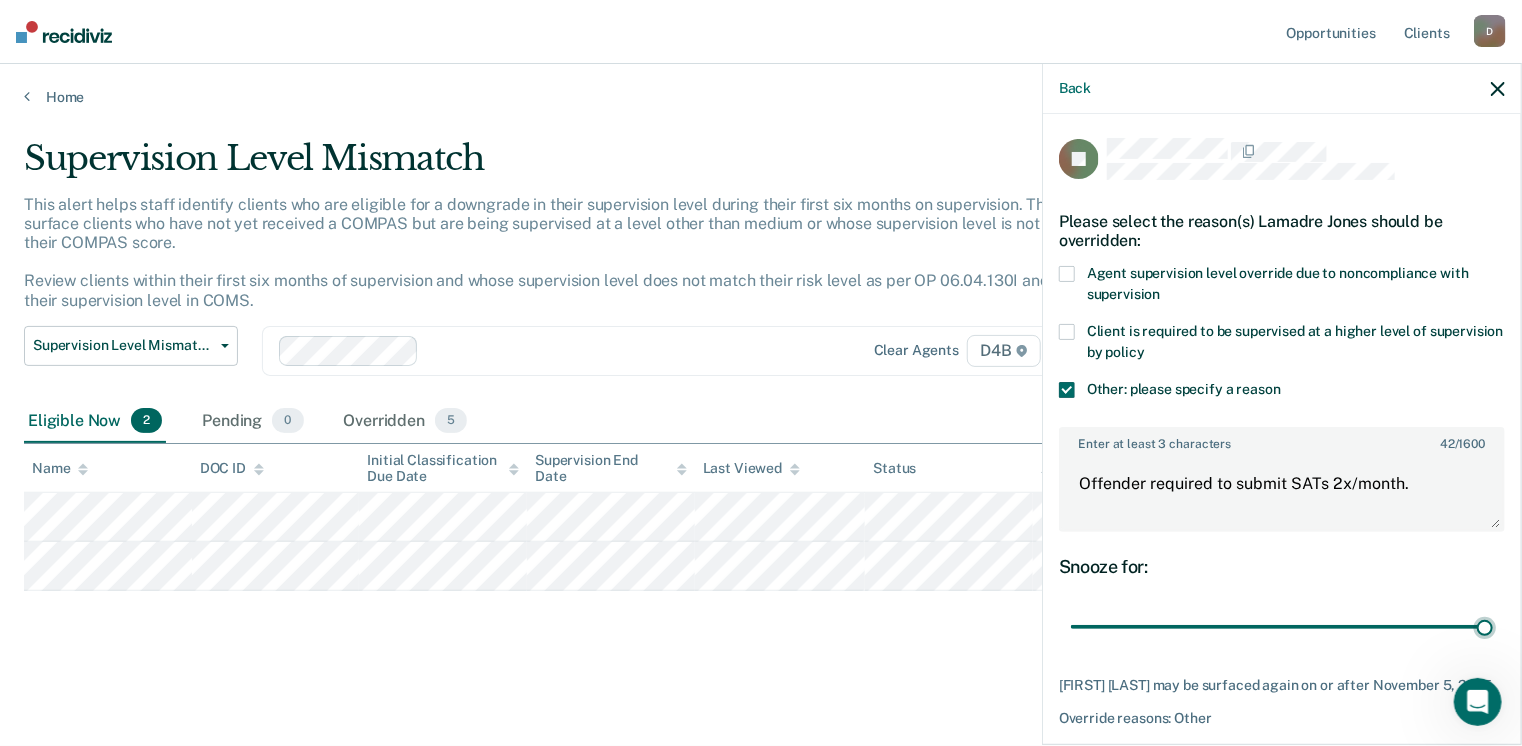 click at bounding box center [1282, 627] 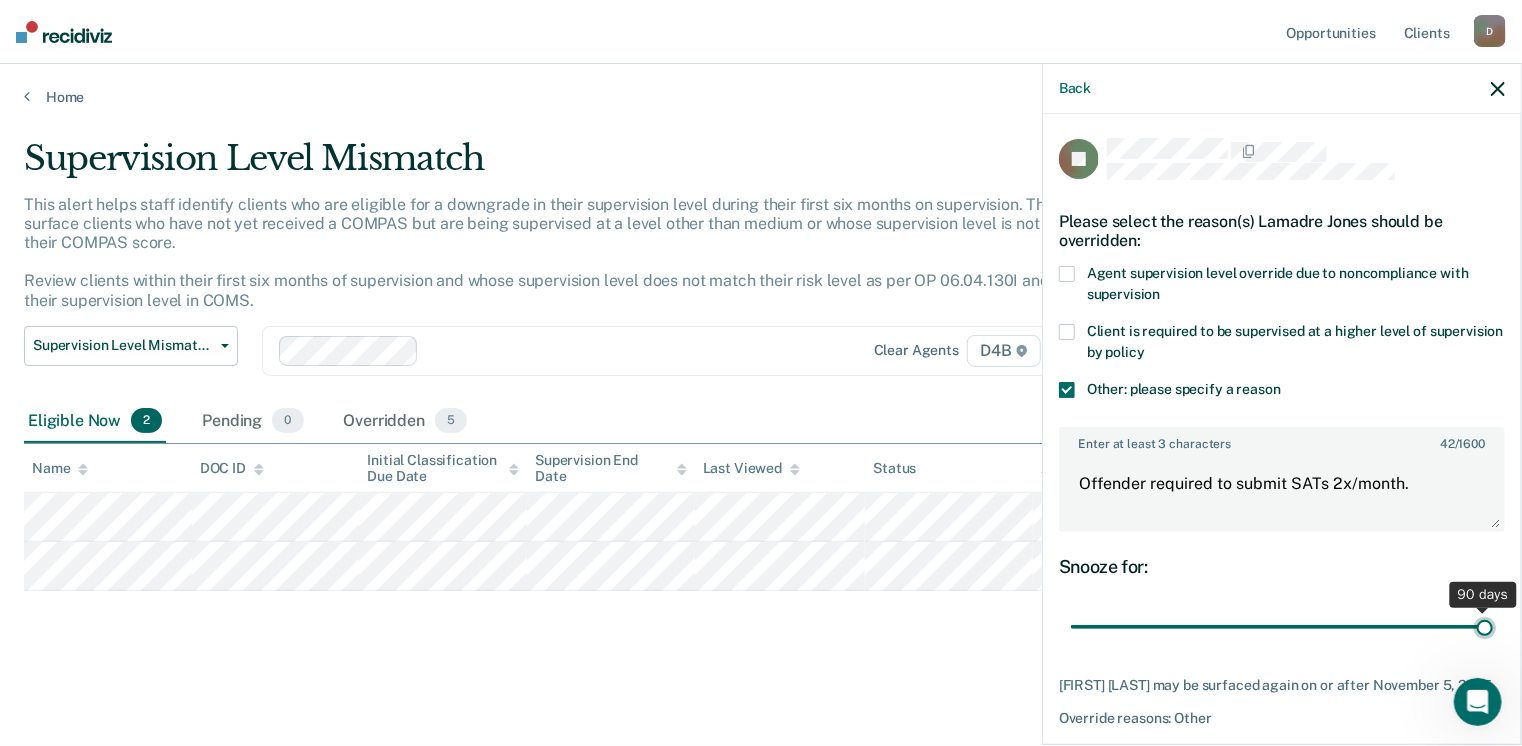 scroll, scrollTop: 91, scrollLeft: 0, axis: vertical 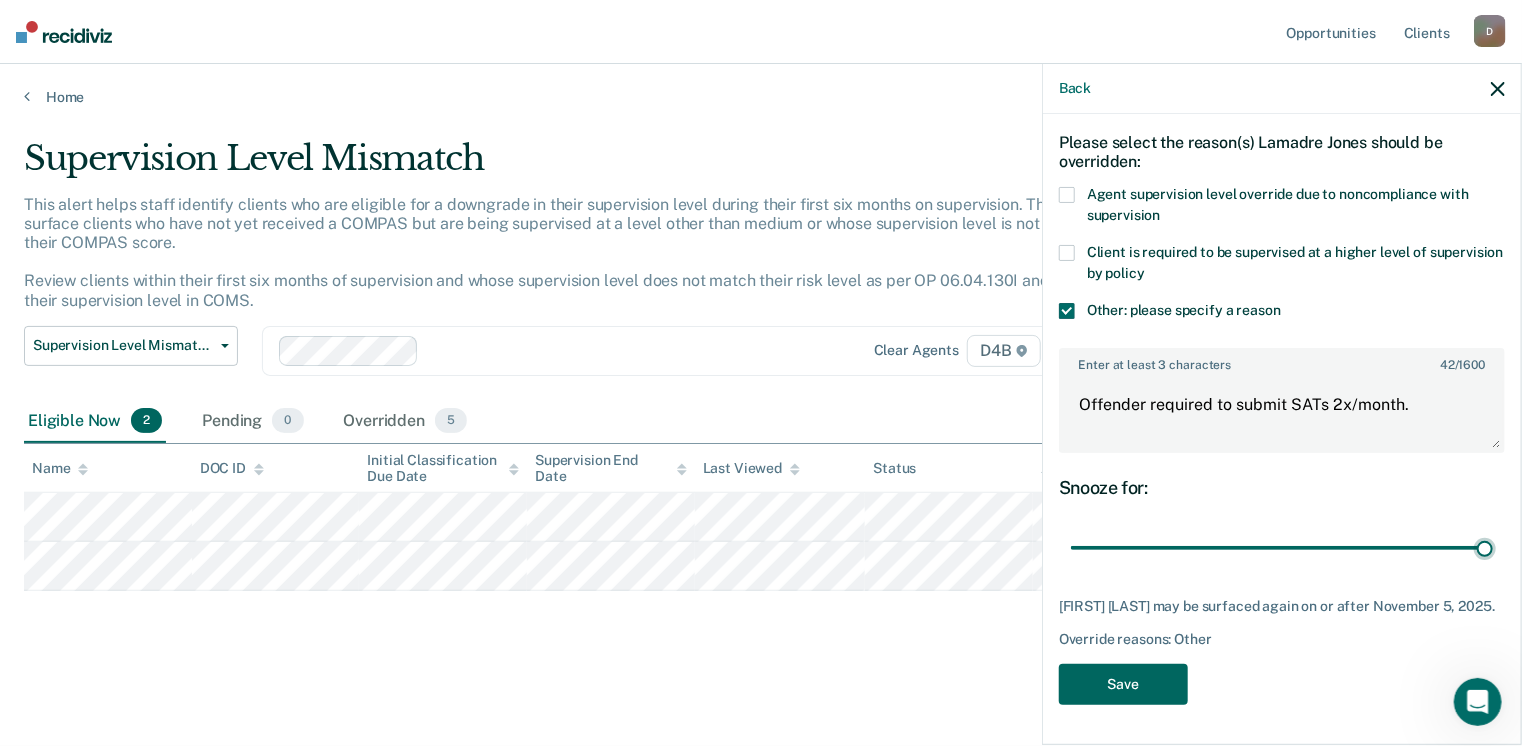 click on "Save" at bounding box center (1123, 684) 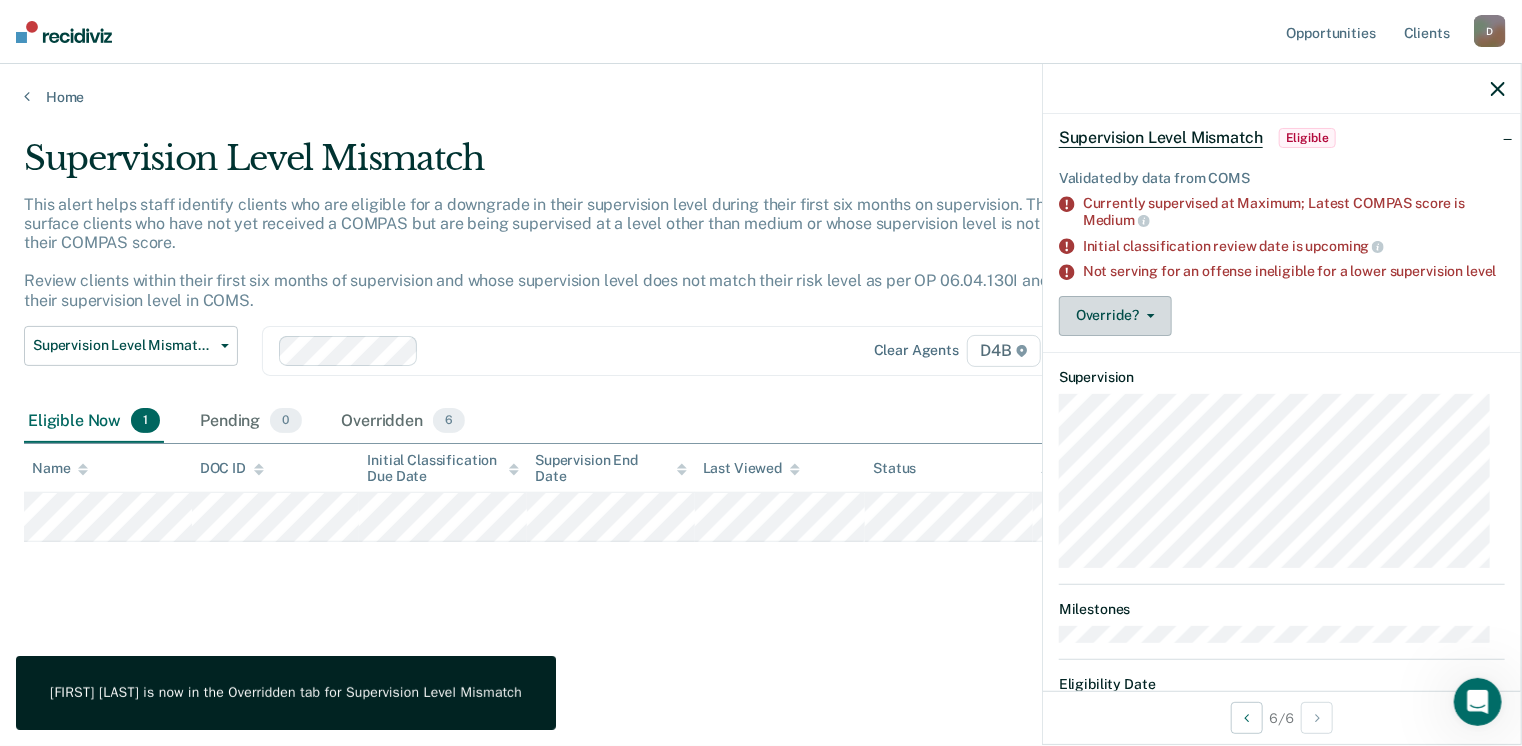 click on "Override?" at bounding box center (1115, 316) 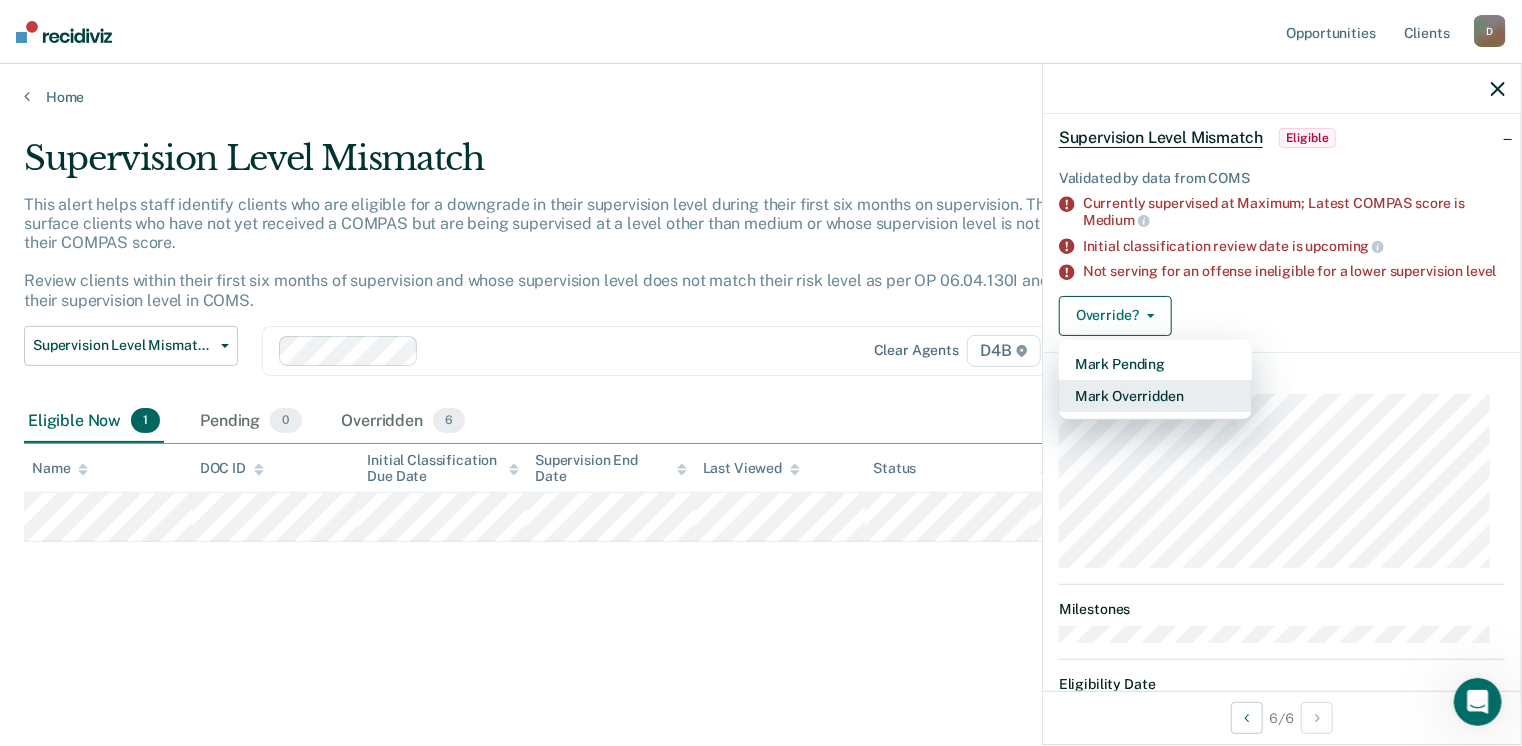 click on "Mark Overridden" at bounding box center [1155, 396] 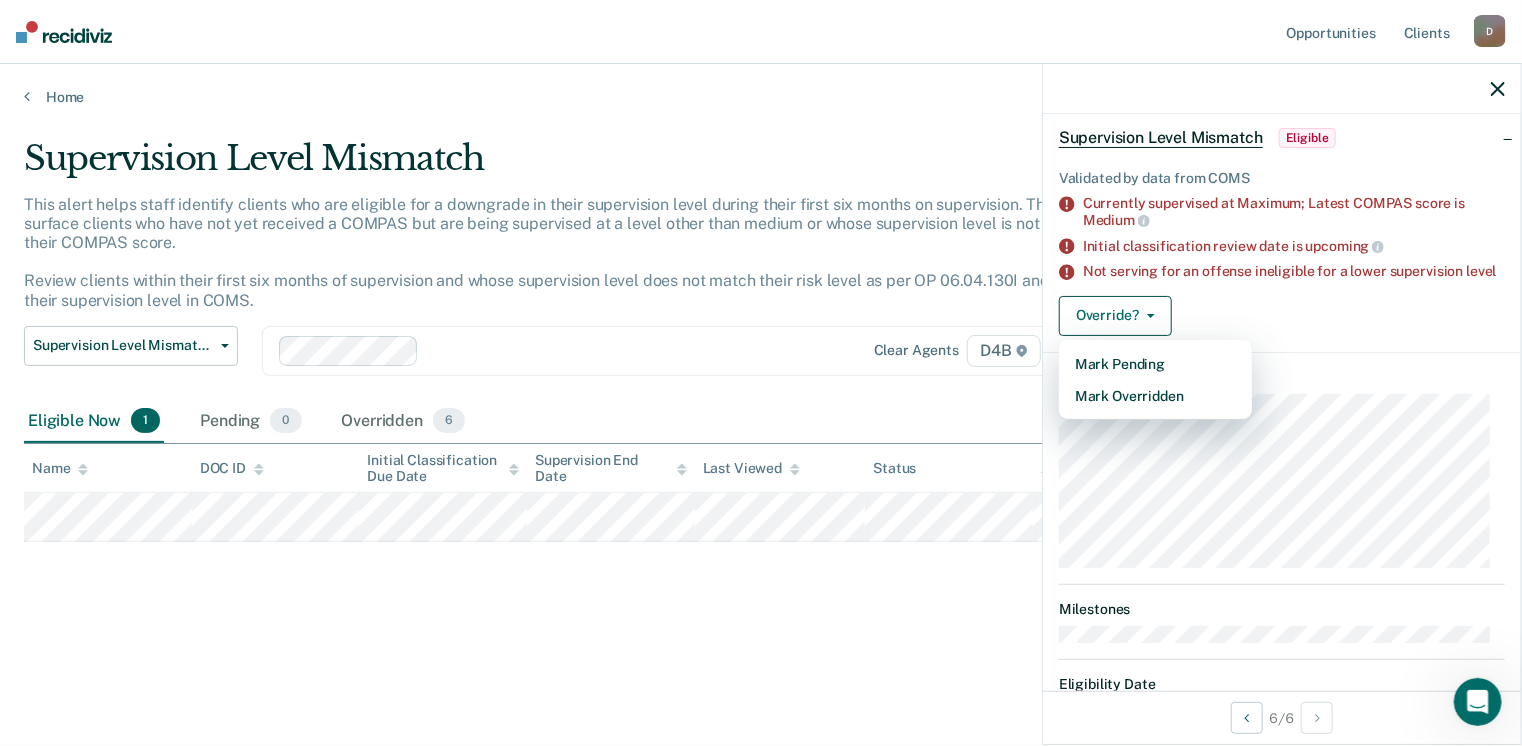 scroll, scrollTop: 0, scrollLeft: 0, axis: both 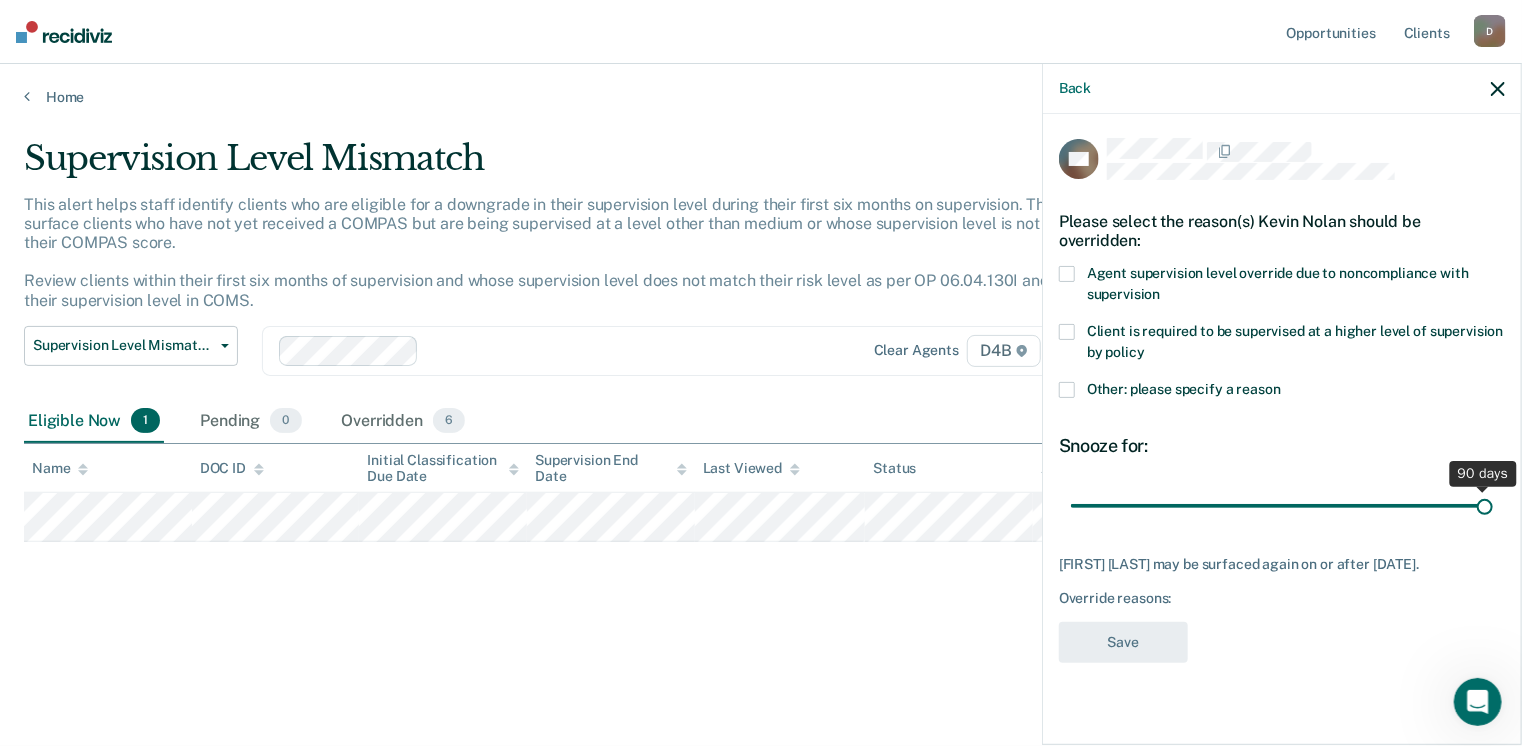 drag, startPoint x: 1211, startPoint y: 499, endPoint x: 1528, endPoint y: 485, distance: 317.309 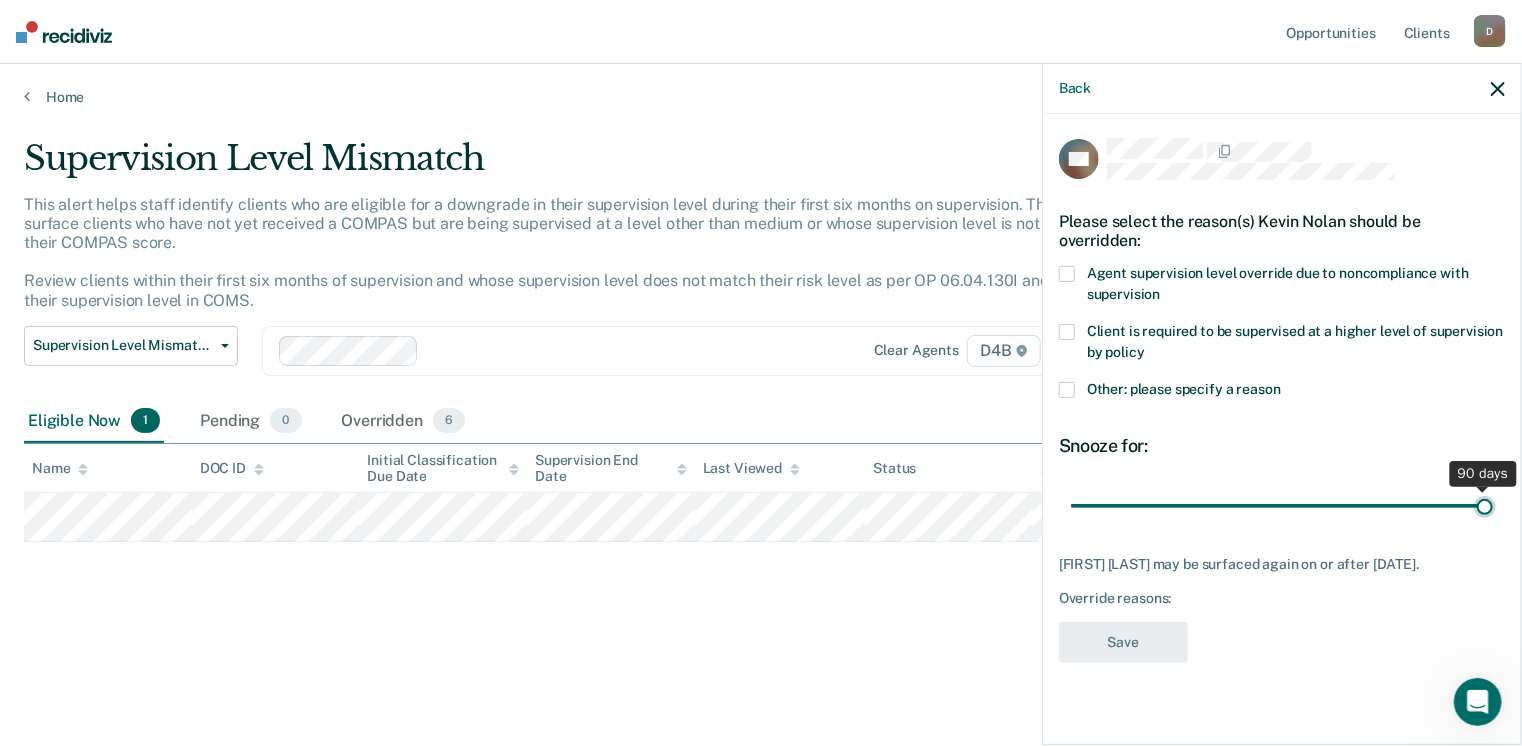 type on "90" 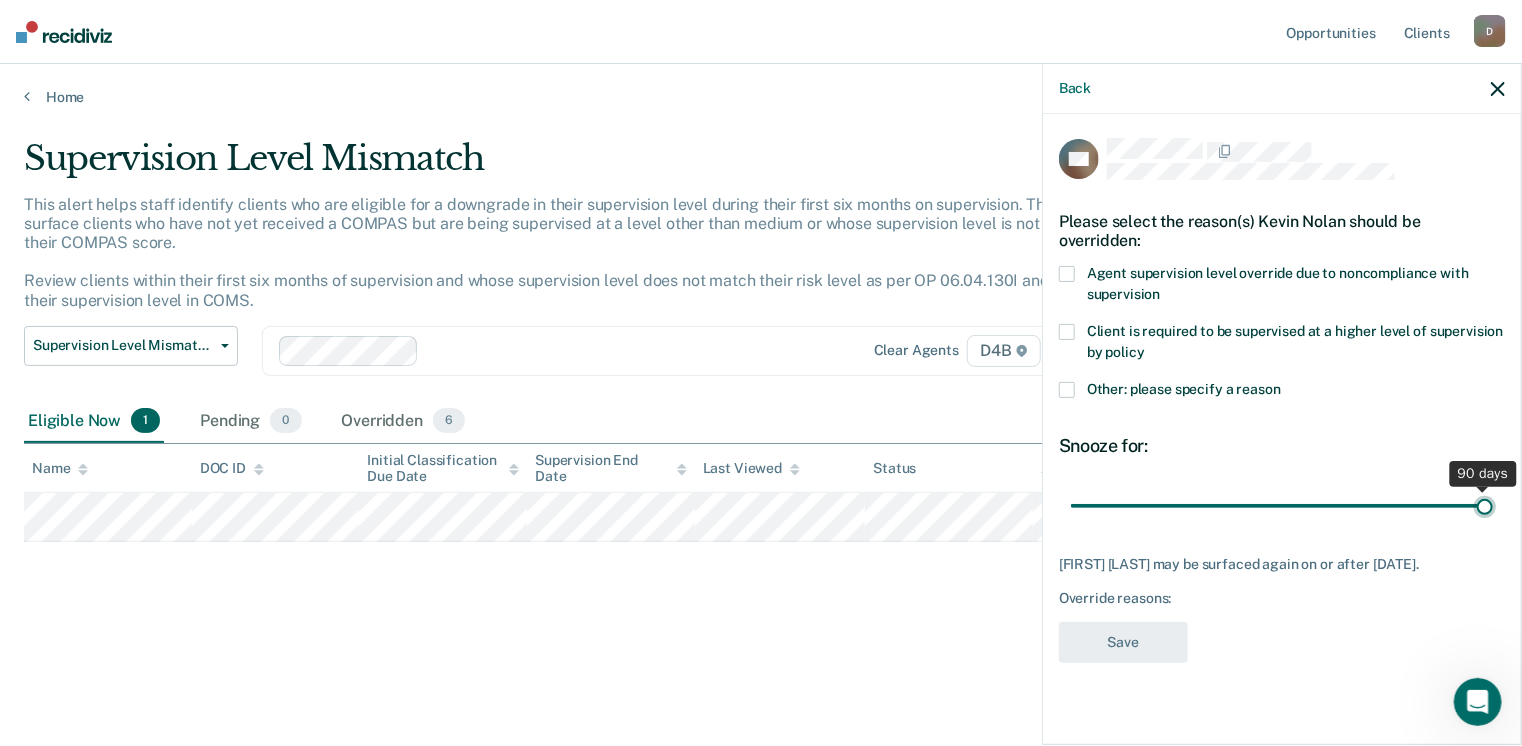 click at bounding box center (1282, 506) 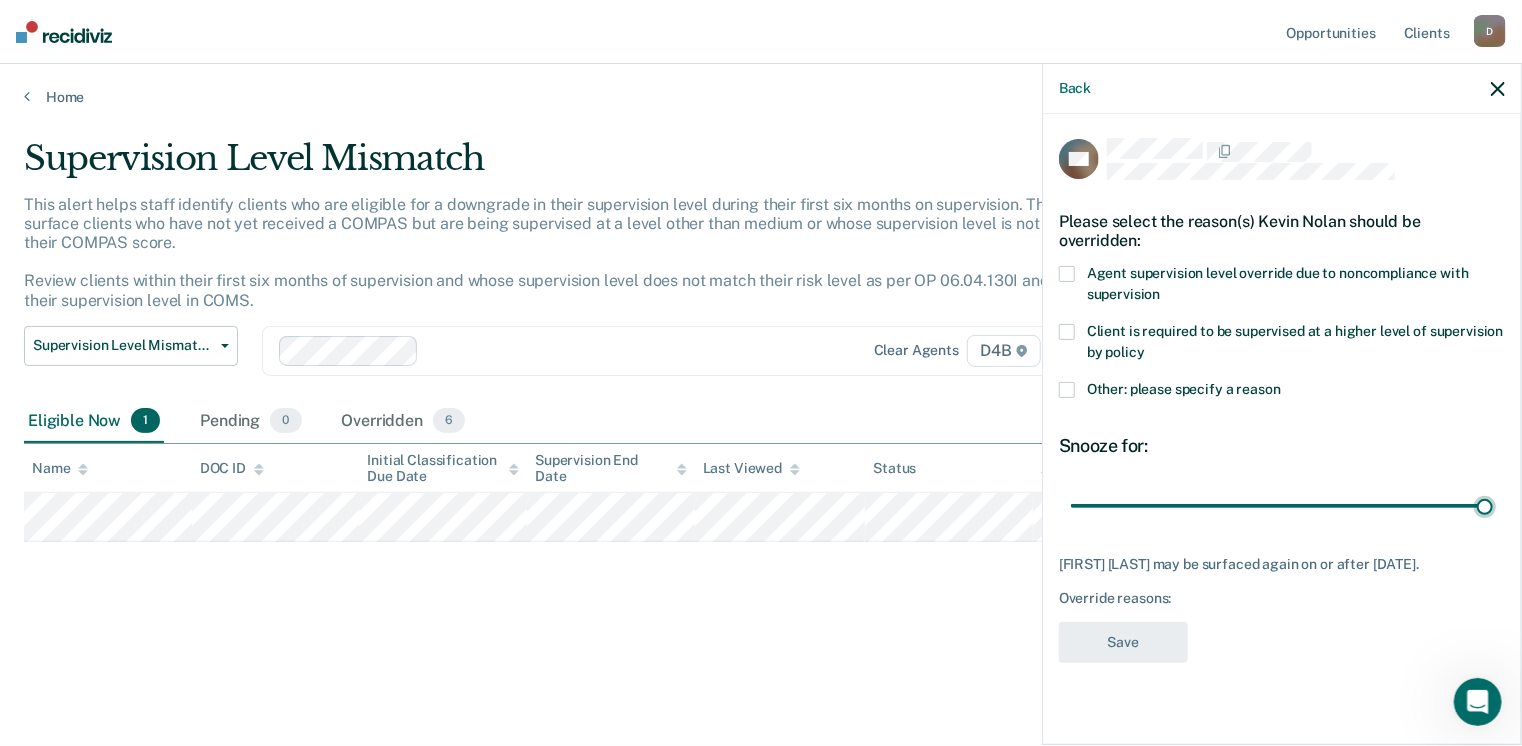 click at bounding box center (1067, 390) 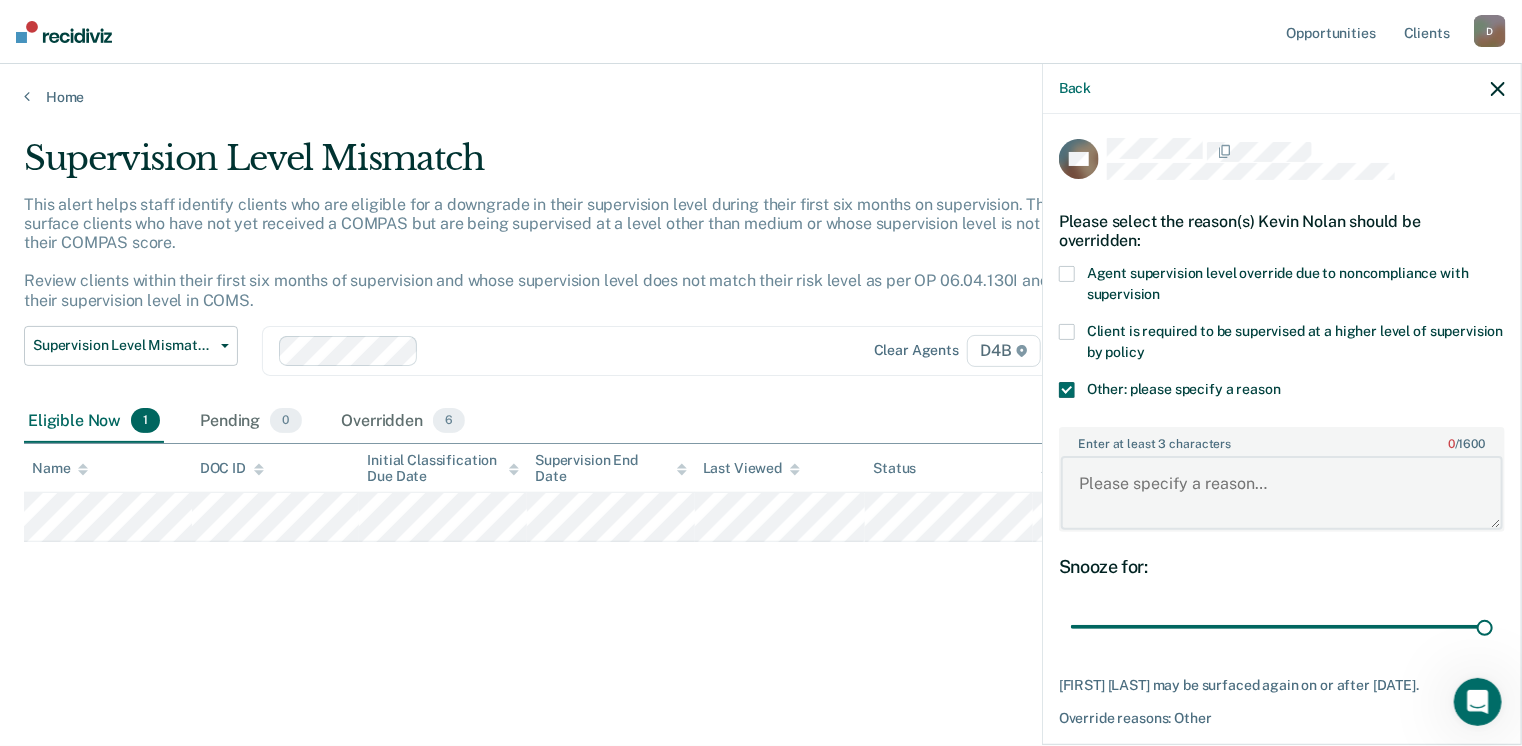 click on "Enter at least 3 characters 0  /  1600" at bounding box center (1282, 493) 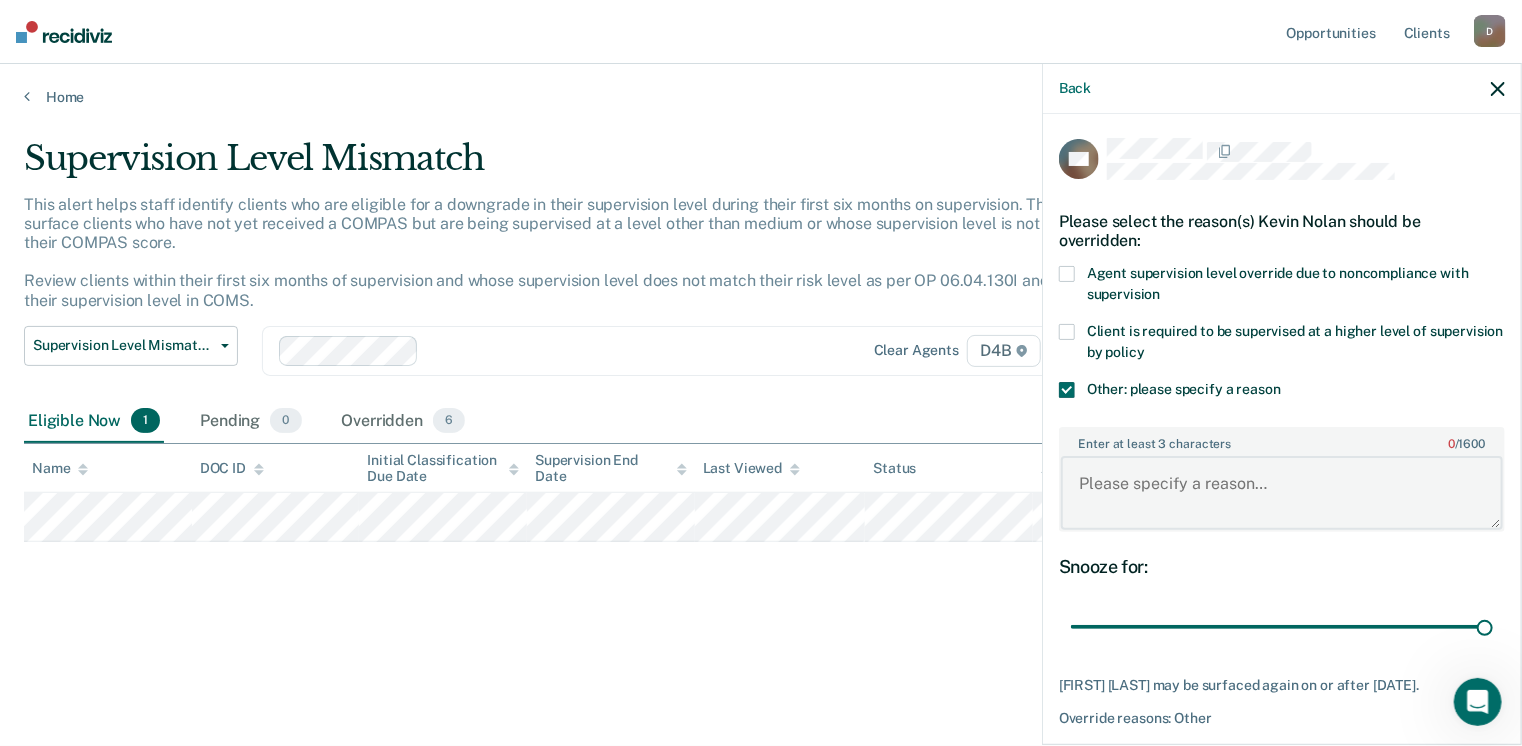 paste on "Offender required to submit SATs 2x/month." 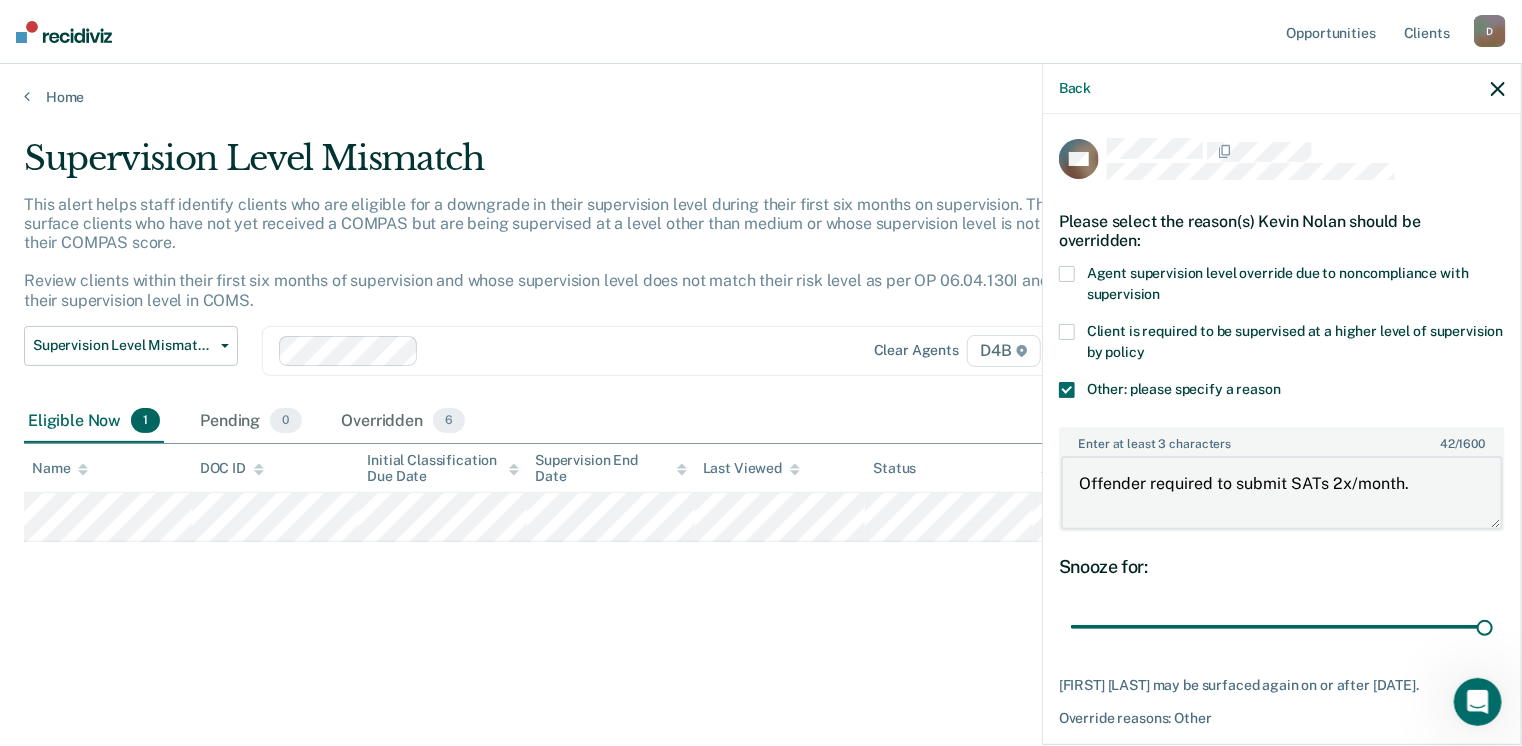 type on "Offender required to submit SATs 2x/month." 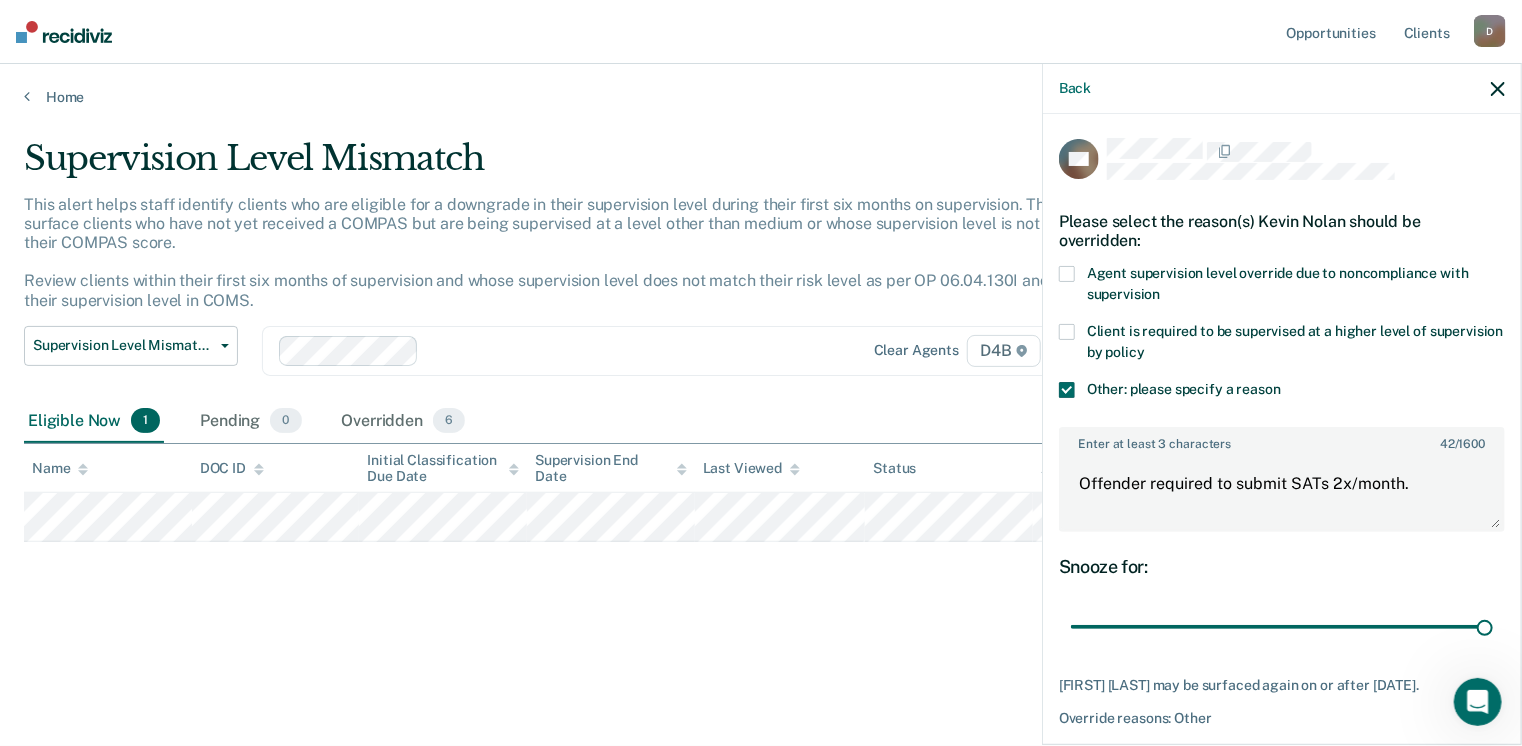 drag, startPoint x: 1178, startPoint y: 317, endPoint x: 1103, endPoint y: 564, distance: 258.13562 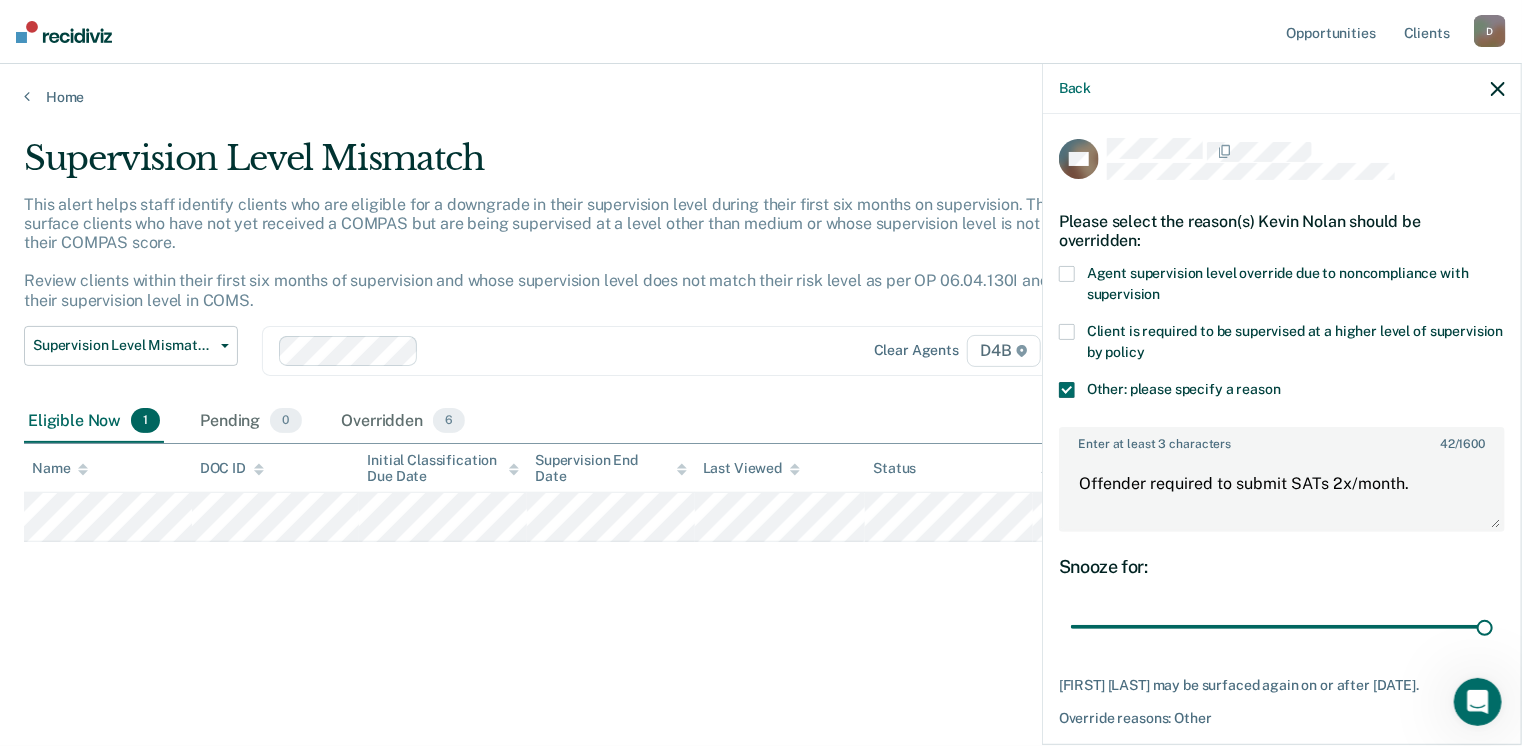 click on "Snooze for:" at bounding box center (1282, 567) 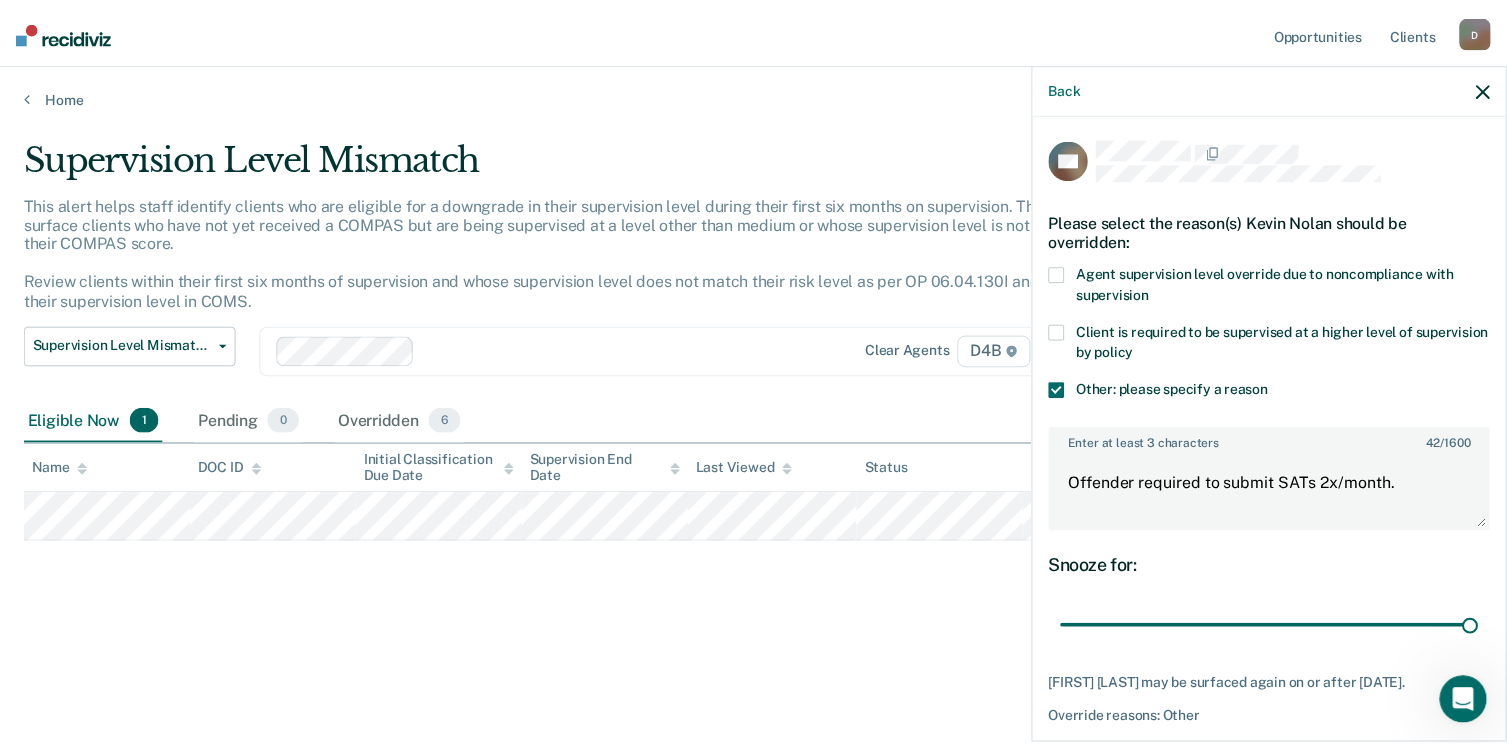 scroll, scrollTop: 74, scrollLeft: 0, axis: vertical 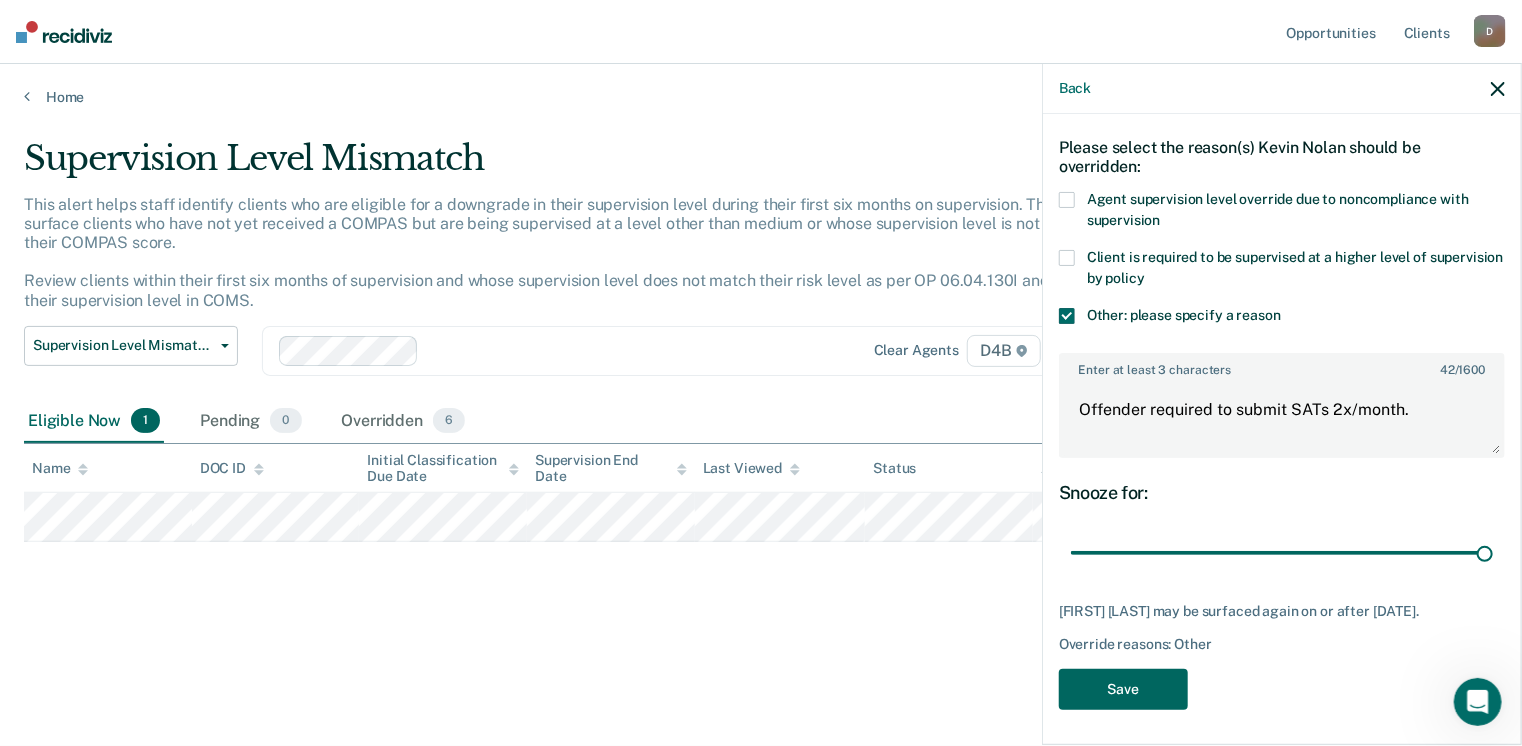 click on "Save" at bounding box center [1123, 689] 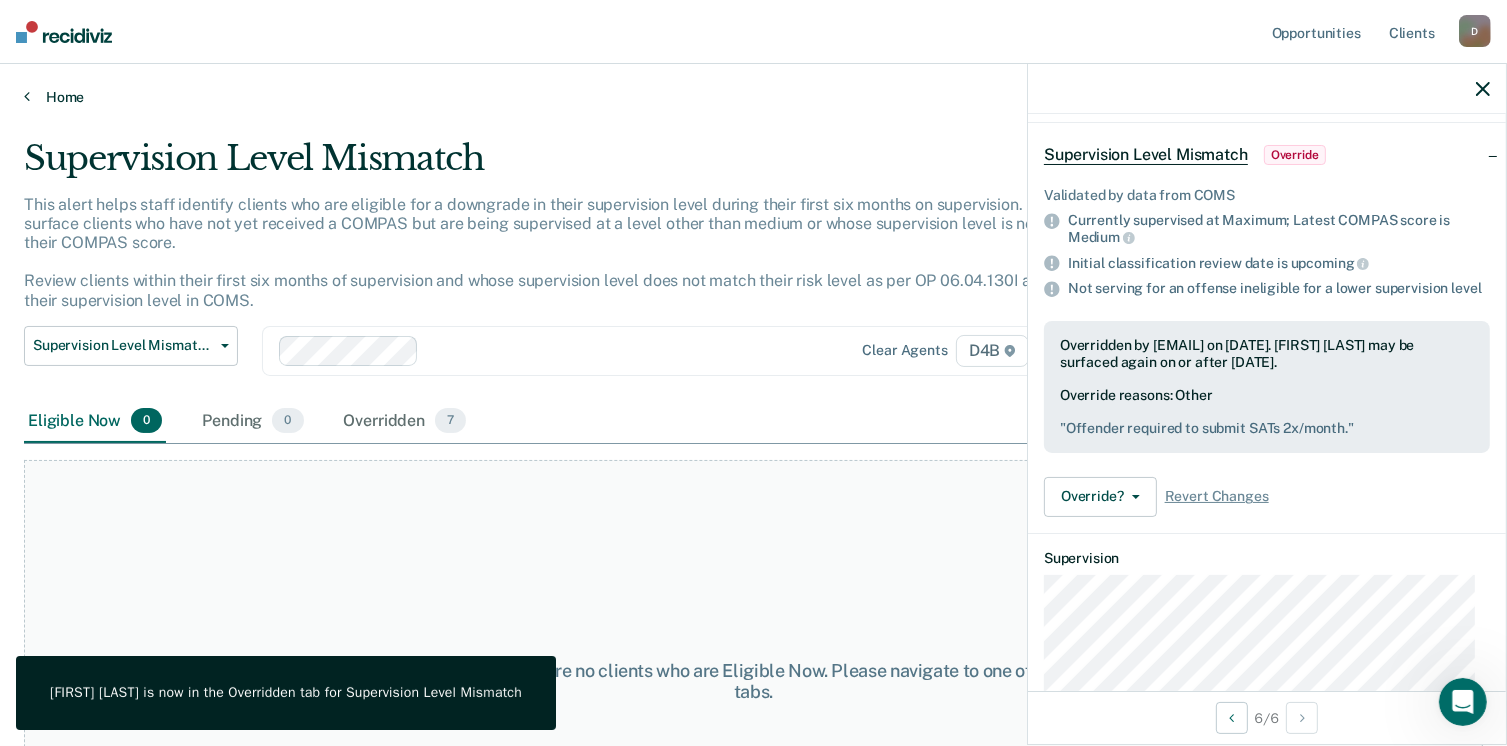 click at bounding box center [27, 96] 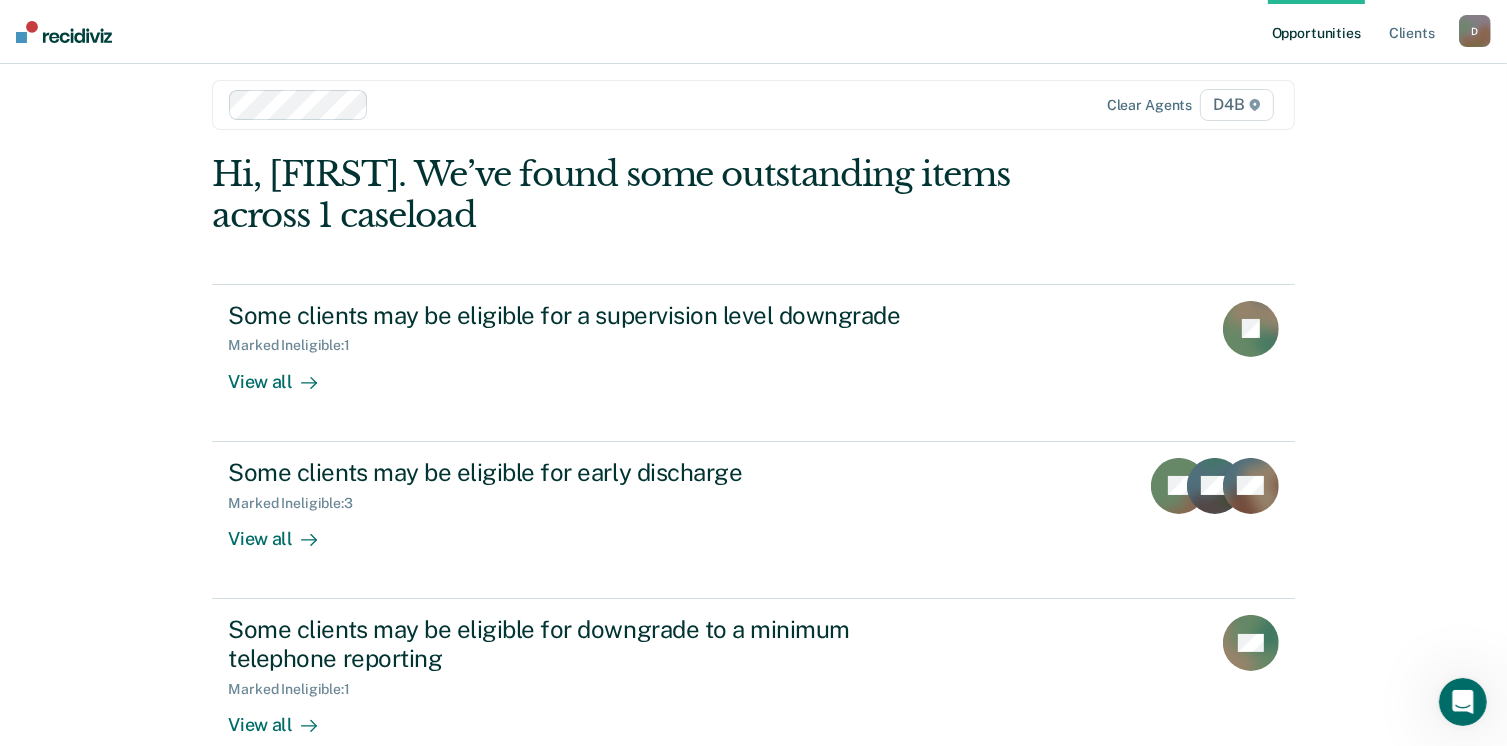 scroll, scrollTop: 16, scrollLeft: 0, axis: vertical 